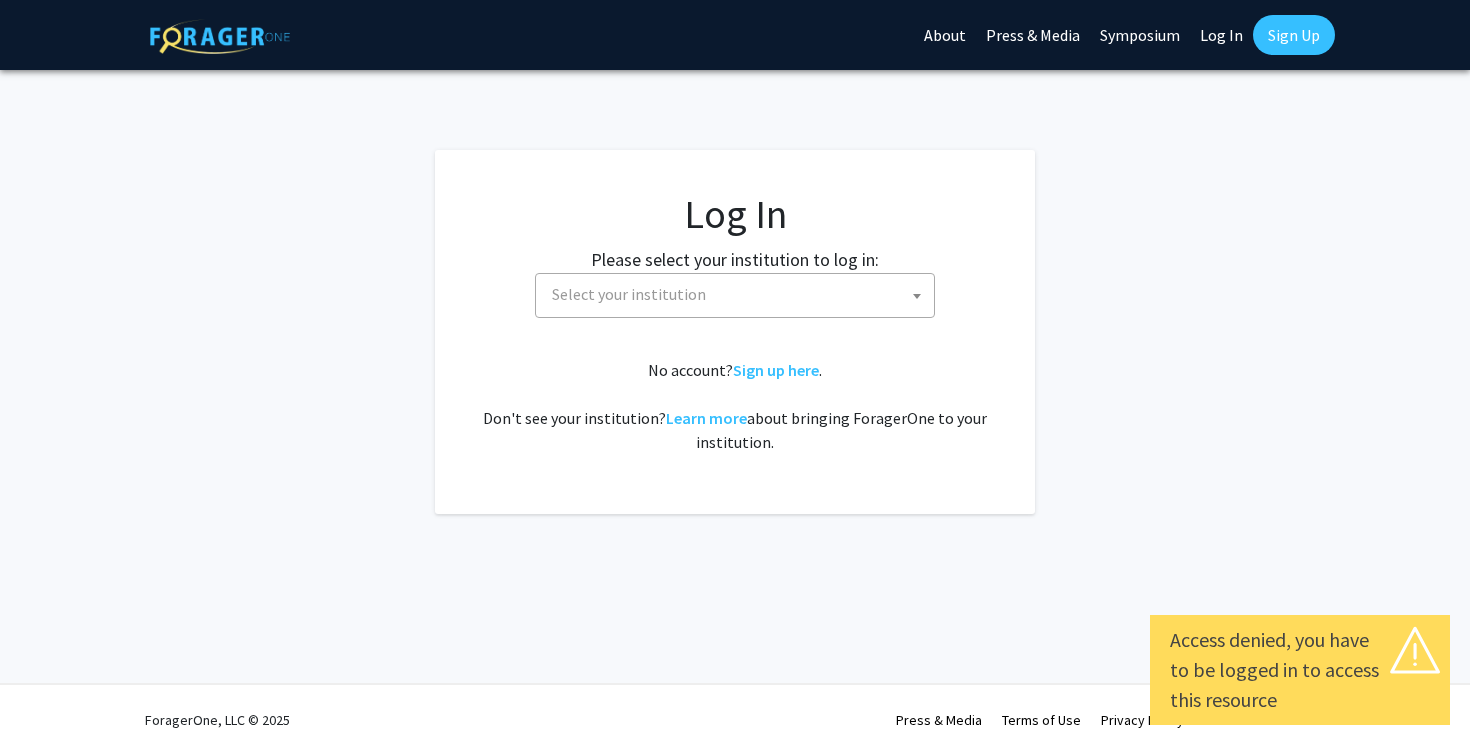 select 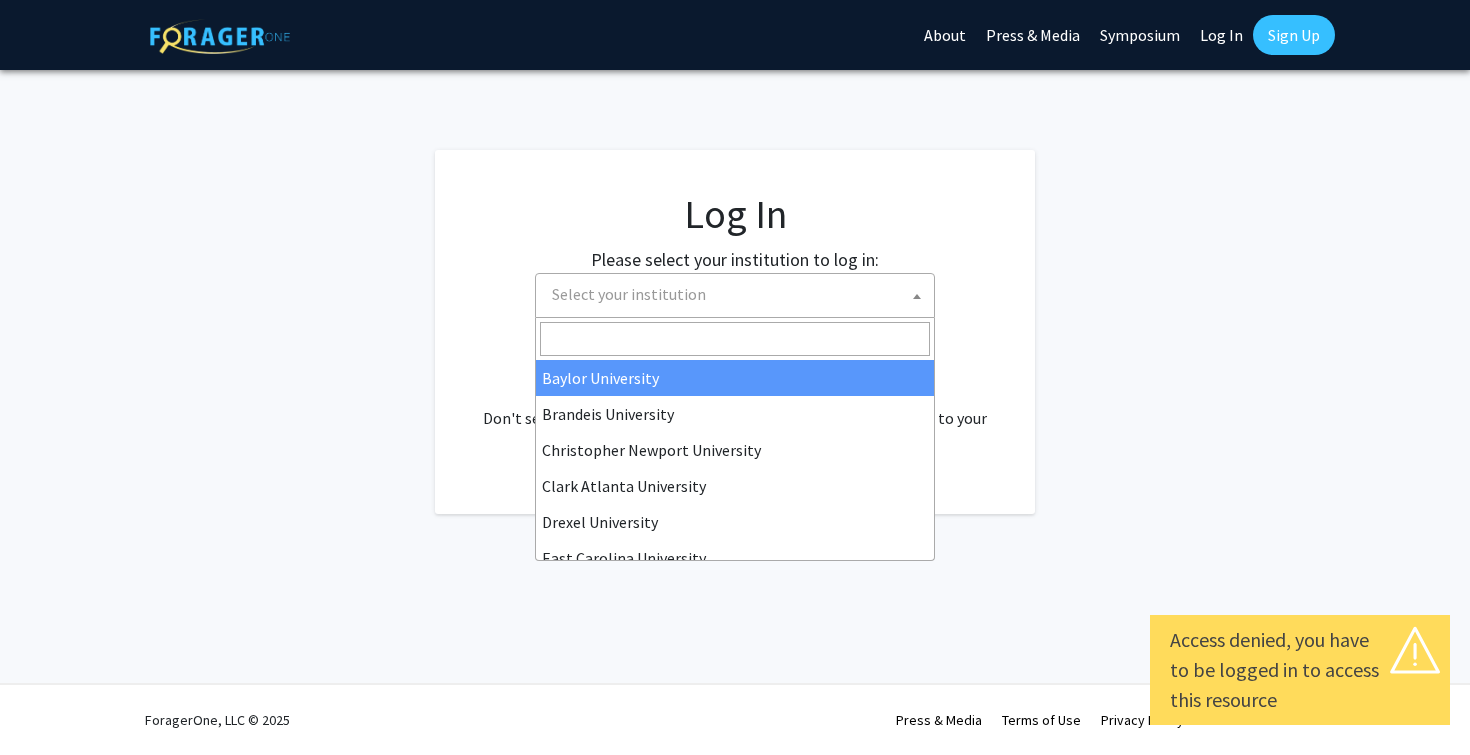 click on "Select your institution" at bounding box center (629, 294) 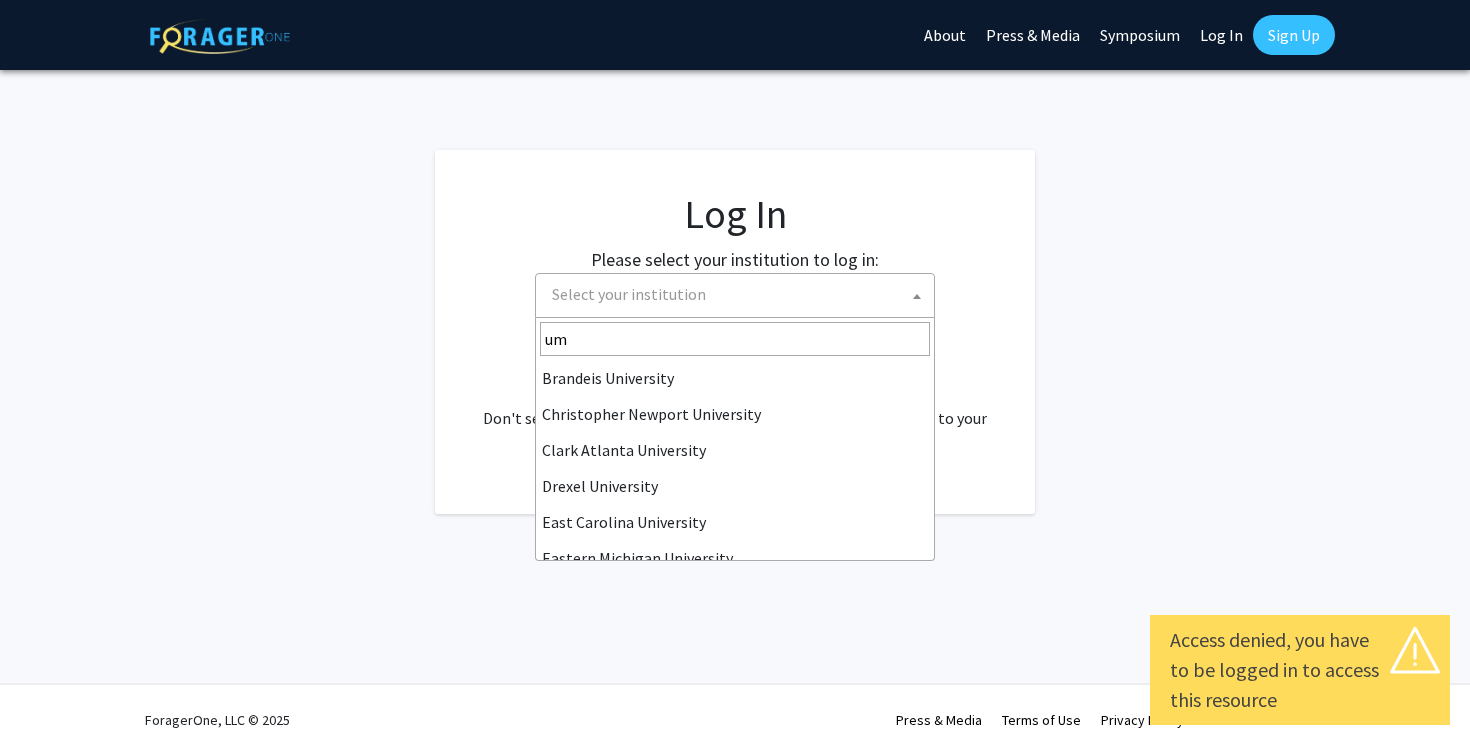 scroll, scrollTop: 0, scrollLeft: 0, axis: both 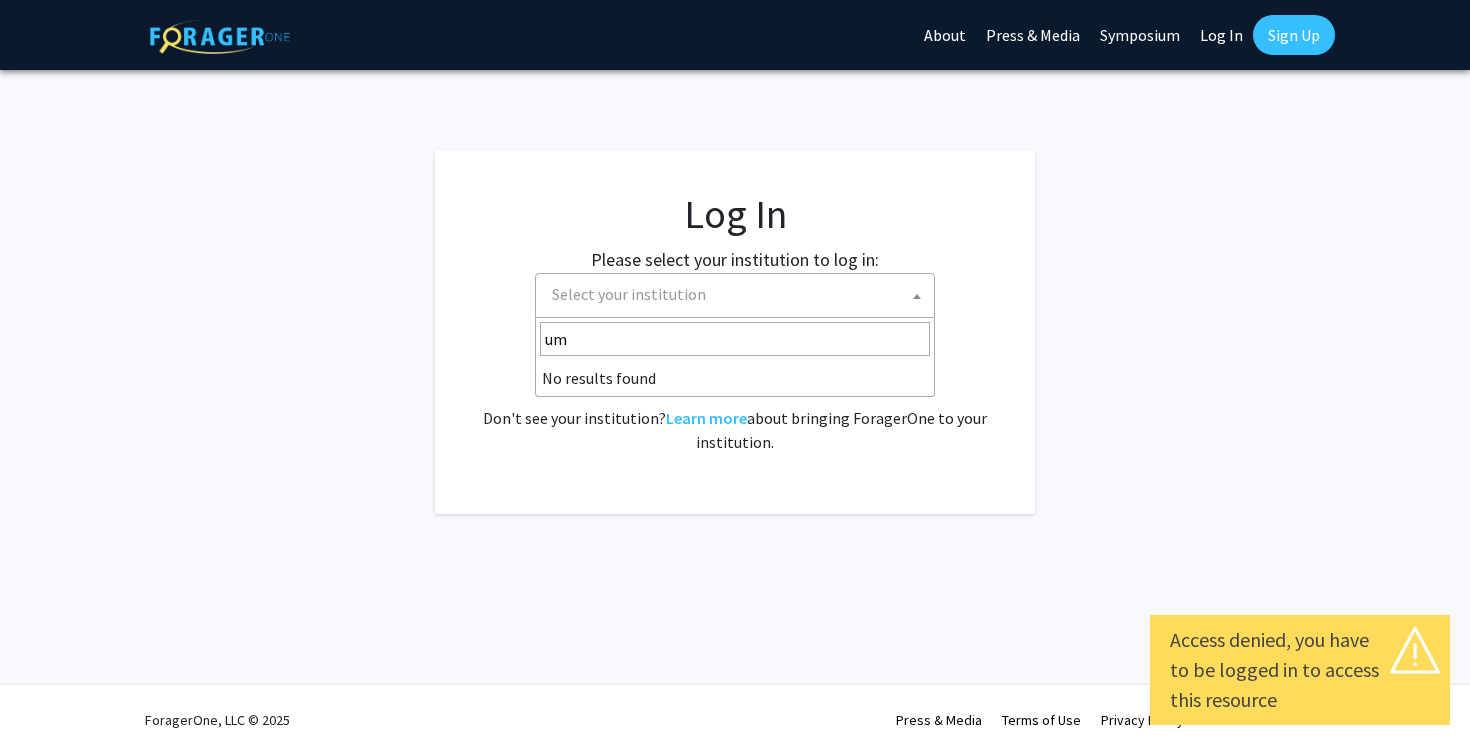 type on "u" 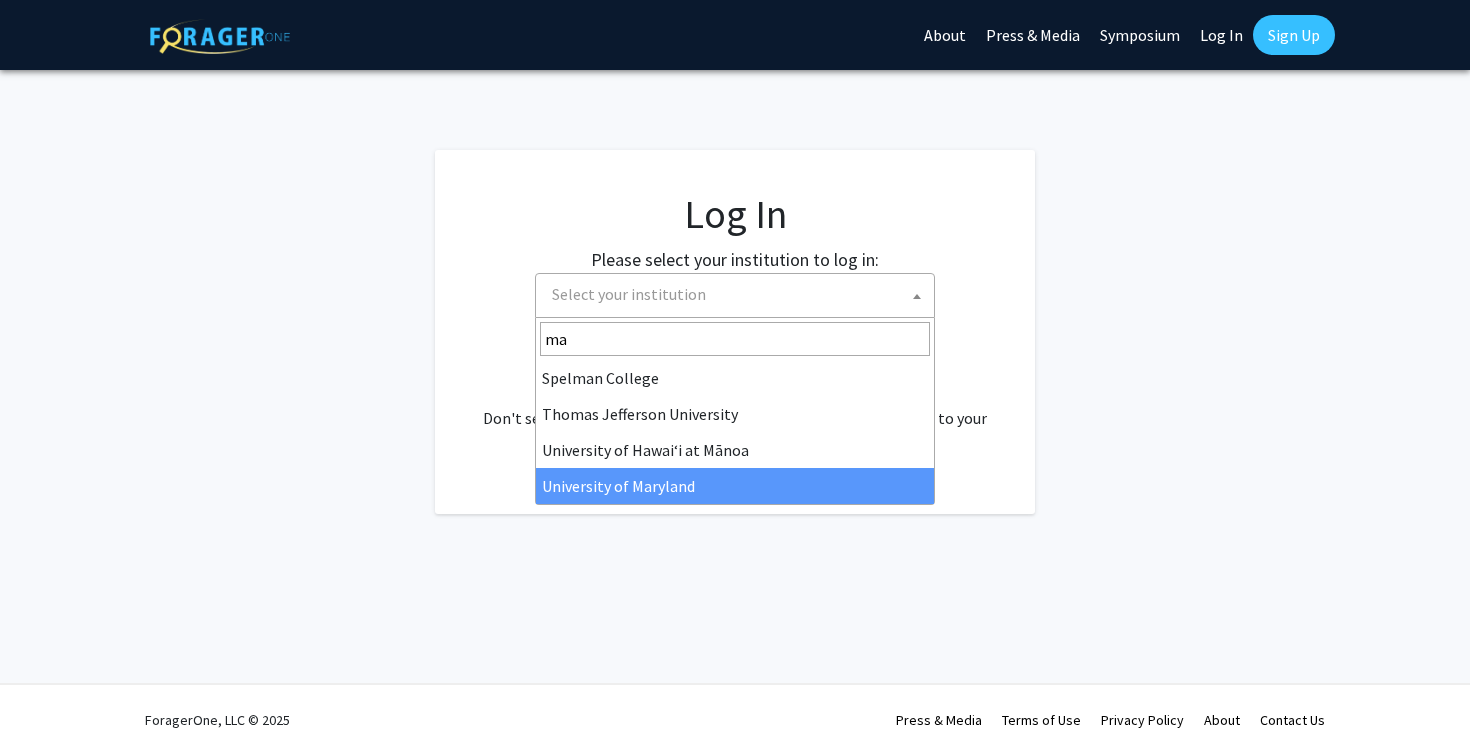 type on "ma" 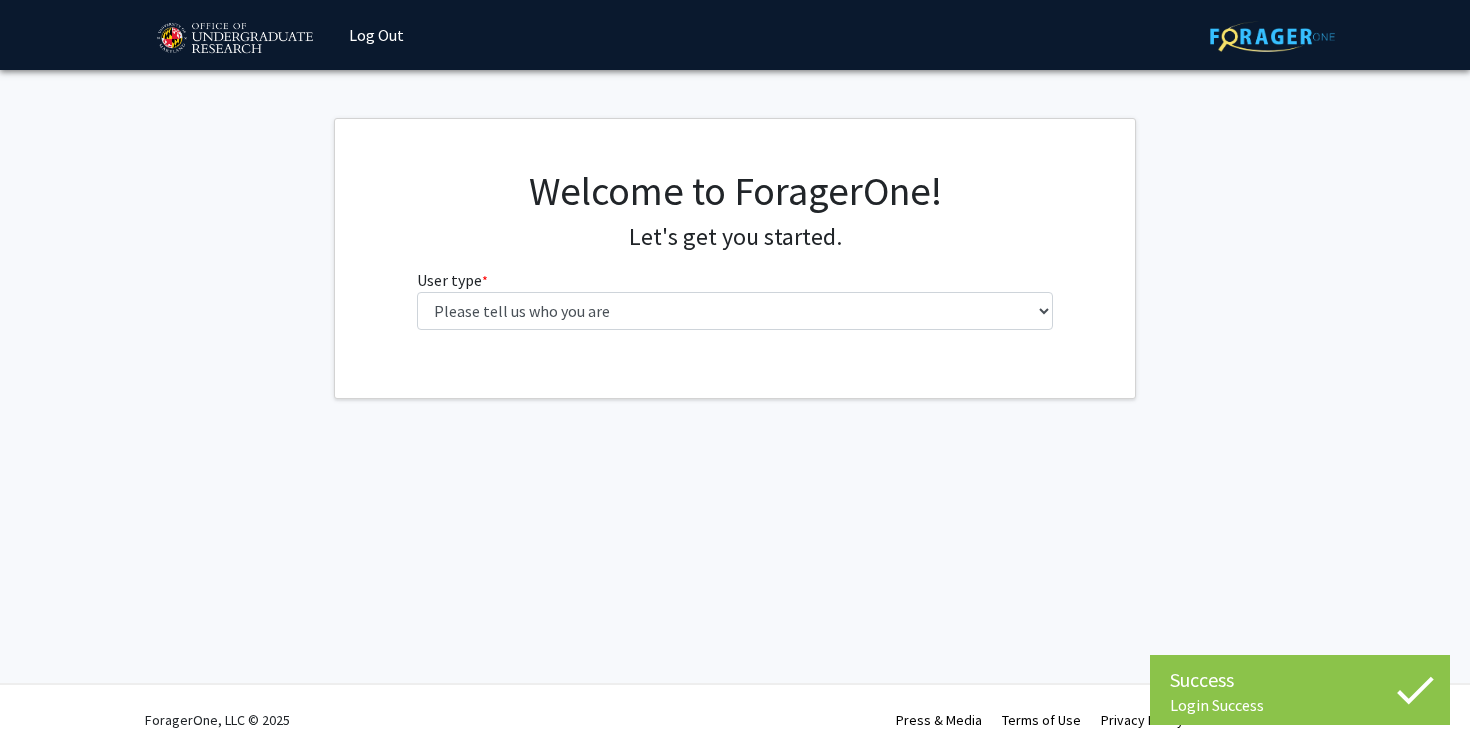 scroll, scrollTop: 0, scrollLeft: 0, axis: both 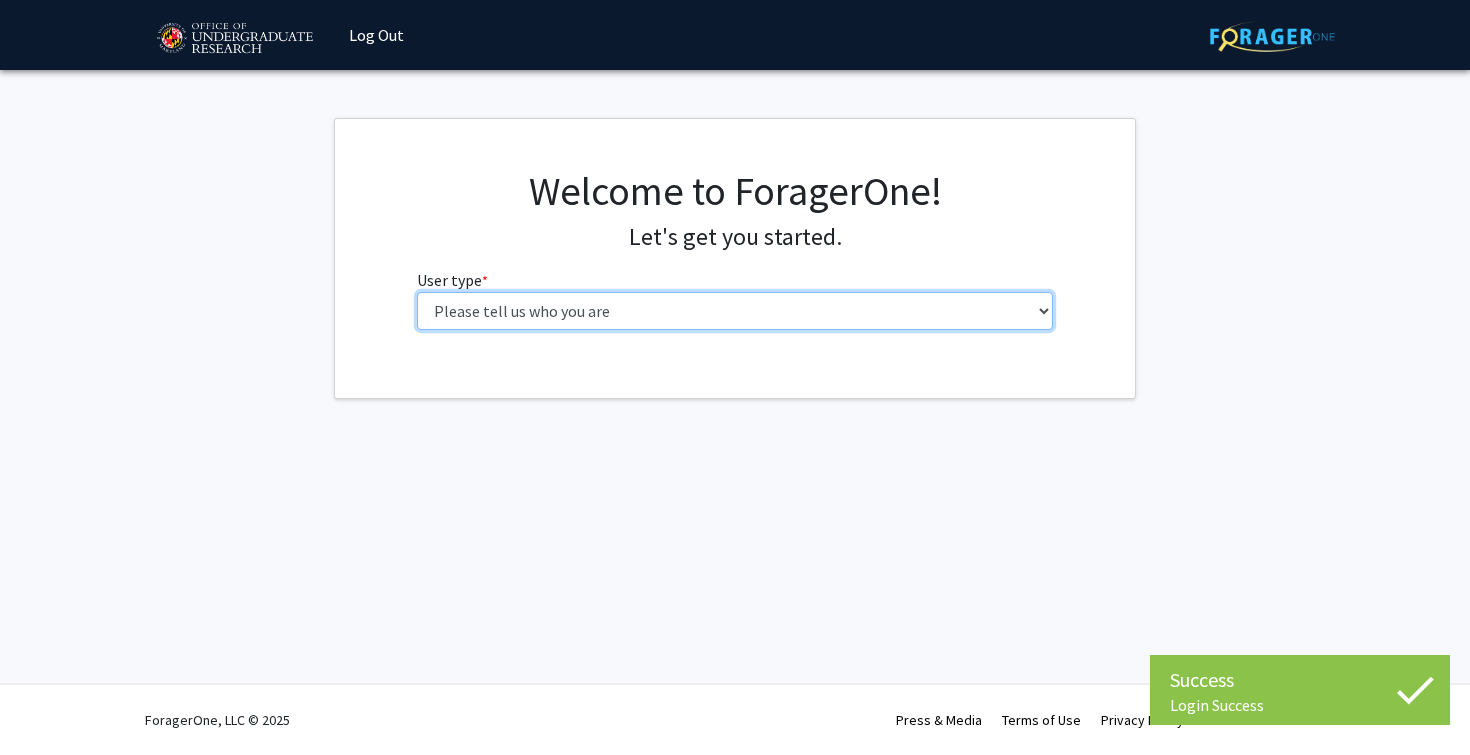 click on "Please tell us who you are  Undergraduate Student   Master's Student   Doctoral Candidate (PhD, MD, DMD, PharmD, etc.)   Postdoctoral Researcher / Research Staff / Medical Resident / Medical Fellow   Faculty   Administrative Staff" at bounding box center (735, 311) 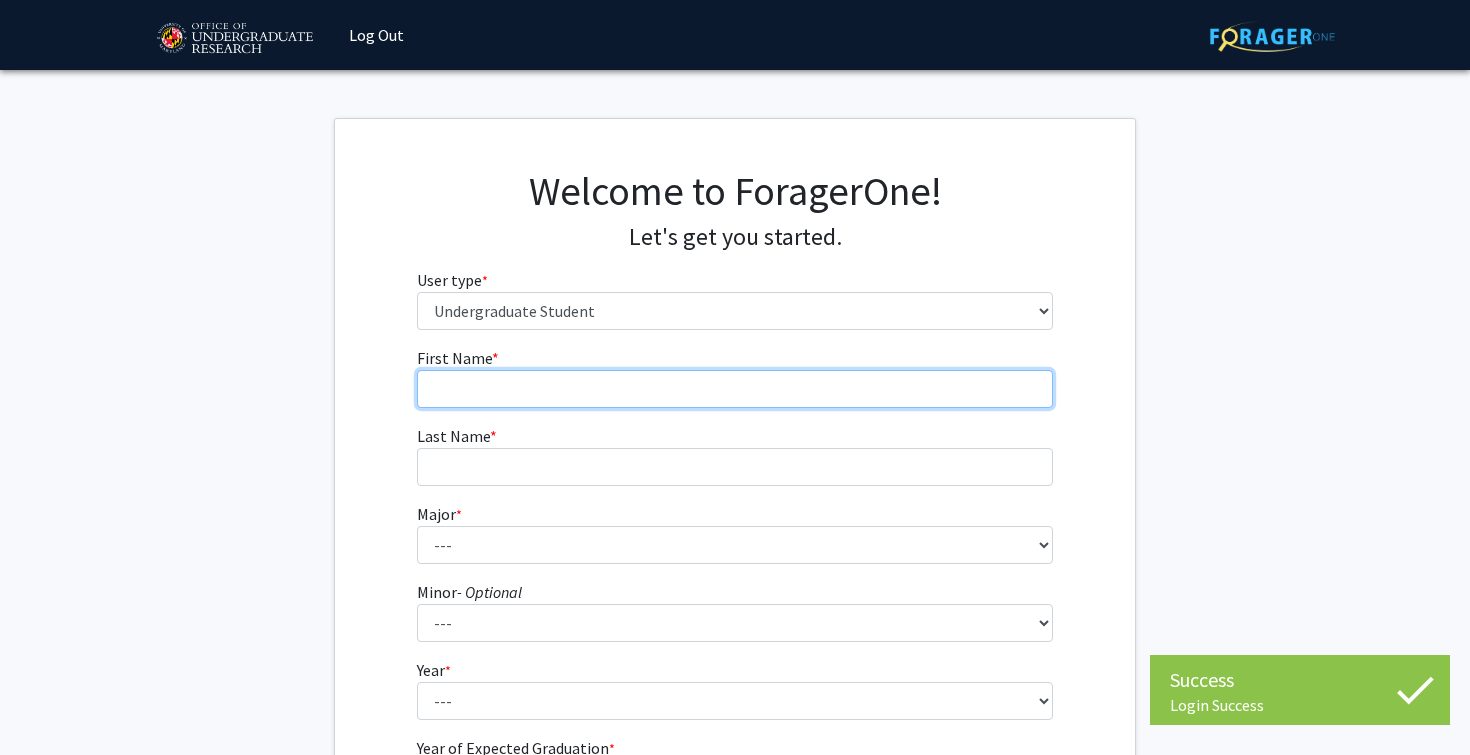 click on "First Name * required" at bounding box center (735, 389) 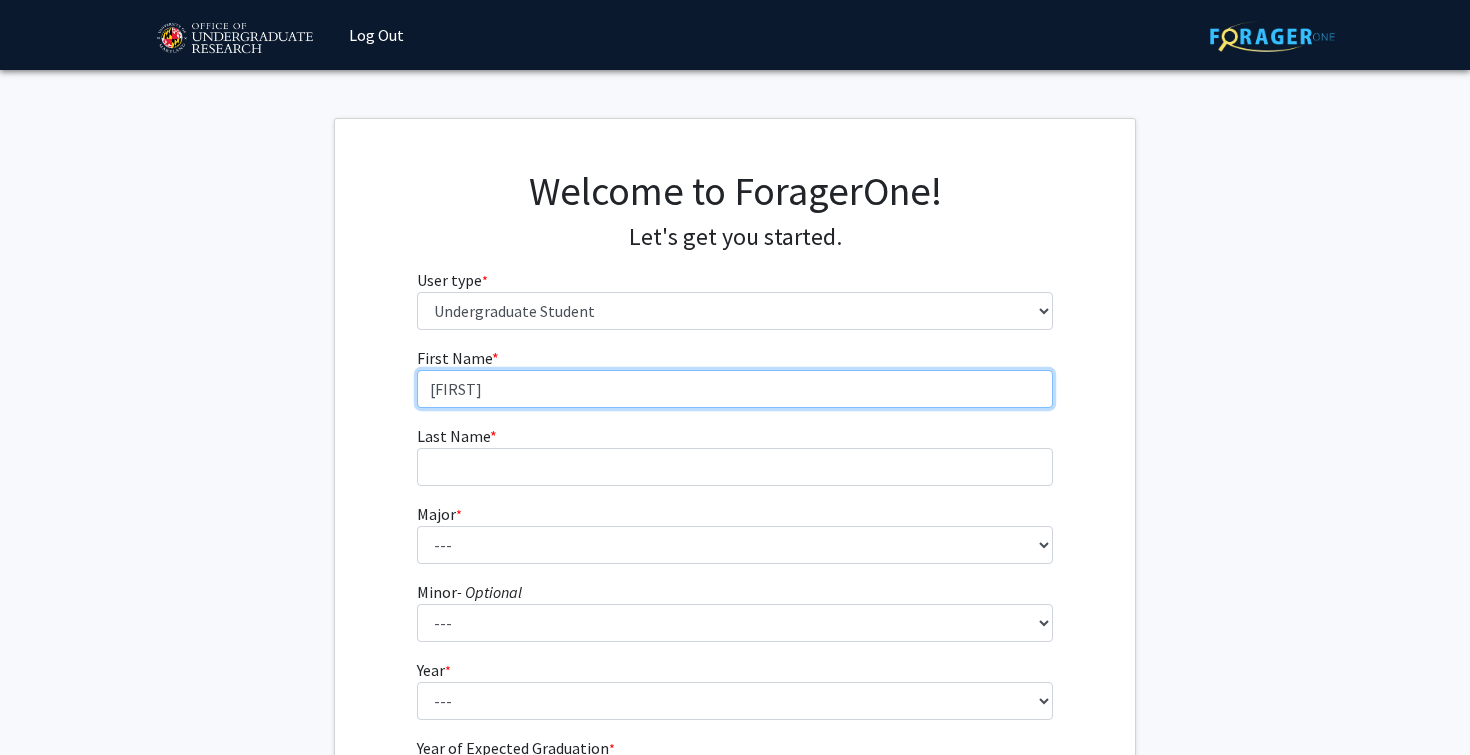 type on "[FIRST]" 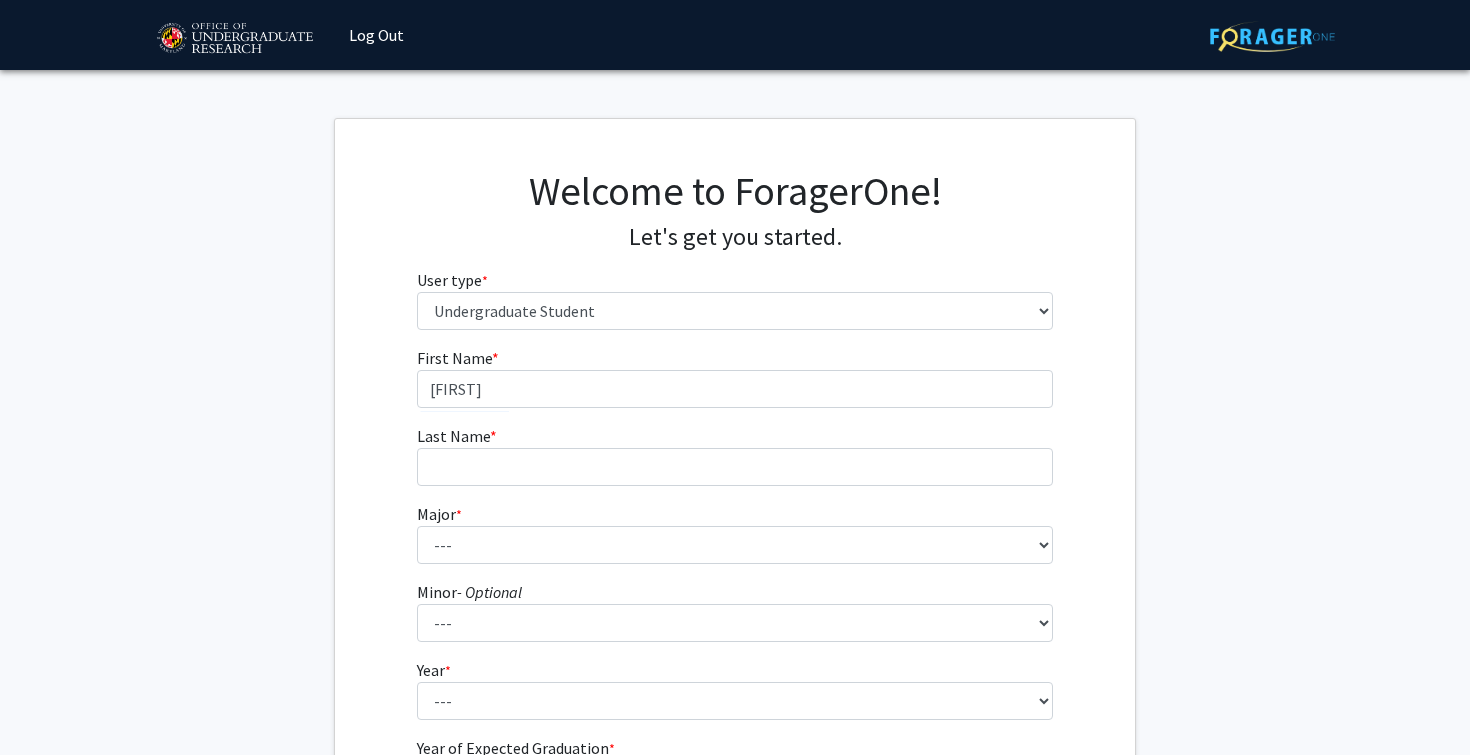 click on "Last Name * required" at bounding box center [735, 455] 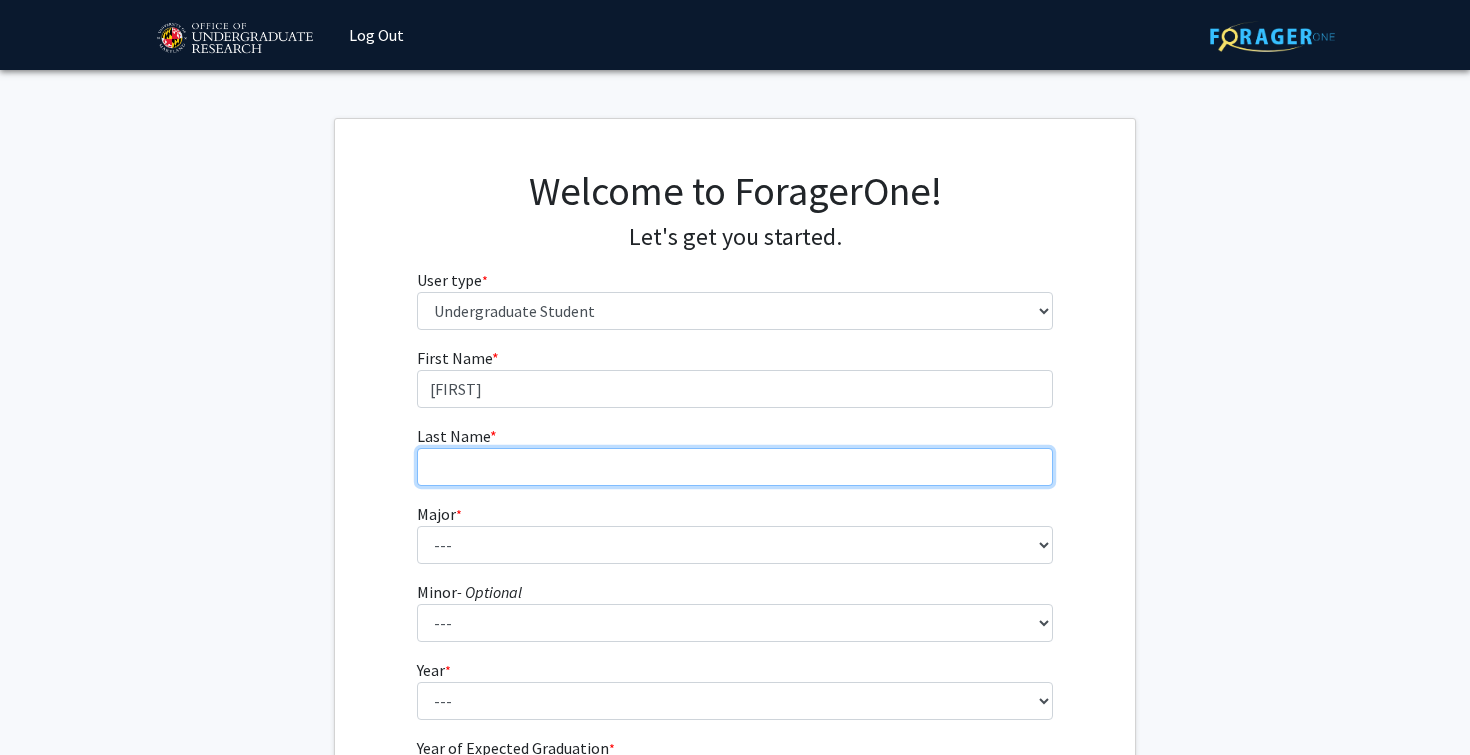 click on "Last Name * required" at bounding box center (735, 467) 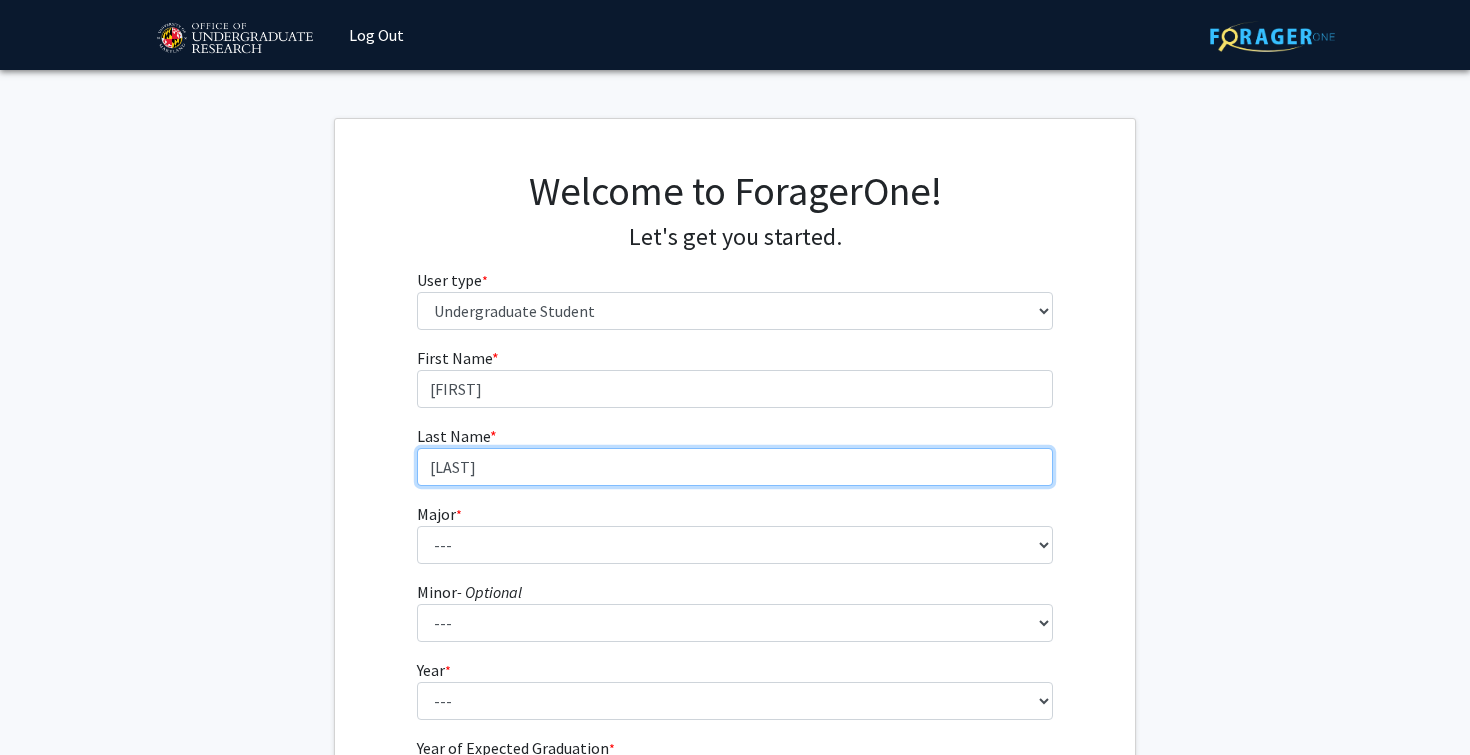 type on "[LAST]" 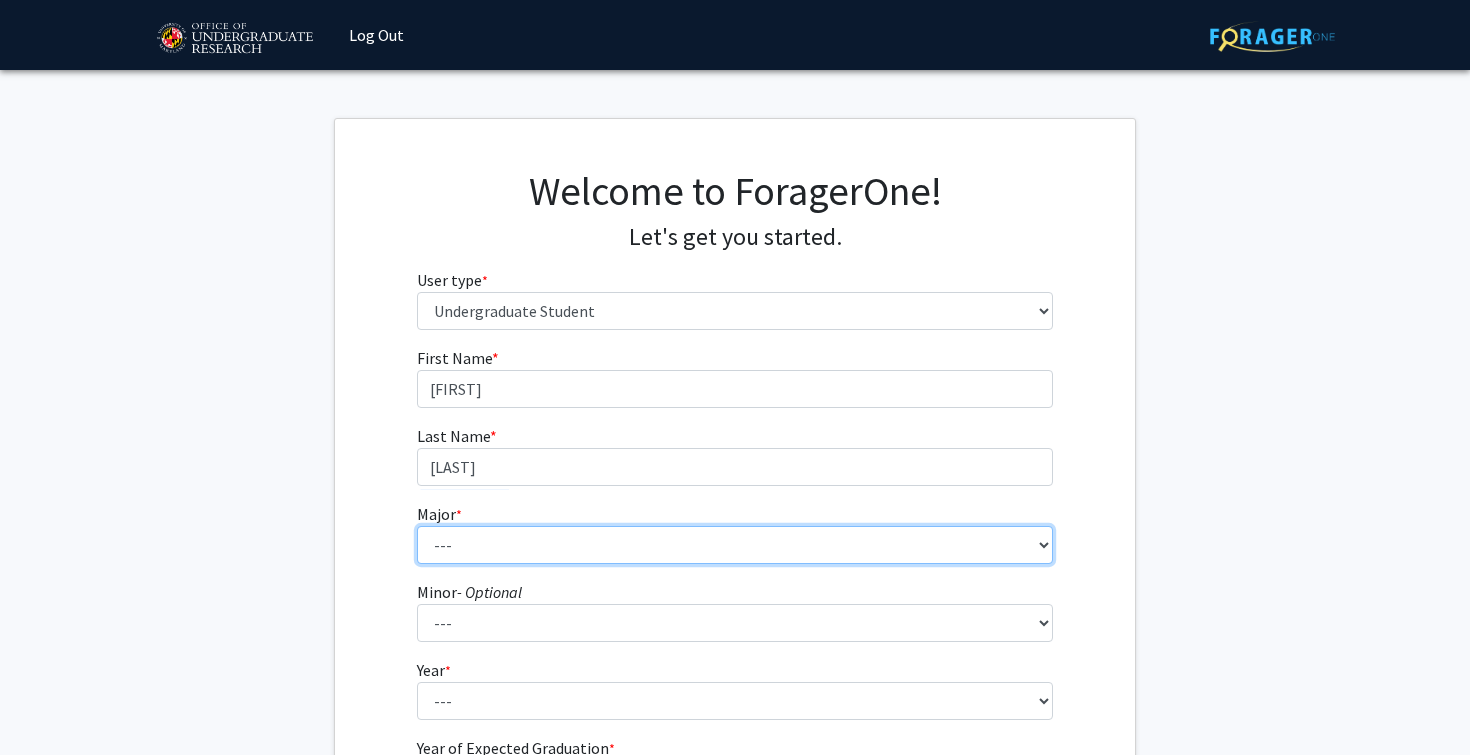 click on "---  Accounting   Aerospace Engineering   African American and Africana Studies   Agricultural and Resource Economics   Agricultural Science and Technology   American Studies   Animal Sciences   Anthropology   Arabic Studies   Architecture   Art History   Astronomy   Atmospheric and Oceanic Science   Biochemistry   Biocomputational Engineering   Bioengineering   Biological Sciences   Central European, Russian and Eurasian Studies   Chemical Engineering   Chemistry   Chinese   Cinema and Media Studies   Cinema and Media Studies   Civil Engineering   Classical Languages and Literatures   Communication   Computer Engineering   Computer Science   Criminology and Criminal Justice   Cyber-Physical Systems Engineering   Dance   Early Childhood/Early Childhood Special Education   Economics   Electrical Engineering   Elementary Education   Elementary/Middle Special Education   English Language and Literature   Environmental Science and Policy   Environmental Science and Technology   Family Science   Finance   Geology" at bounding box center [735, 545] 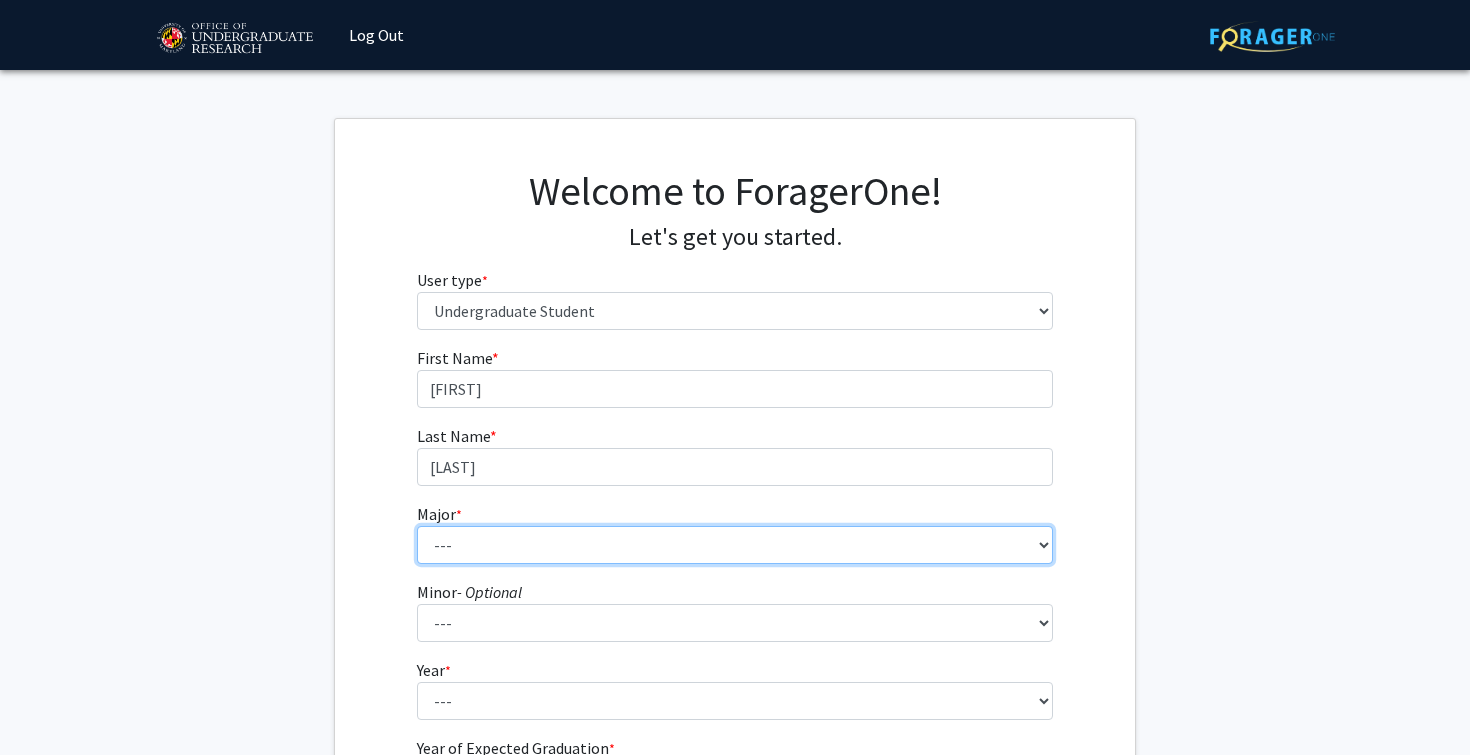 select on "83: 2384" 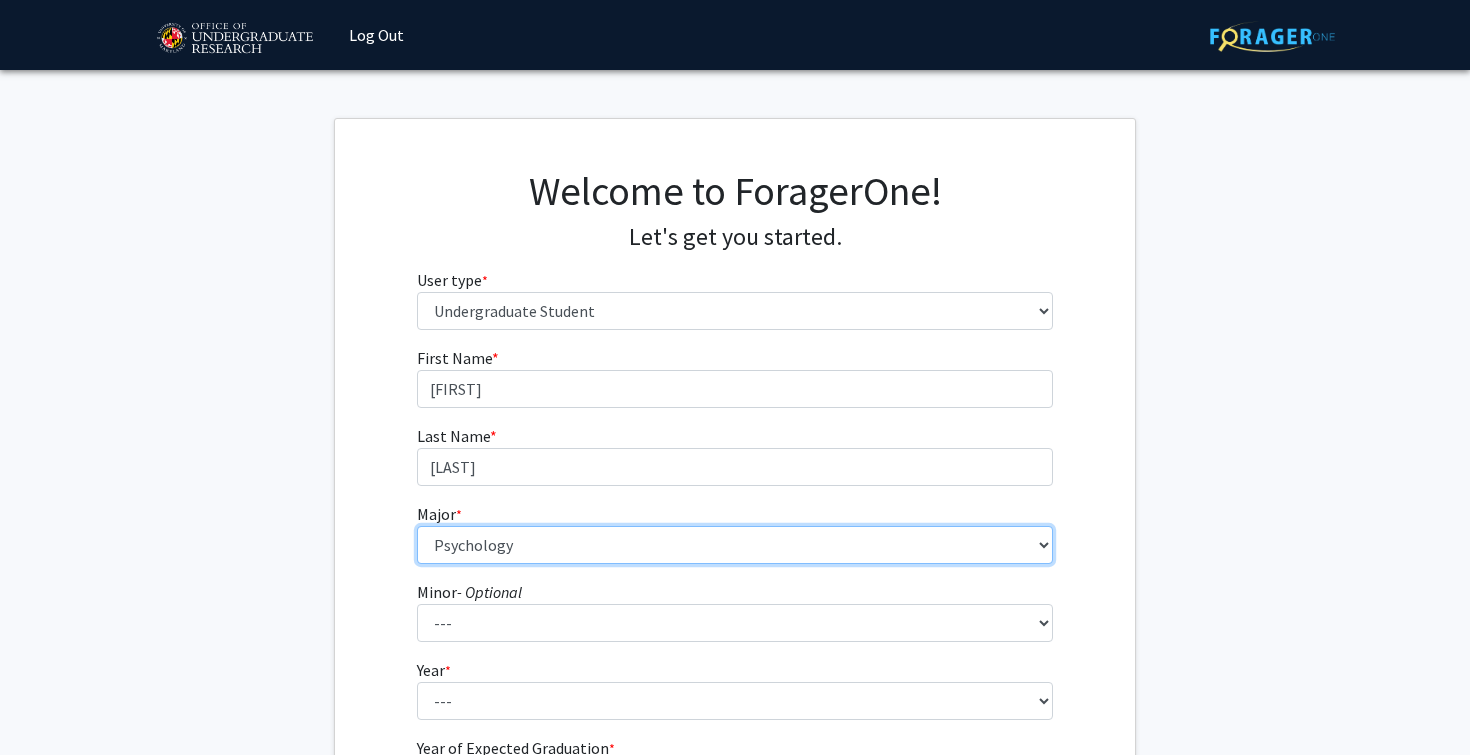 scroll, scrollTop: 268, scrollLeft: 0, axis: vertical 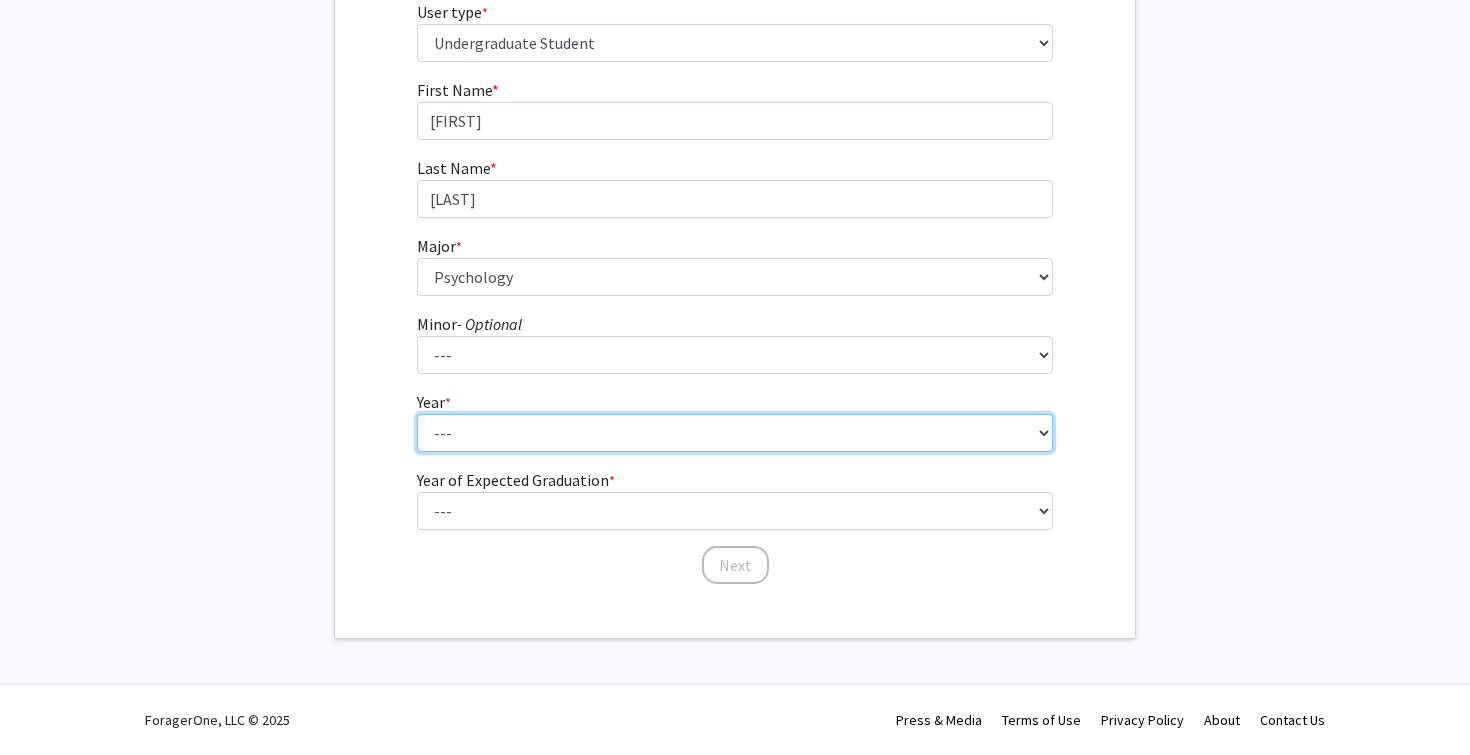 click on "---  First-year   Sophomore   Junior   Senior   Postbaccalaureate Certificate" at bounding box center [735, 433] 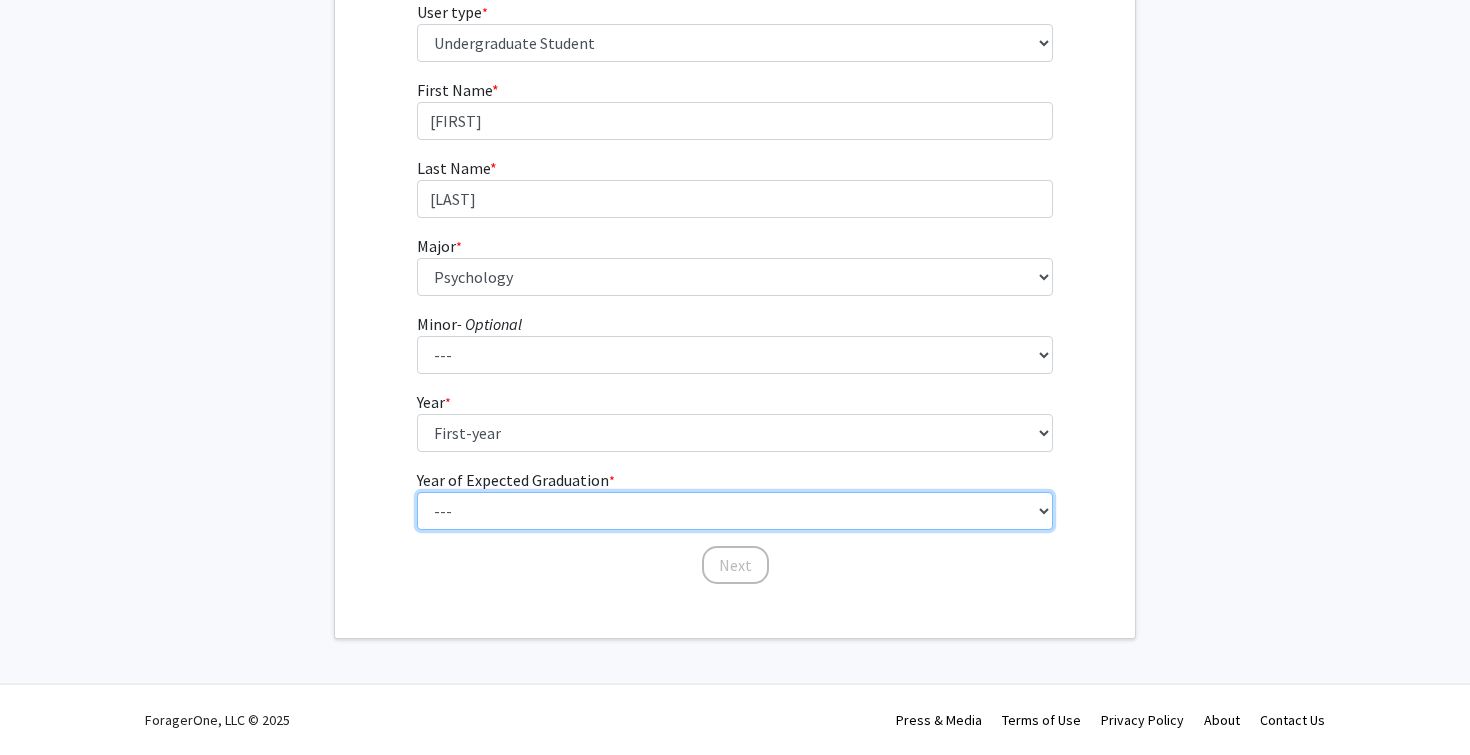 click on "---  2025   2026   2027   2028   2029   2030   2031   2032   2033   2034" at bounding box center [735, 511] 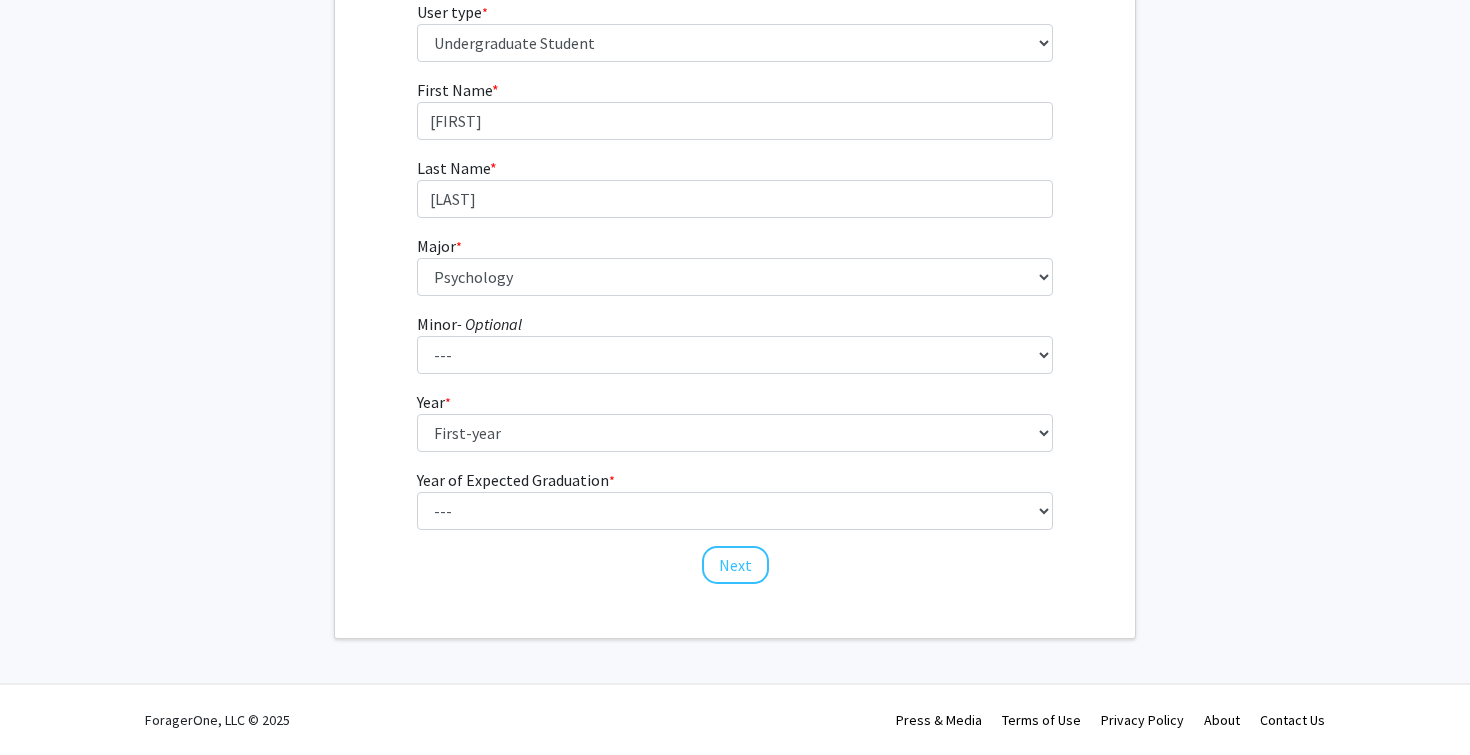 click on "Next" 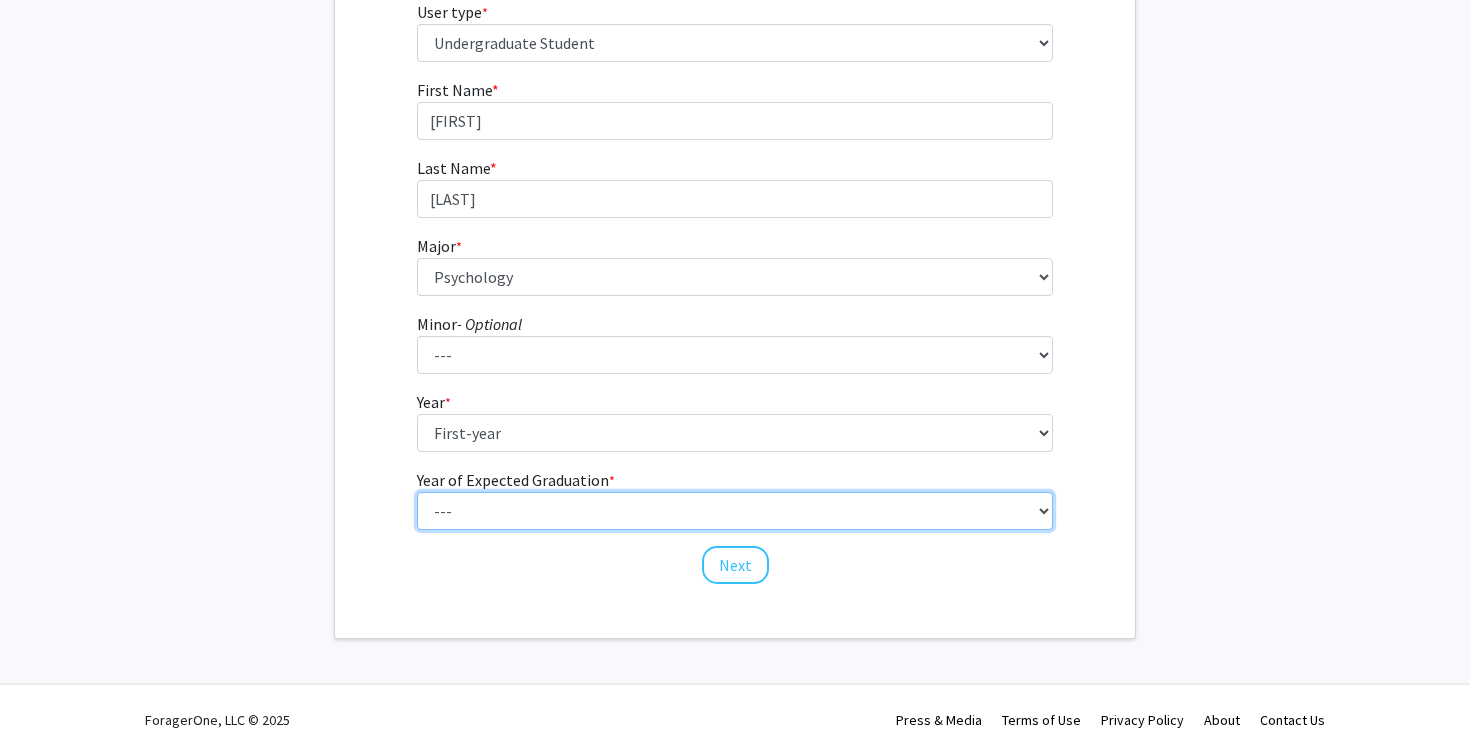 click on "---  2025   2026   2027   2028   2029   2030   2031   2032   2033   2034" at bounding box center [735, 433] 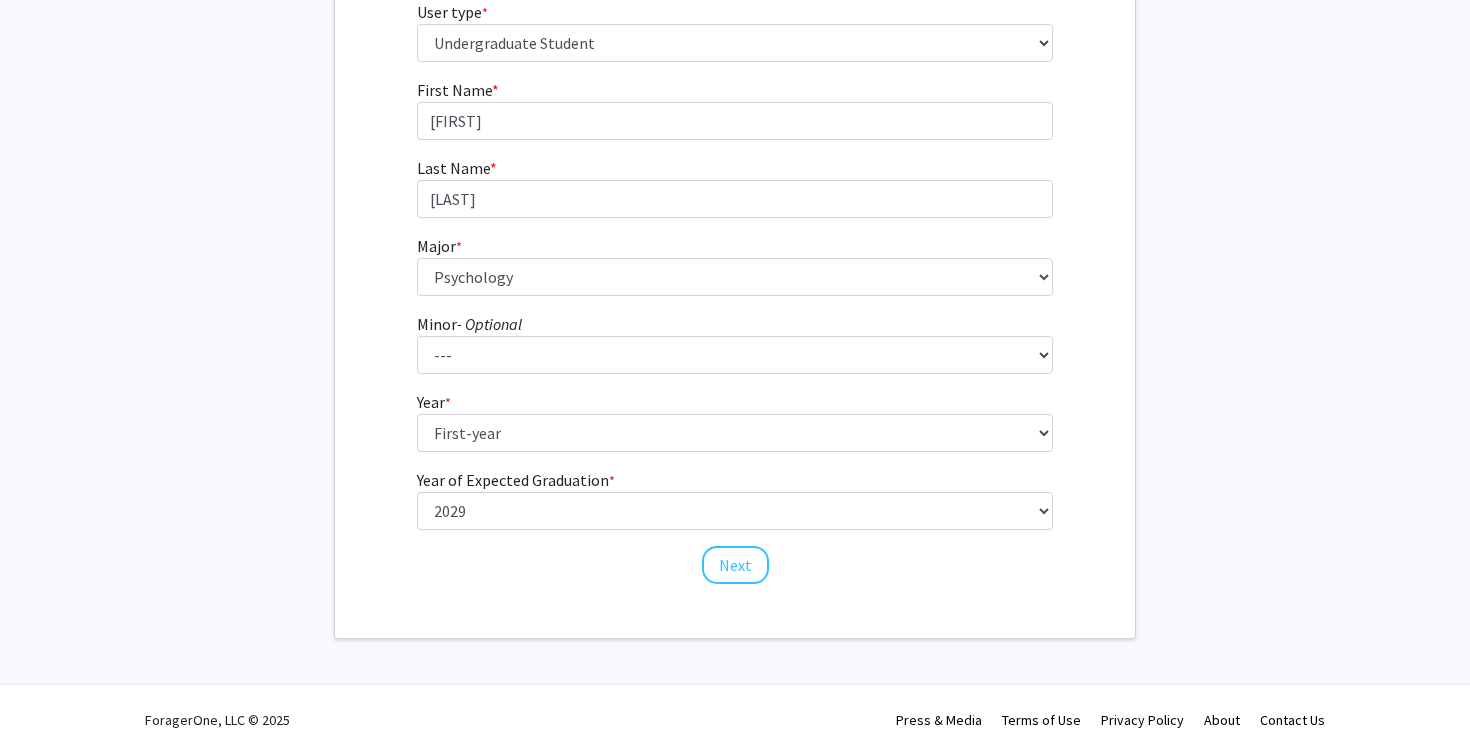 click on "First Name * required [FIRST] Last Name * required [LAST]  Major  * required ---  Accounting   Aerospace Engineering   African American and Africana Studies   Agricultural and Resource Economics   Agricultural Science and Technology   American Studies   Animal Sciences   Anthropology   Arabic Studies   Architecture   Art History   Astronomy   Atmospheric and Oceanic Science   Biochemistry   Biocomputational Engineering   Bioengineering   Biological Sciences   Central European, Russian and Eurasian Studies   Chemical Engineering   Chemistry   Chinese   Cinema and Media Studies   Cinema and Media Studies   Civil Engineering   Classical Languages and Literatures   Communication   Computer Engineering   Computer Science   Criminology and Criminal Justice   Cyber-Physical Systems Engineering   Dance   Early Childhood/Early Childhood Special Education   Economics   Electrical Engineering   Elementary Education   Elementary/Middle Special Education   English Language and Literature   Environmental Science and Policy" 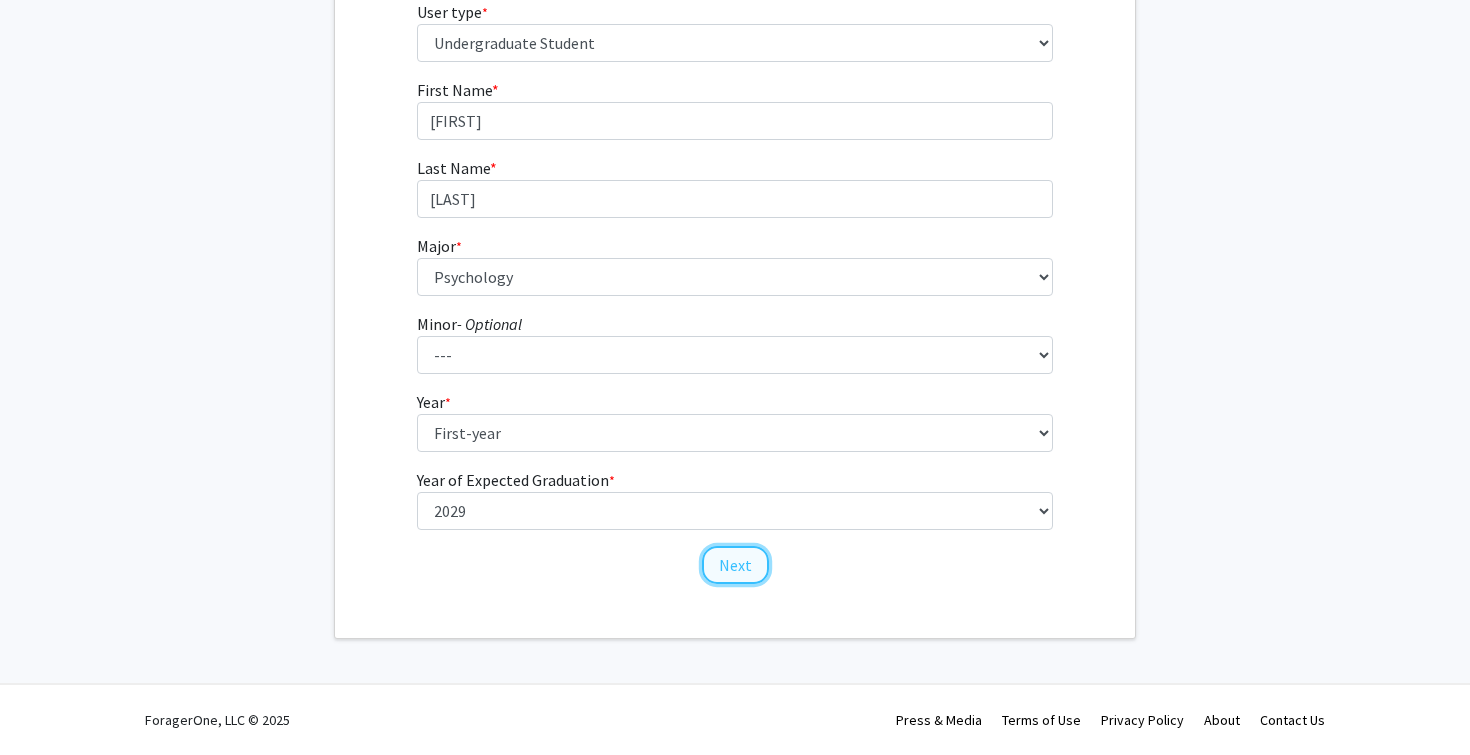 click on "Next" 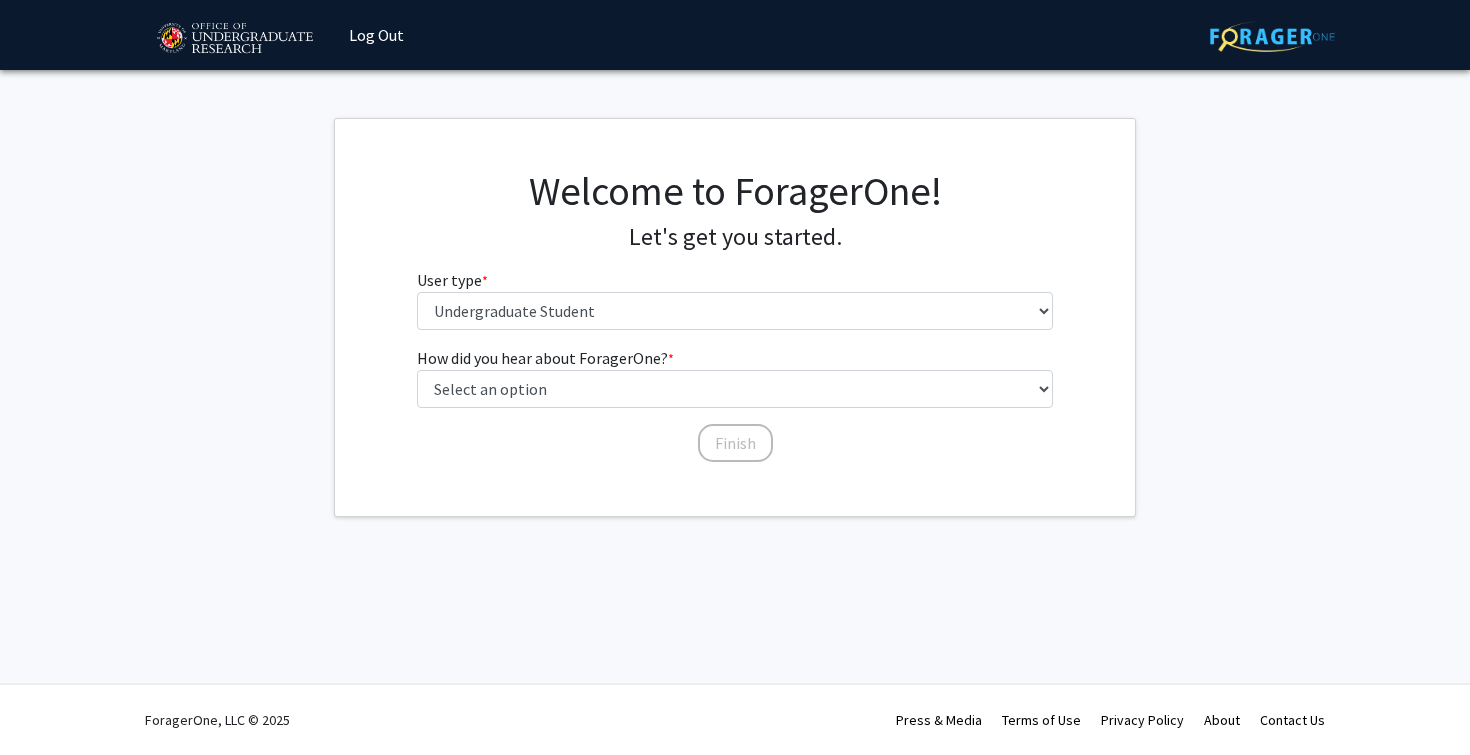 scroll, scrollTop: 0, scrollLeft: 0, axis: both 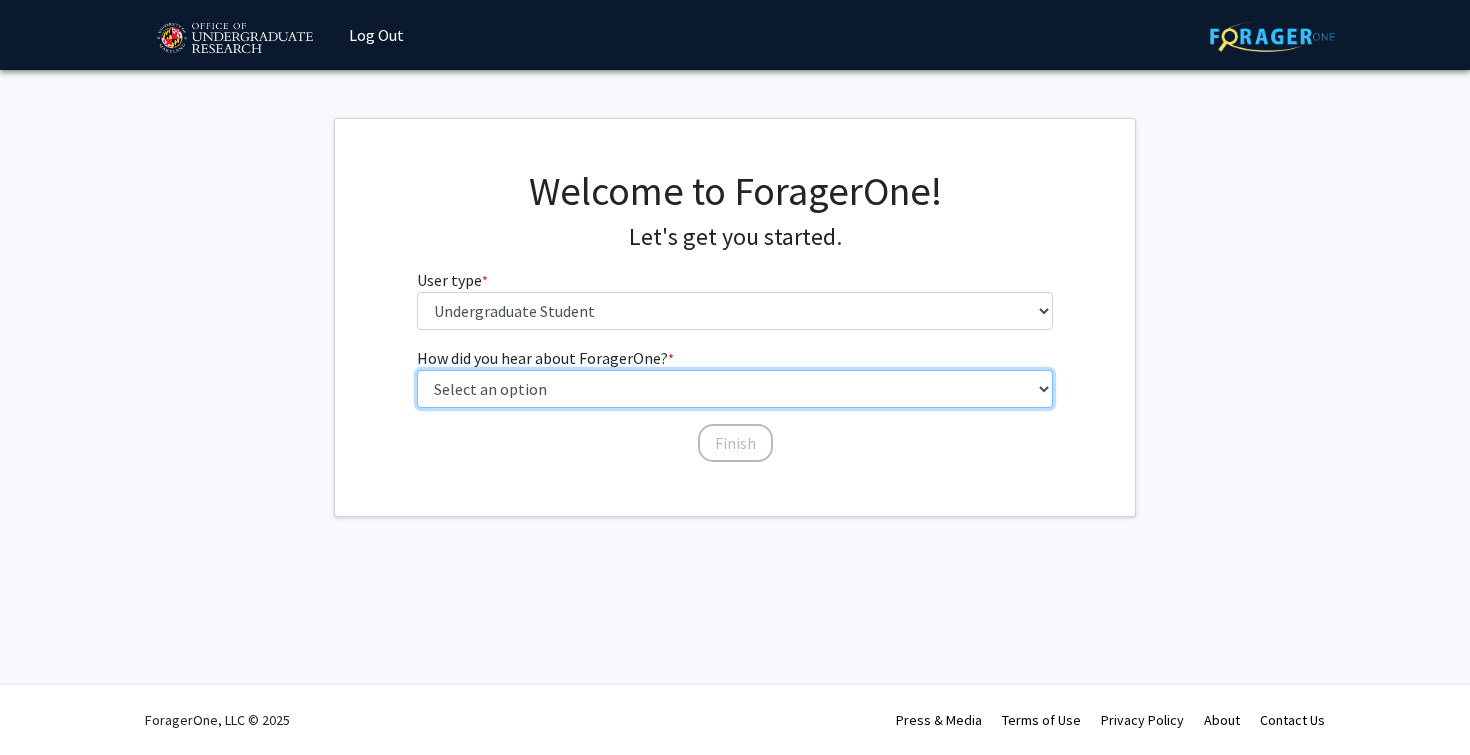 click on "Select an option  Peer/student recommendation   Faculty/staff recommendation   University website   University email or newsletter   Other" at bounding box center [735, 389] 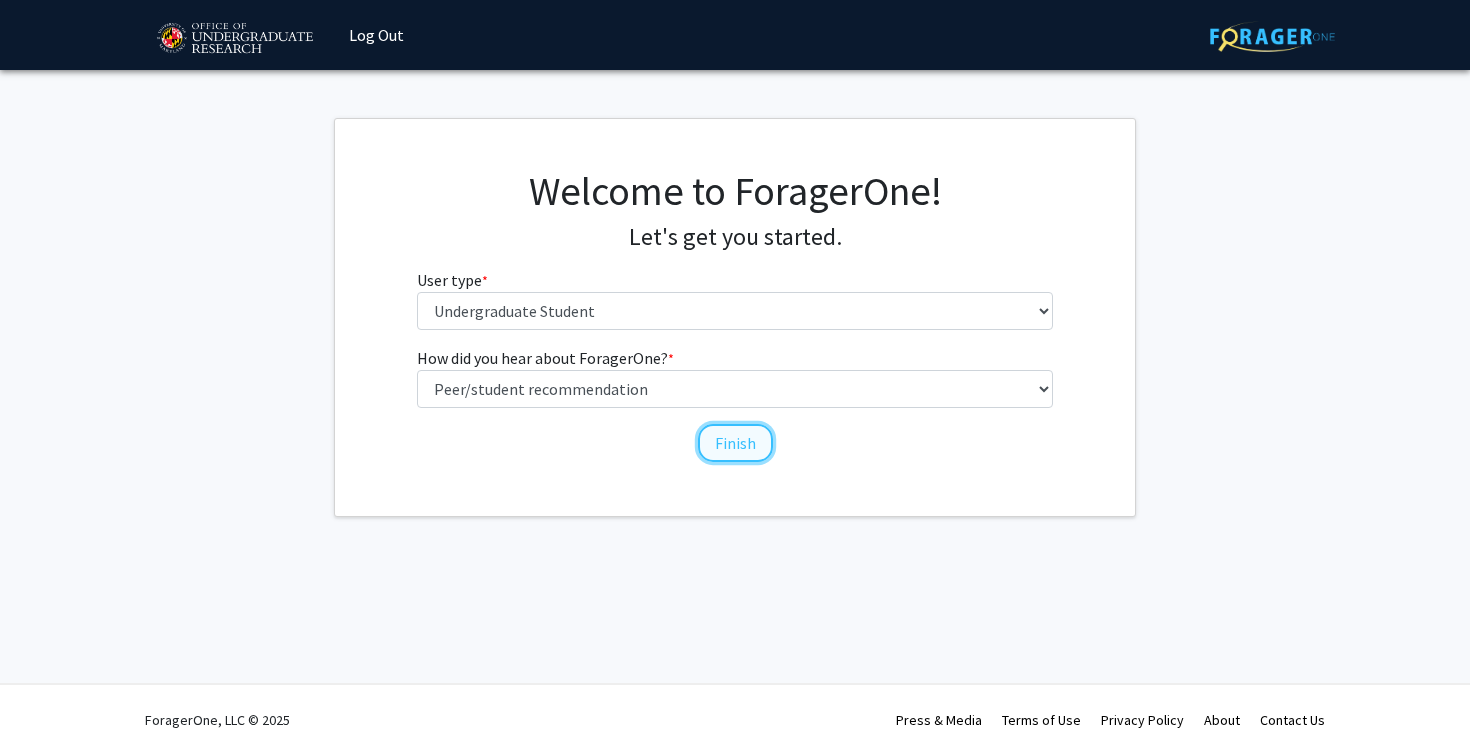 click on "Finish" 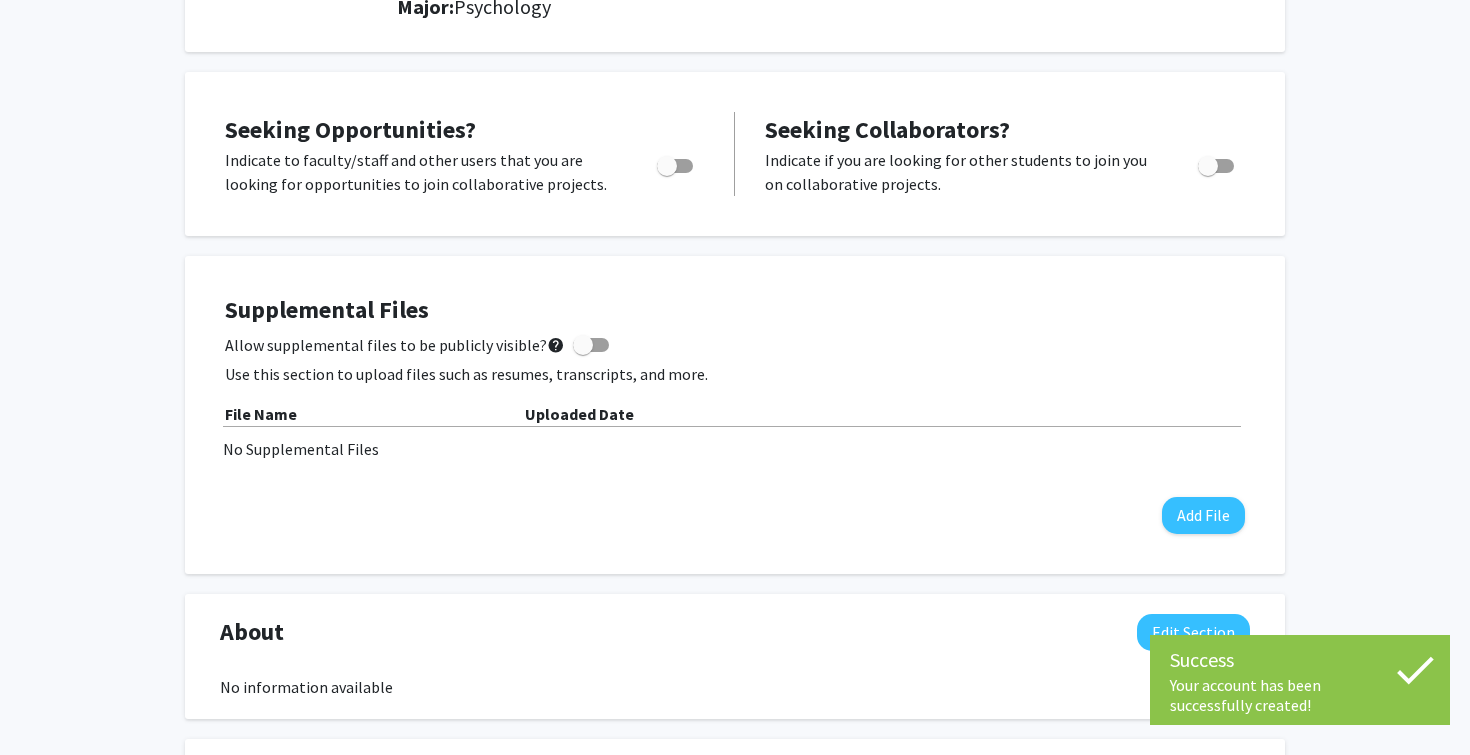 scroll, scrollTop: 314, scrollLeft: 0, axis: vertical 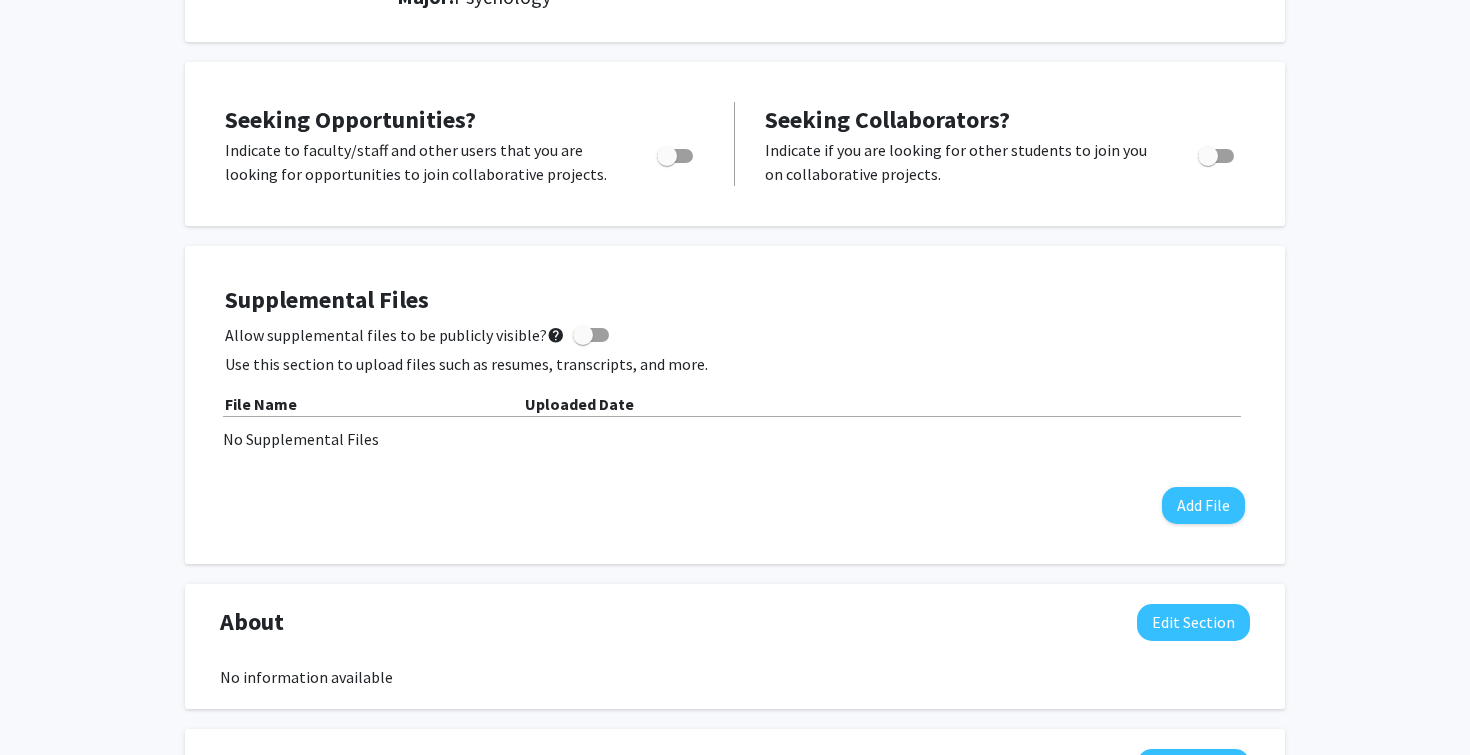 click 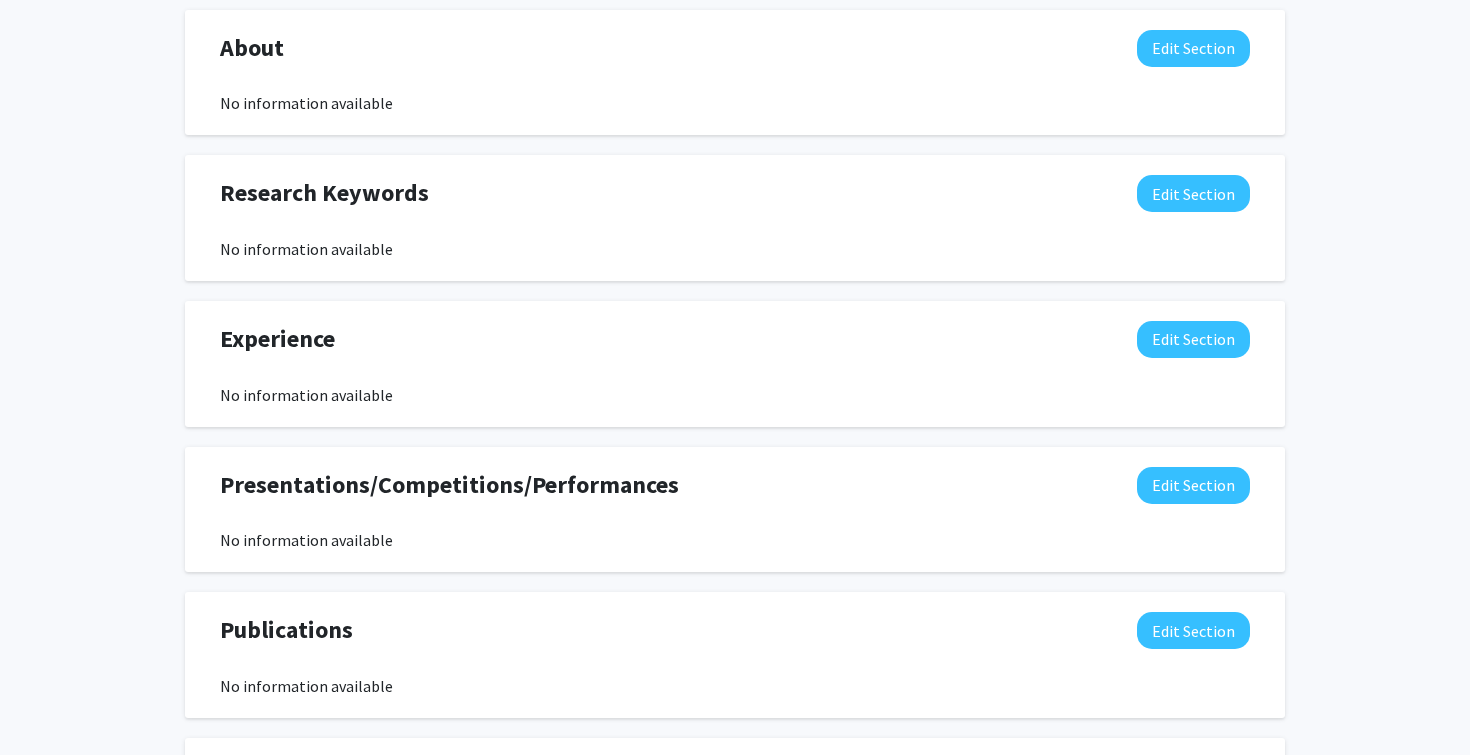 scroll, scrollTop: 903, scrollLeft: 0, axis: vertical 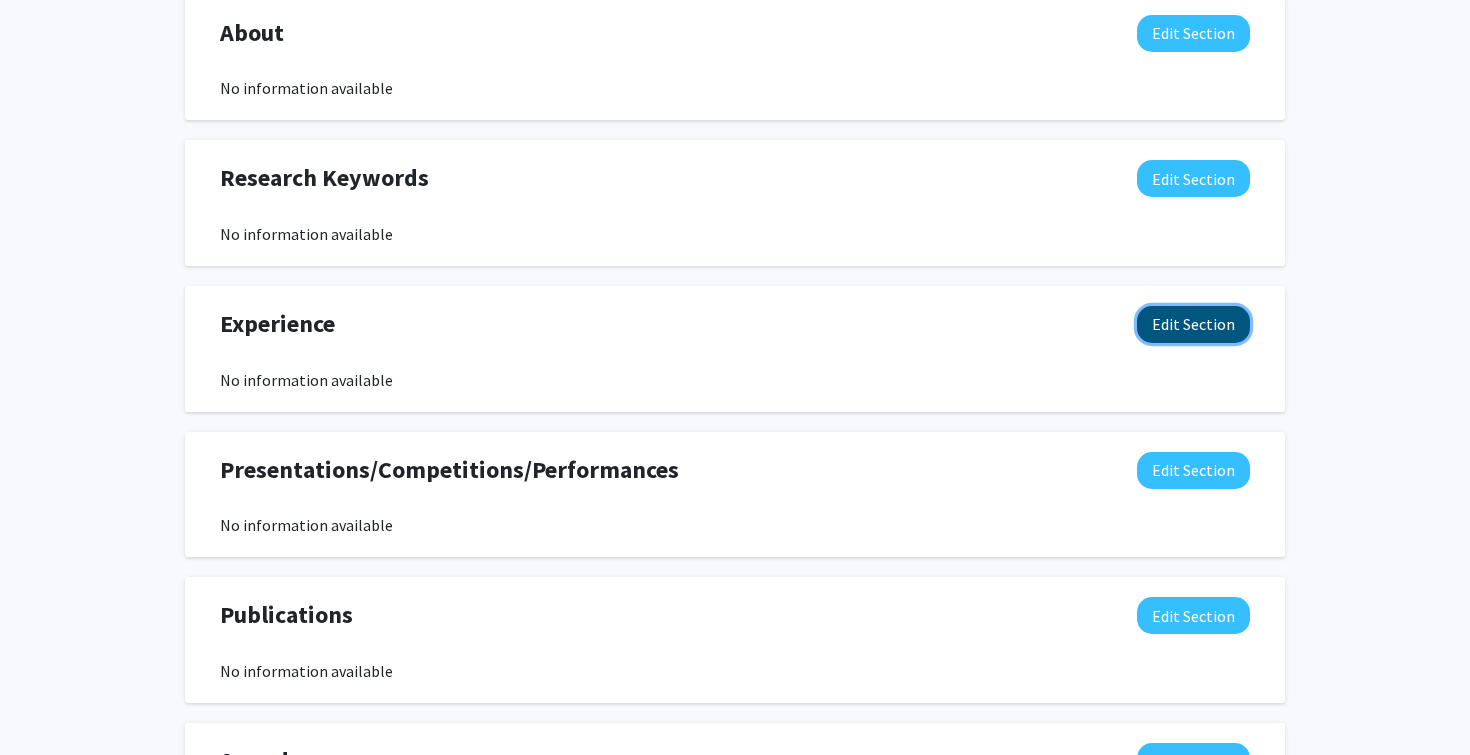 click on "Edit Section" 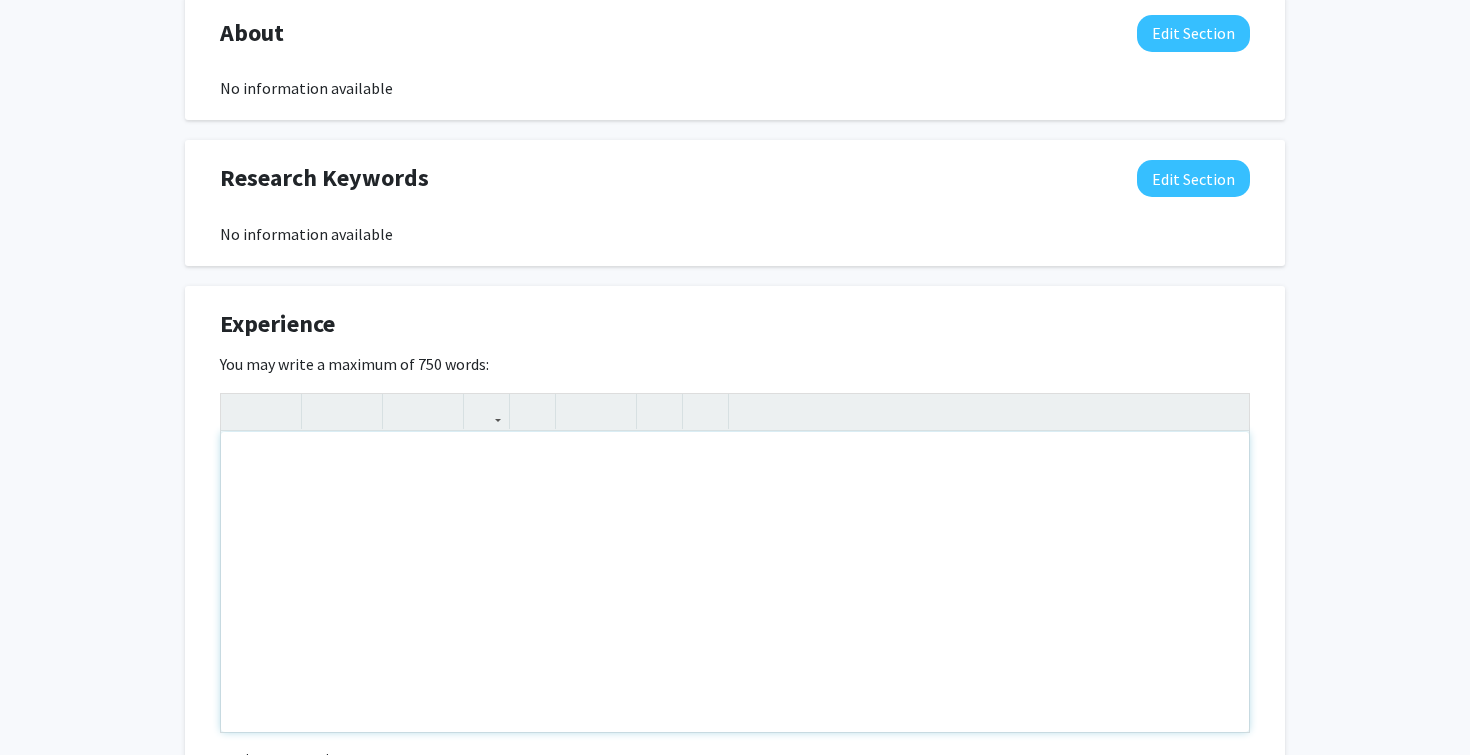 click at bounding box center [735, 582] 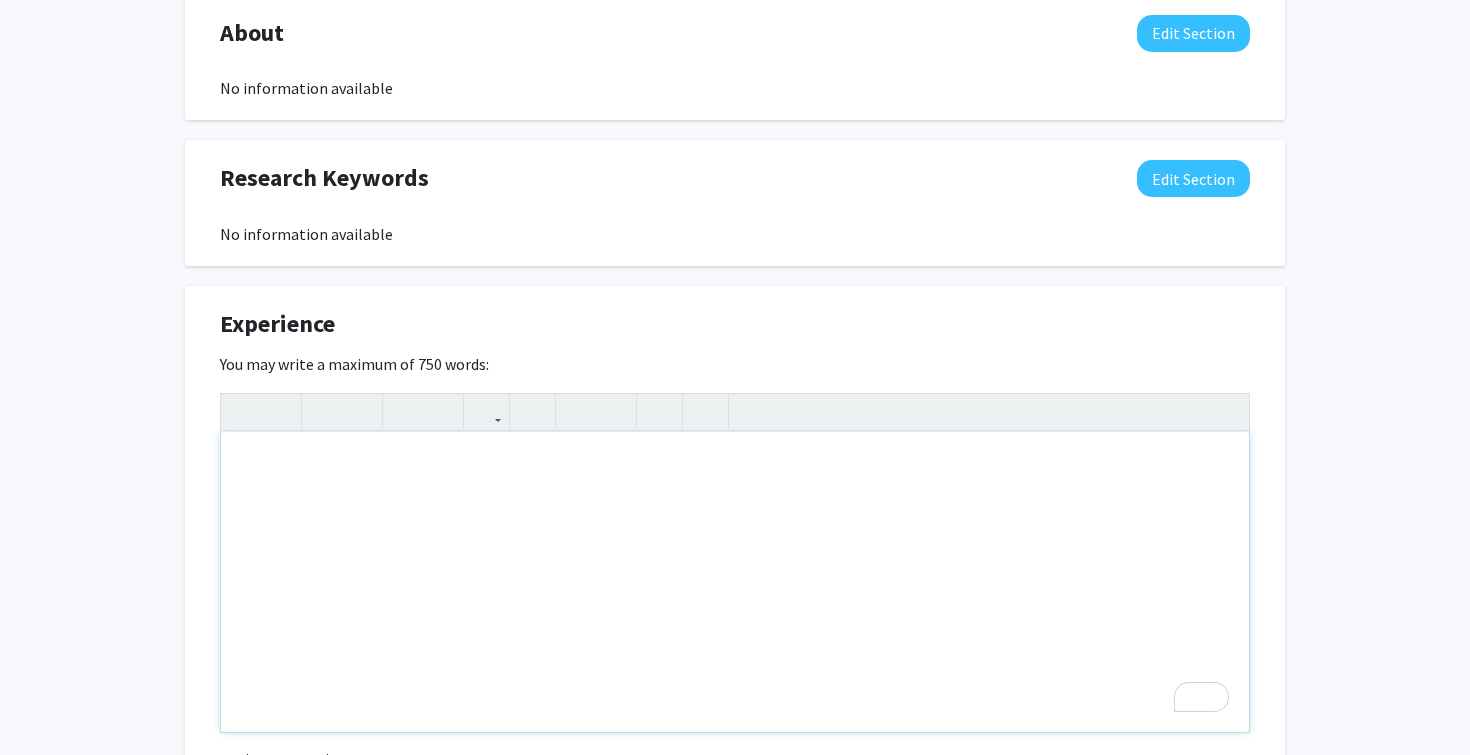 type 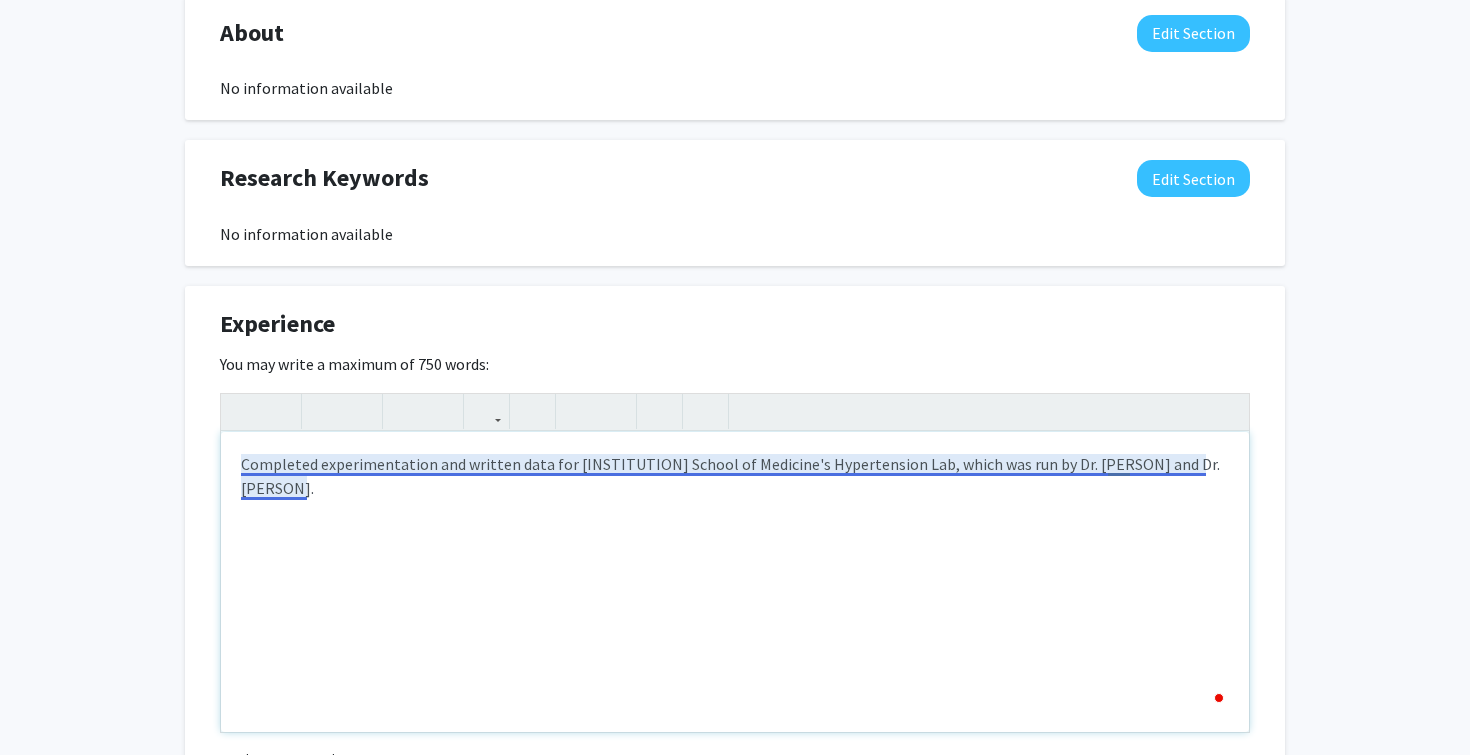 click on "Completed experimentation and written data for [INSTITUTION] School of Medicine's Hypertension Lab, which was run by Dr. [PERSON] and Dr. [PERSON]." at bounding box center [735, 582] 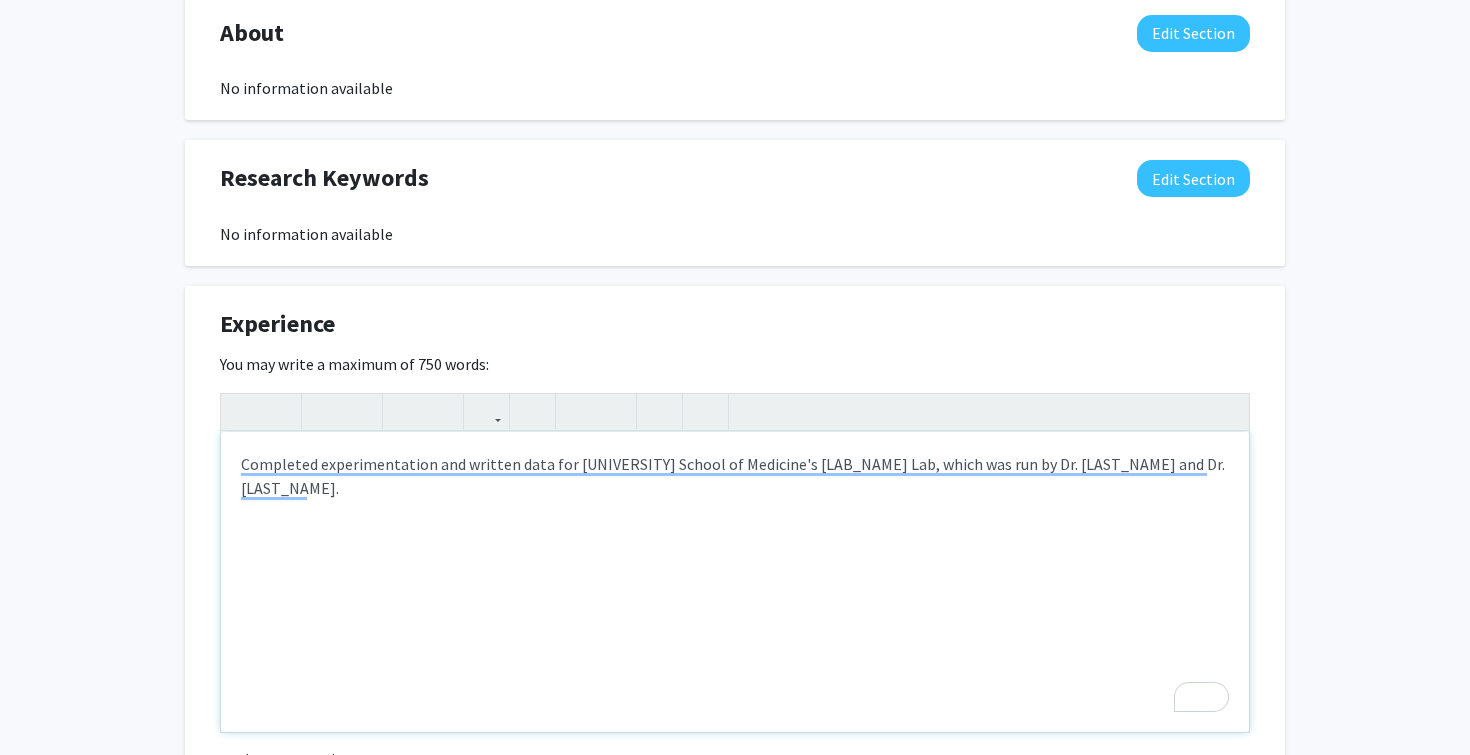 drag, startPoint x: 368, startPoint y: 493, endPoint x: 380, endPoint y: 493, distance: 12 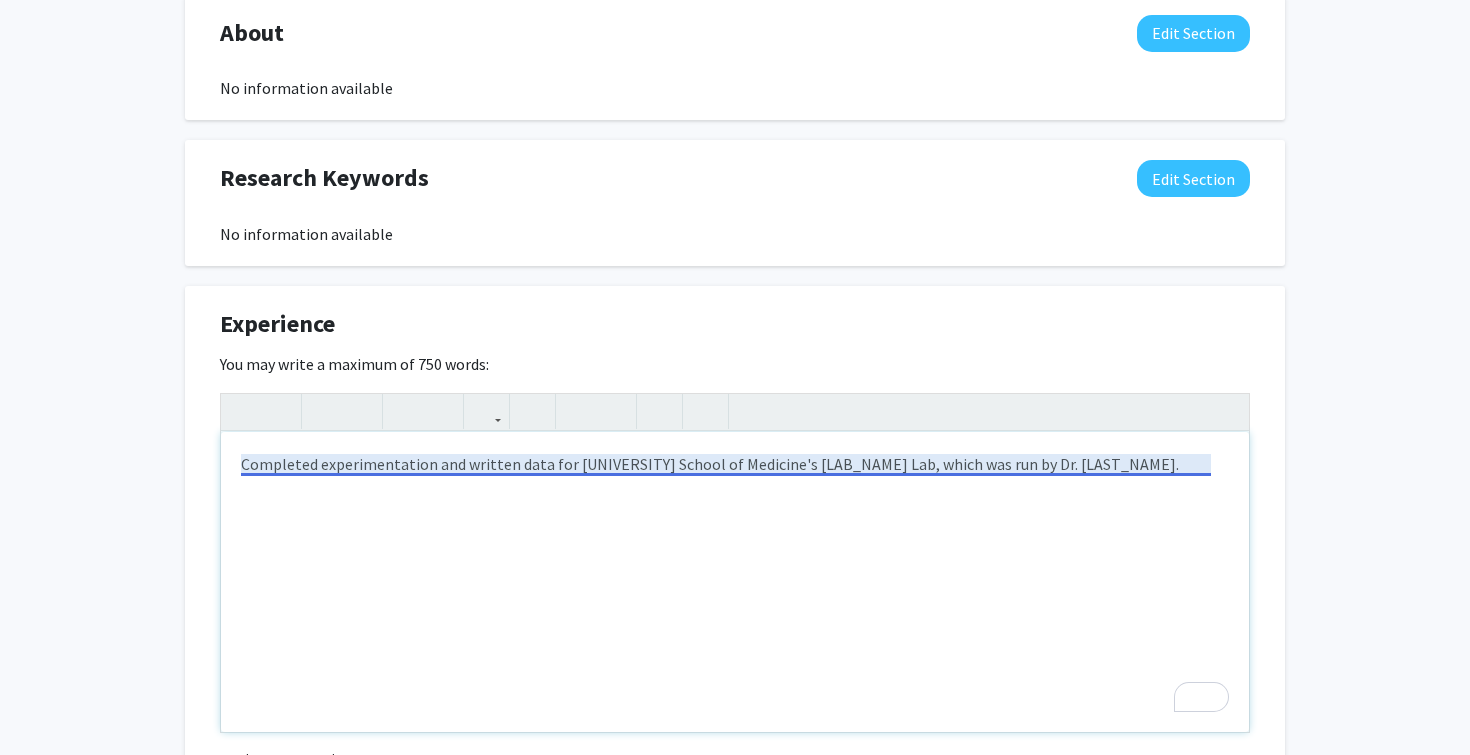click on "Completed experimentation and written data for [UNIVERSITY] School of Medicine's [LAB_NAME] Lab, which was run by Dr. [LAST_NAME]." at bounding box center (735, 582) 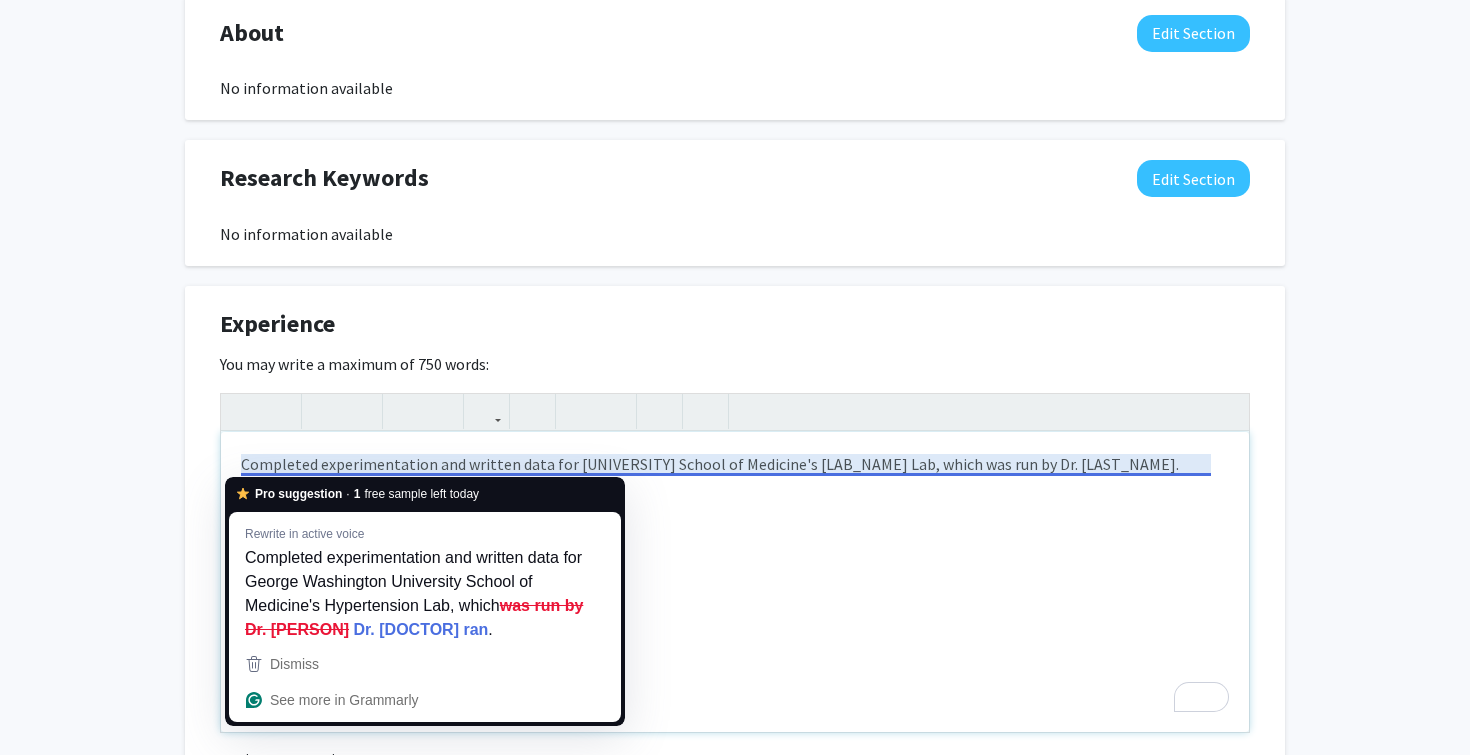 click on "Completed experimentation and written data for [UNIVERSITY] School of Medicine's [LAB_NAME] Lab, which was run by Dr. [LAST_NAME]." at bounding box center [735, 582] 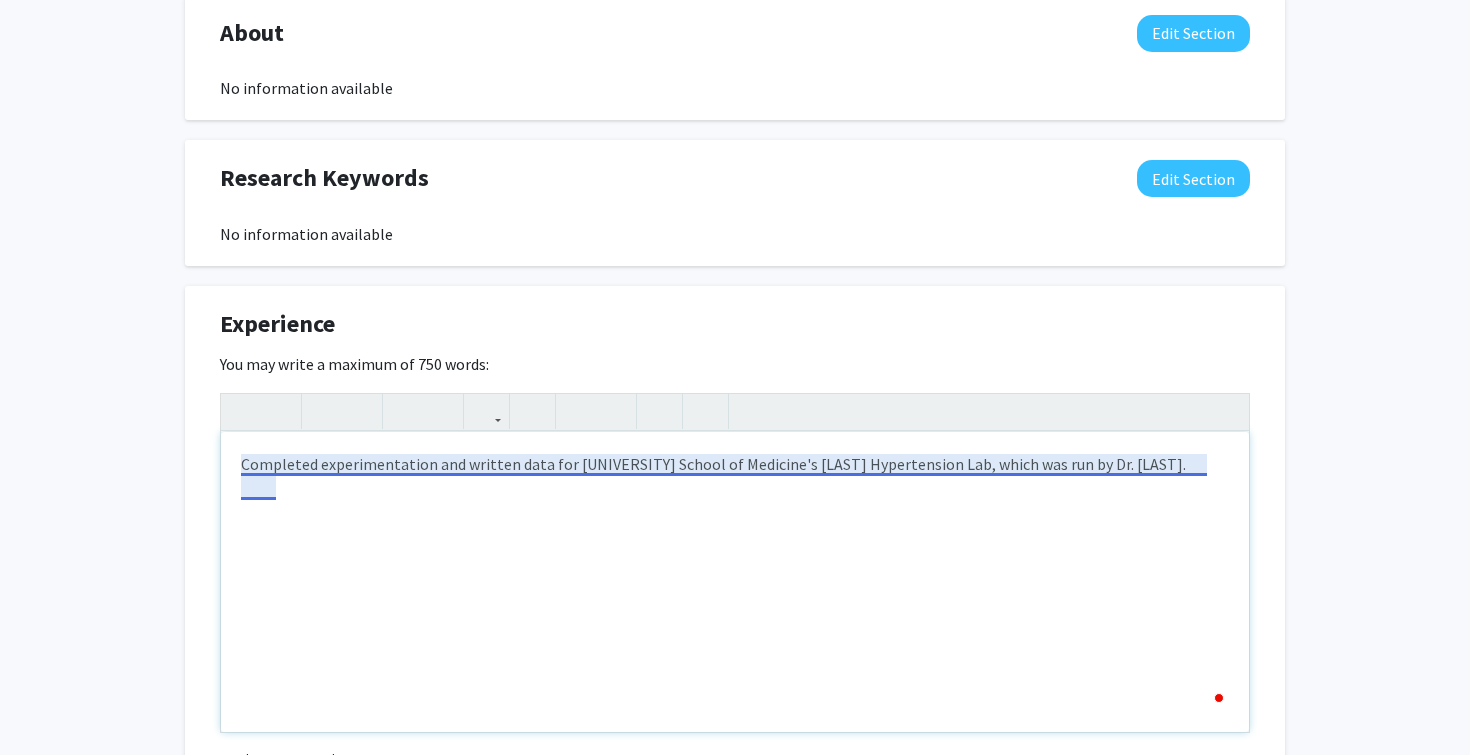 click on "Completed experimentation and written data for [UNIVERSITY] School of Medicine's [LAST] Hypertension Lab, which was run by Dr. [LAST]." at bounding box center [735, 582] 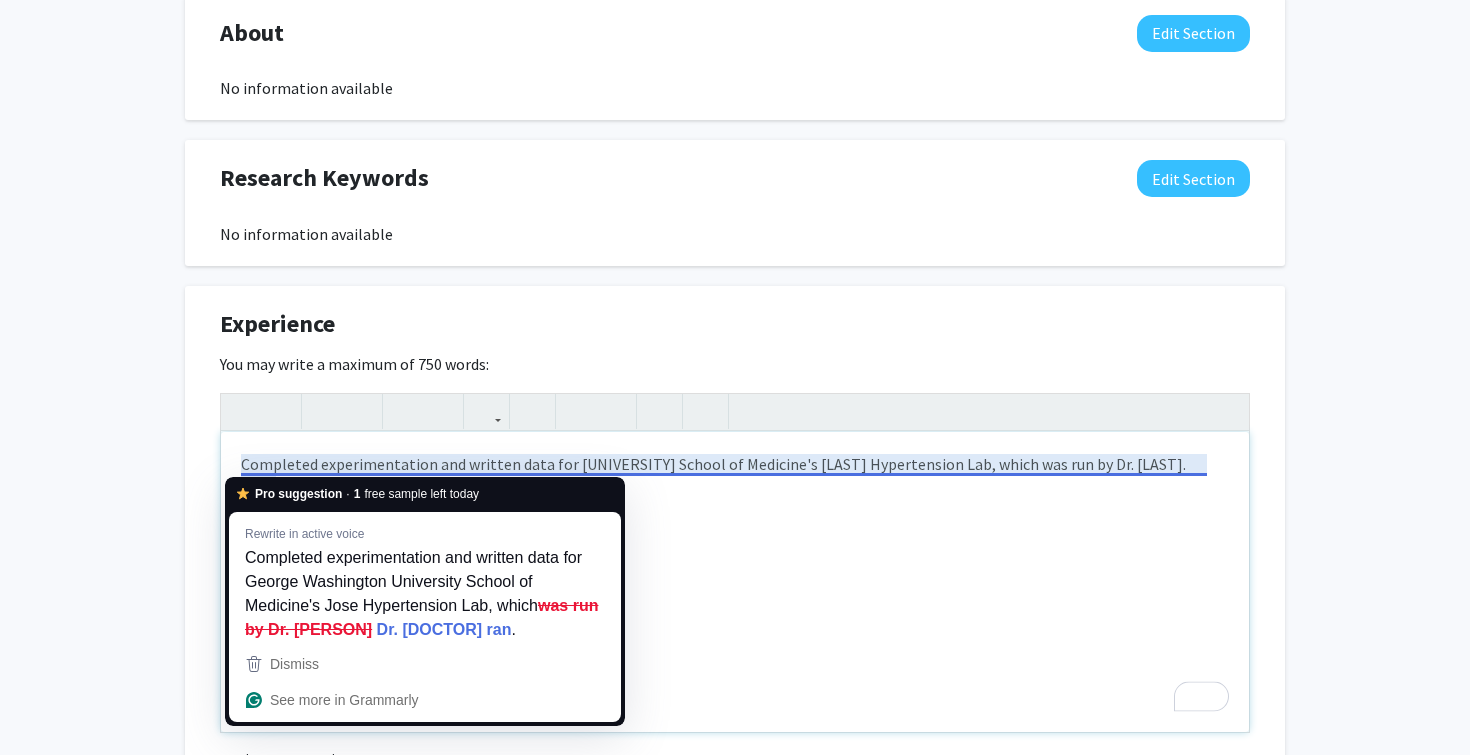 click on "Completed experimentation and written data for [UNIVERSITY] School of Medicine's [LAST] Hypertension Lab, which was run by Dr. [LAST]." at bounding box center (735, 582) 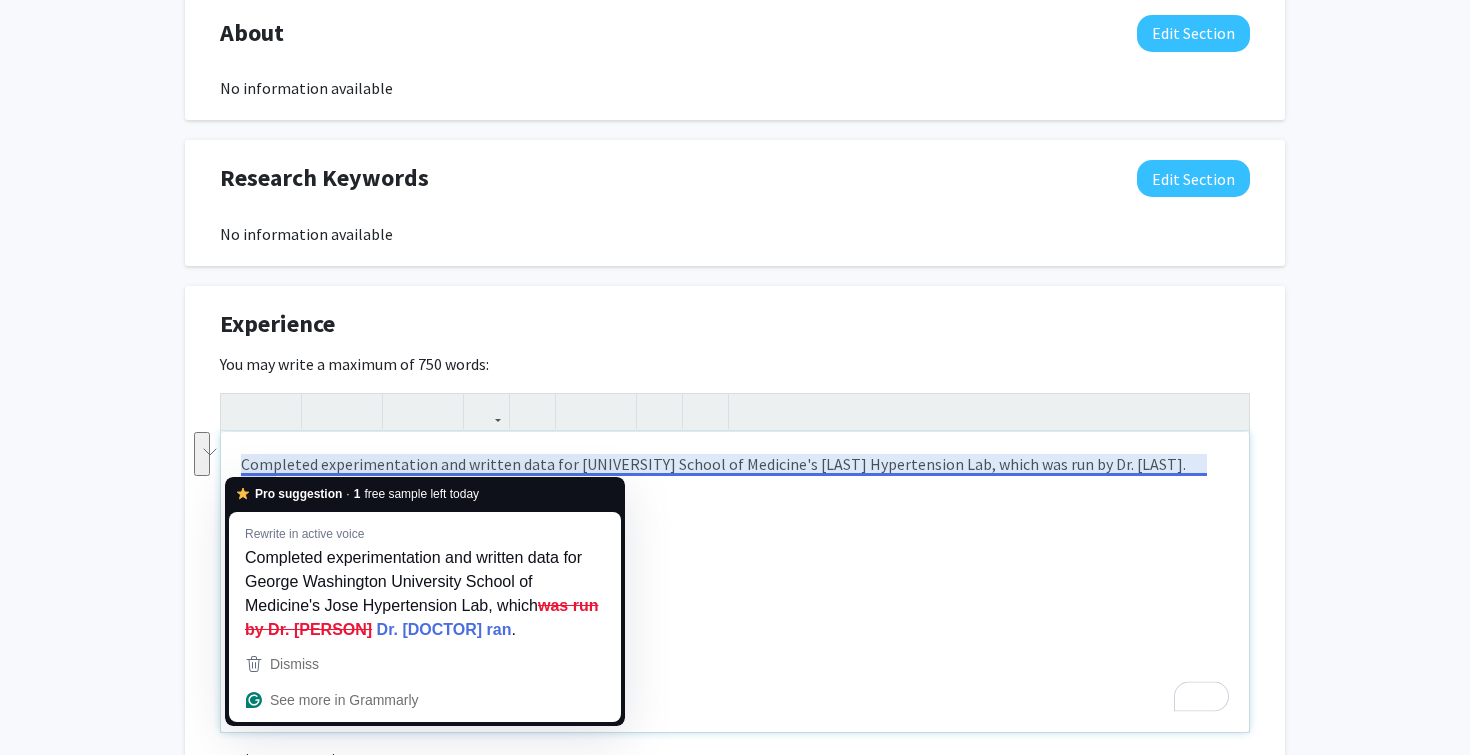 drag, startPoint x: 783, startPoint y: 499, endPoint x: 931, endPoint y: 506, distance: 148.16545 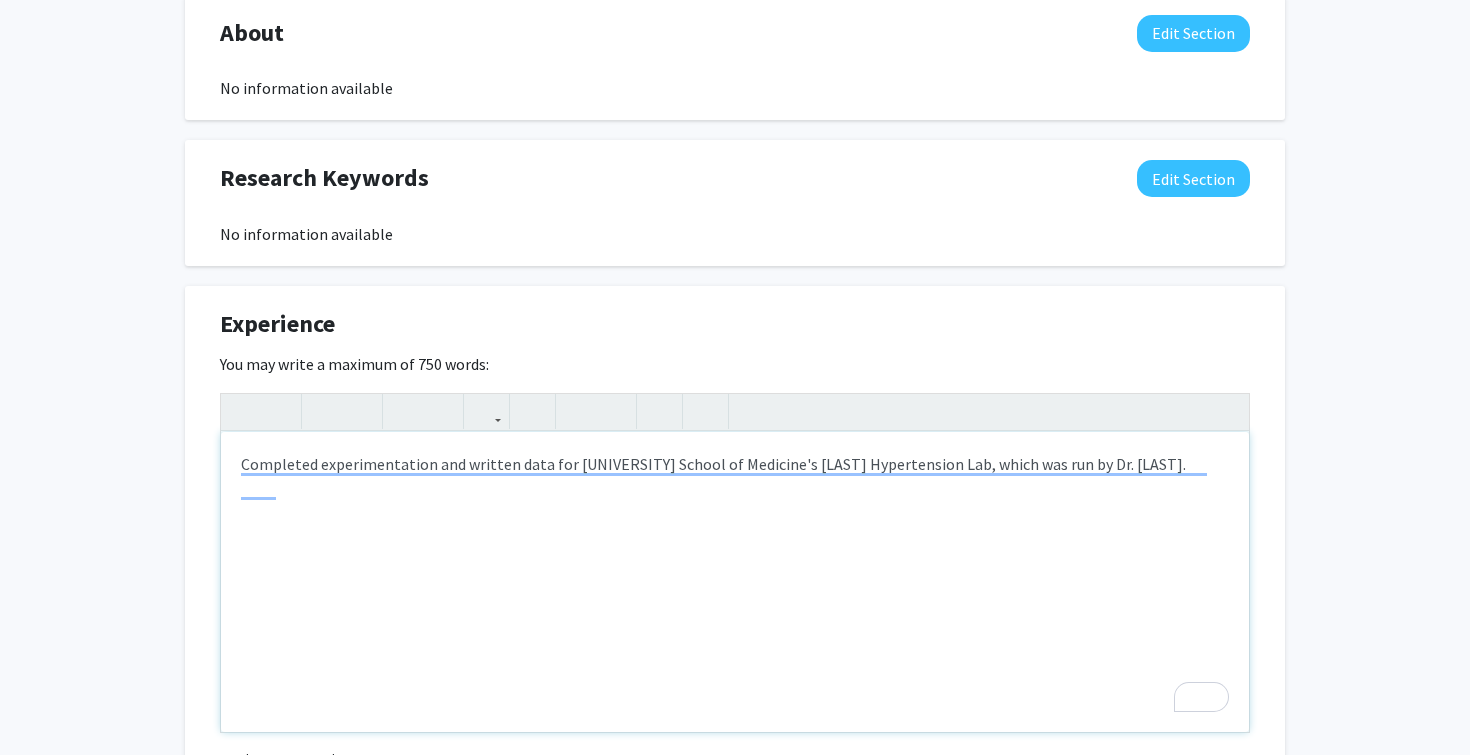 click on "Completed experimentation and written data for [UNIVERSITY] School of Medicine's [LAST] Hypertension Lab, which was run by Dr. [LAST]." at bounding box center (735, 582) 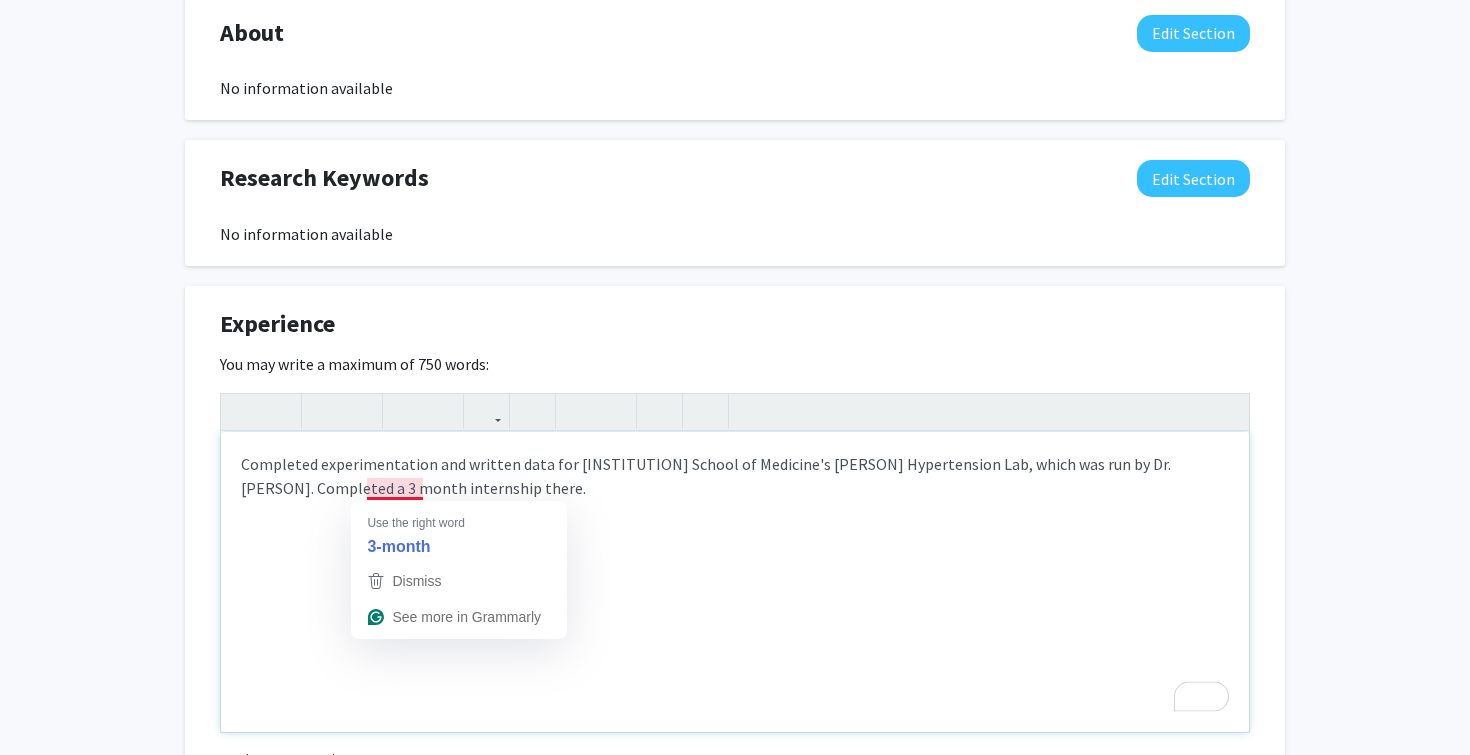 click on "Completed experimentation and written data for [INSTITUTION] School of Medicine's [PERSON] Hypertension Lab, which was run by Dr. [PERSON]. Completed a 3 month internship there." at bounding box center (735, 582) 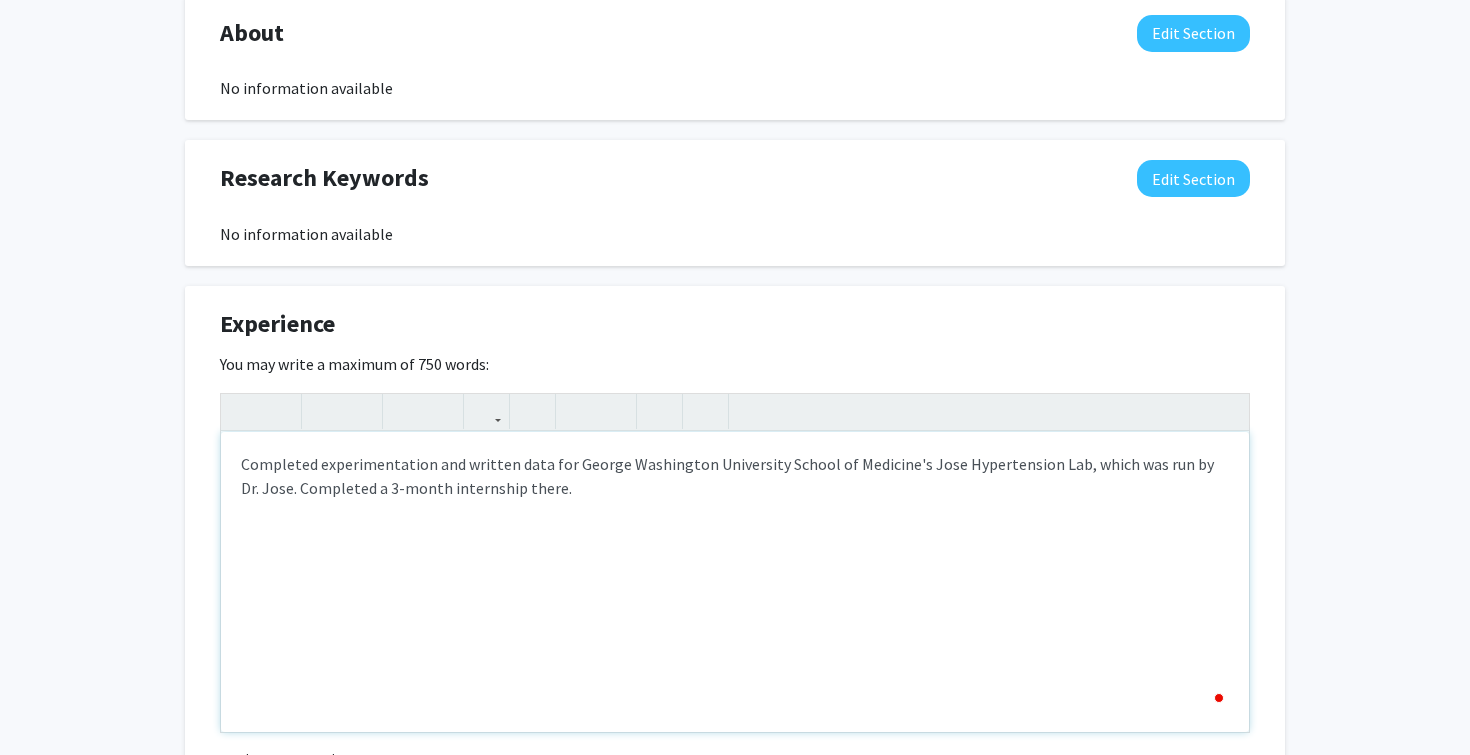 click on "Completed experimentation and written data for George Washington University School of Medicine's Jose Hypertension Lab, which was run by Dr. Jose. Completed a 3-month internship there." at bounding box center [735, 582] 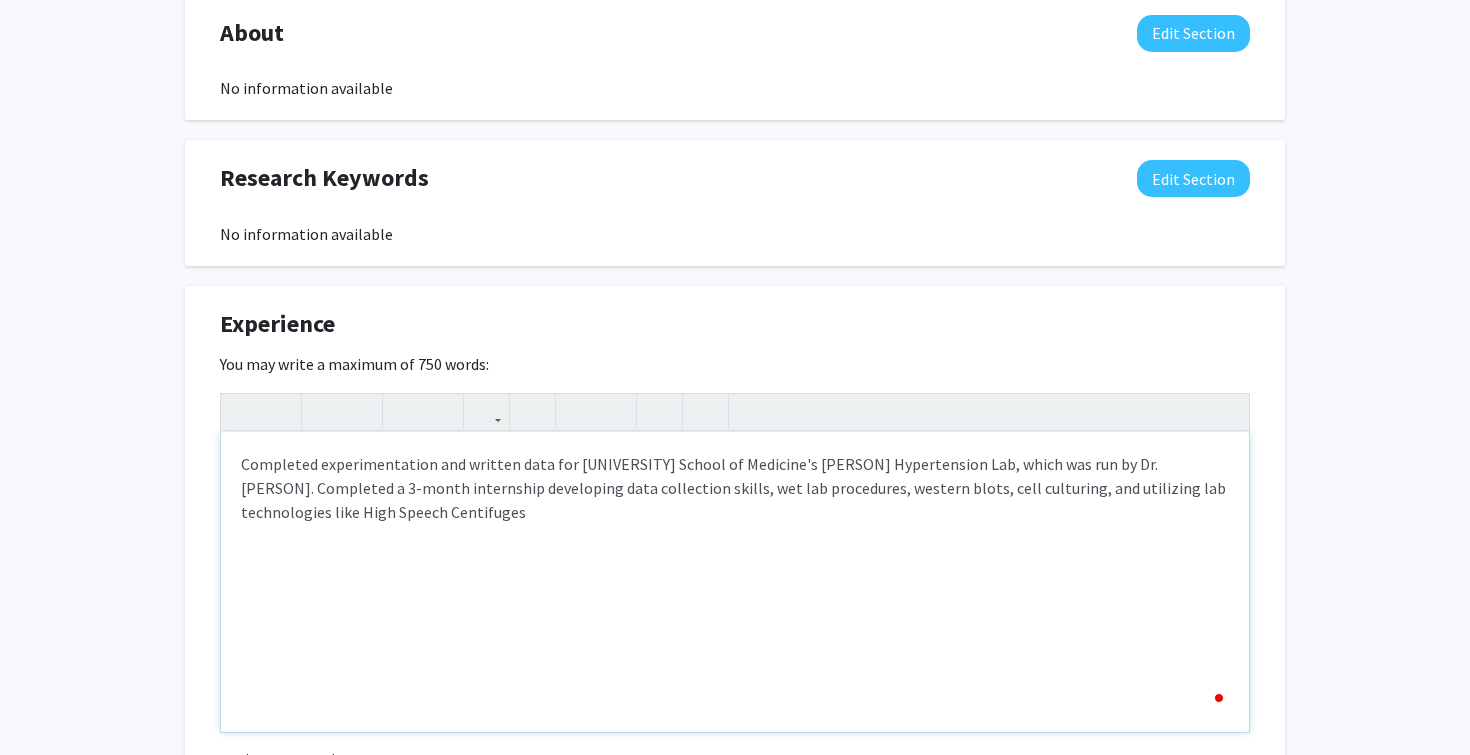 type on "Completed experimentation and written data for [UNIVERSITY] School of Medicine's [PERSON] Hypertension Lab, which was run by Dr. [PERSON]. Completed a 3-month internship developing data collection skills, wet lab procedures, western blots, cell culturing, and utilizing lab technologies like High Speech Centifuges." 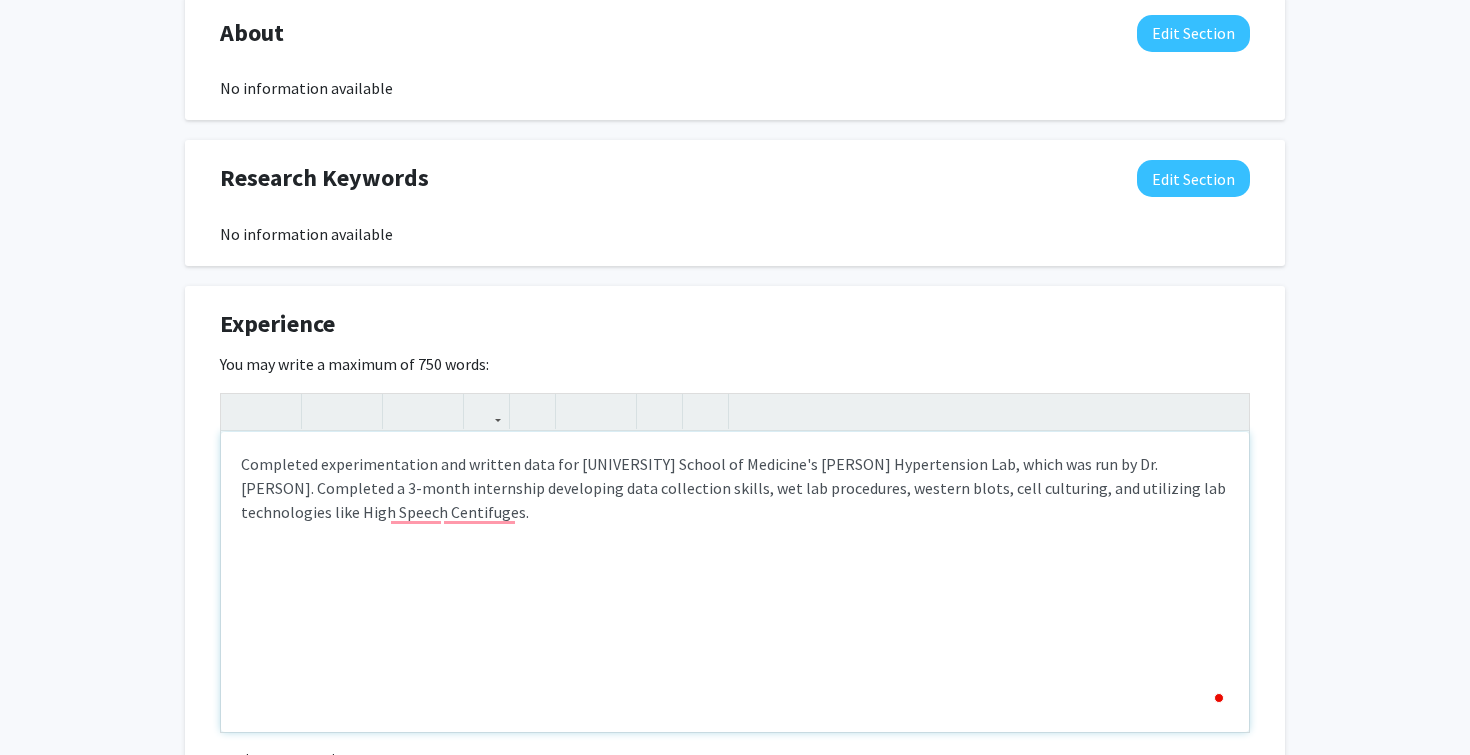 click on "Completed experimentation and written data for [UNIVERSITY] School of Medicine's [PERSON] Hypertension Lab, which was run by Dr. [PERSON]. Completed a 3-month internship developing data collection skills, wet lab procedures, western blots, cell culturing, and utilizing lab technologies like High Speech Centifuges." at bounding box center (735, 582) 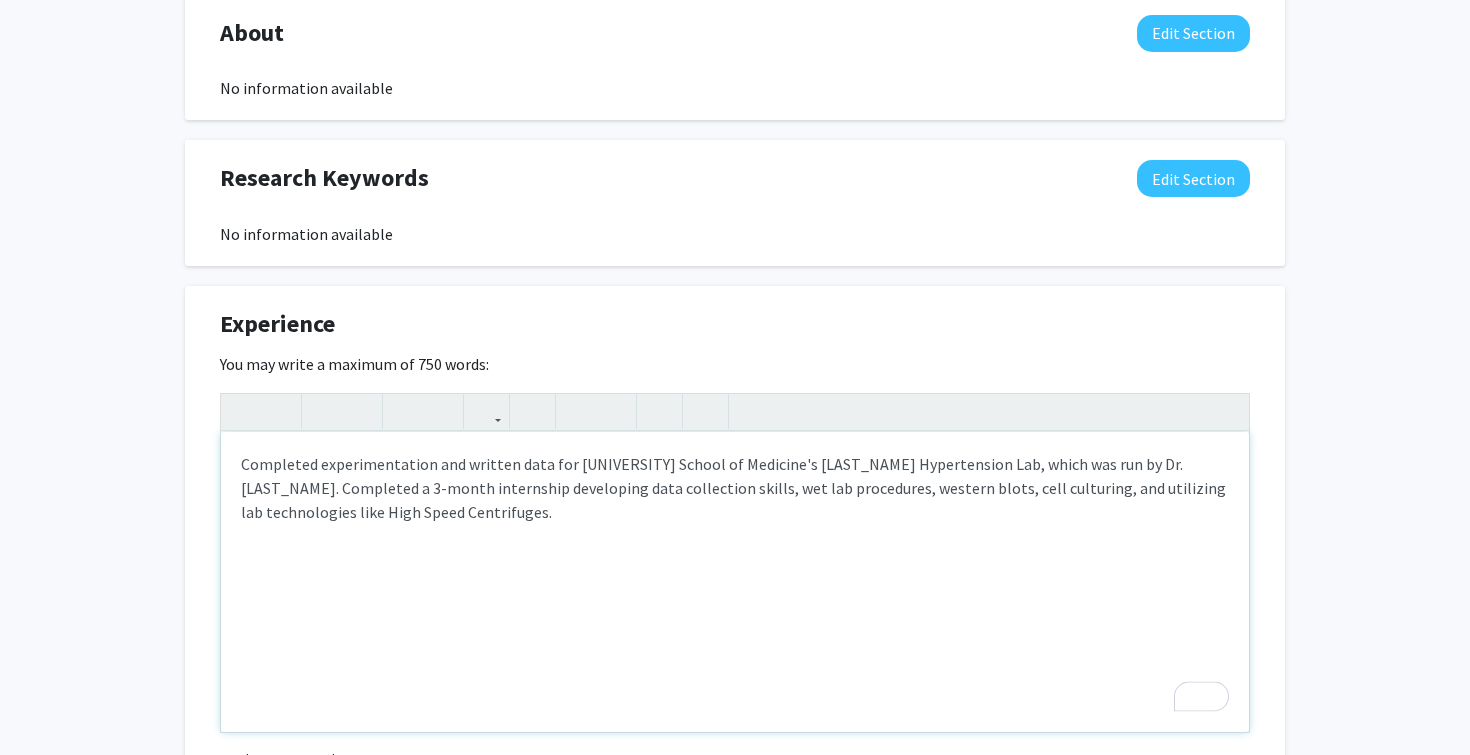 click on "Completed experimentation and written data for [UNIVERSITY] School of Medicine's [LAST_NAME] Hypertension Lab, which was run by Dr. [LAST_NAME]. Completed a 3-month internship developing data collection skills, wet lab procedures, western blots, cell culturing, and utilizing lab technologies like High Speed Centrifuges." at bounding box center [735, 582] 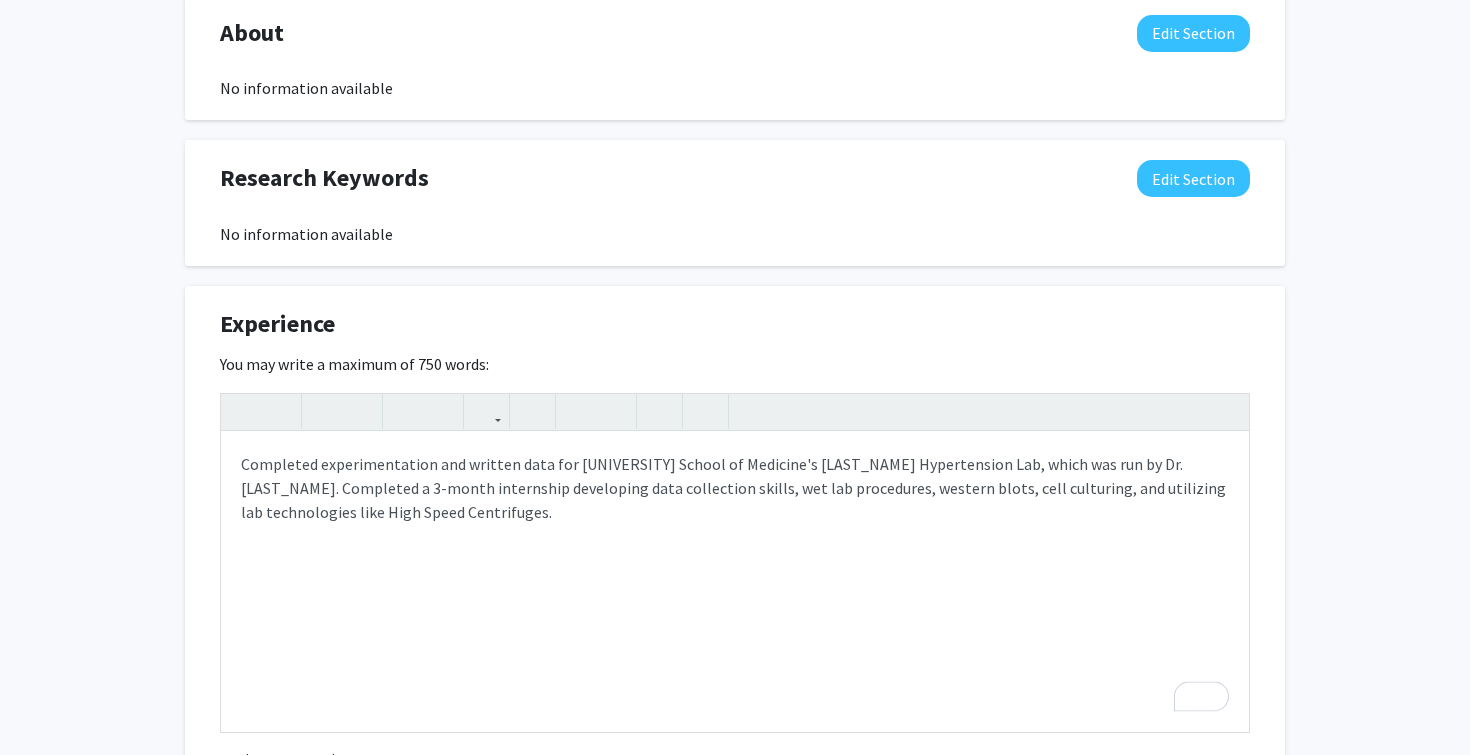 click on "[FIRST] [LAST]  Edit Section  See Public View  help  Degree Level:   Undergraduate Student   Year:   First-year   Expected Graduation:   2029   Major:  Psychology Seeking Opportunities?  Indicate to faculty/staff and other users that you are looking for opportunities to join collaborative projects.  &nbsp; Seeking Collaborators?  Indicate if you are looking for other students to join you on collaborative projects.  &nbsp;    Supplemental Files &nbsp;  Allow supplemental files to be publicly visible?  help  Use this section to upload files such as resumes, transcripts, and more. File Name Uploaded Date No Supplemental Files  Add File  About  Edit Section  No information available  You may write a maximum of 1,000 words:  Insert link Remove link Word Count: 0 words Save  Cancel Edits  Research Keywords  Edit Section  No information available  You may write a maximum of 200 words:  Insert link Remove link Word Count: 0 words Save  Cancel Edits  Experience  Edit Section   You may write a maximum of 750 words:  Insert link" 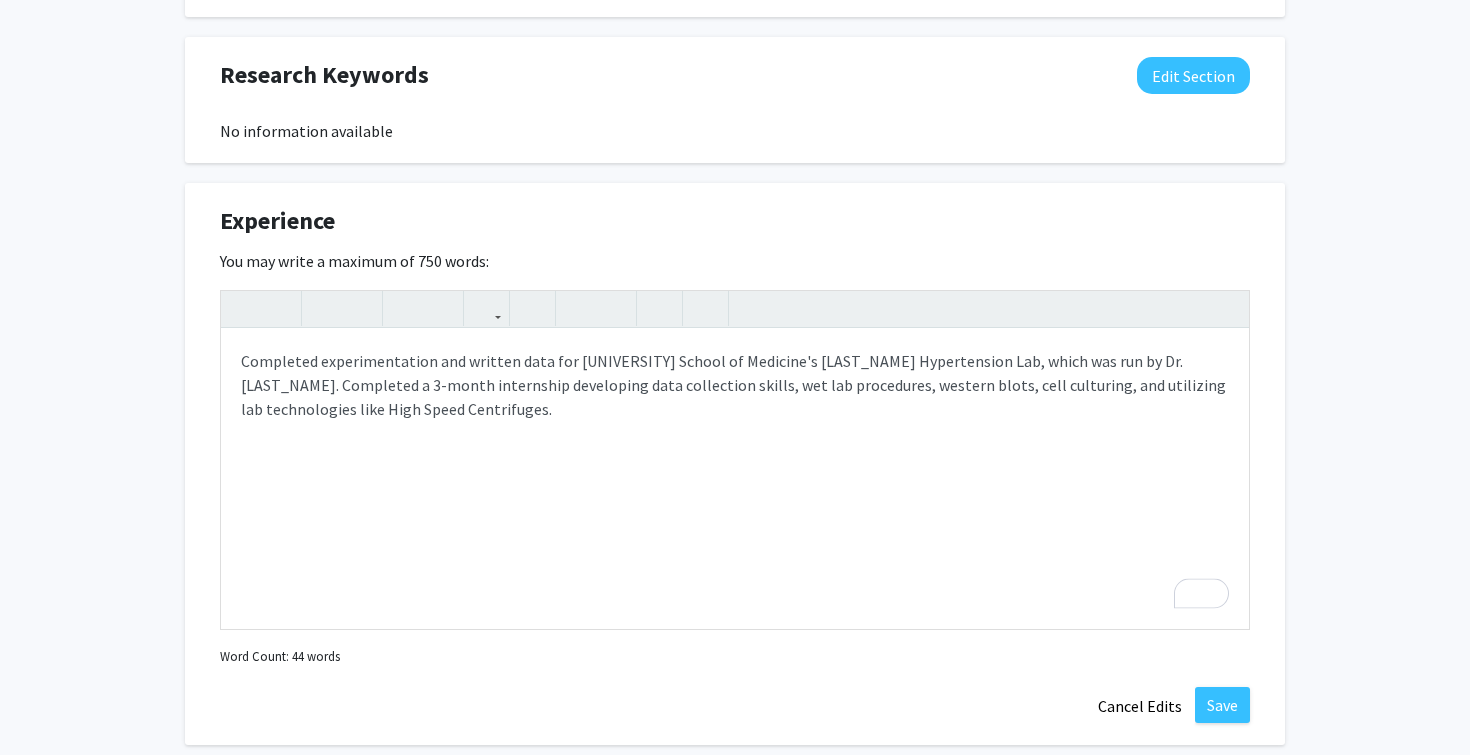 scroll, scrollTop: 1036, scrollLeft: 0, axis: vertical 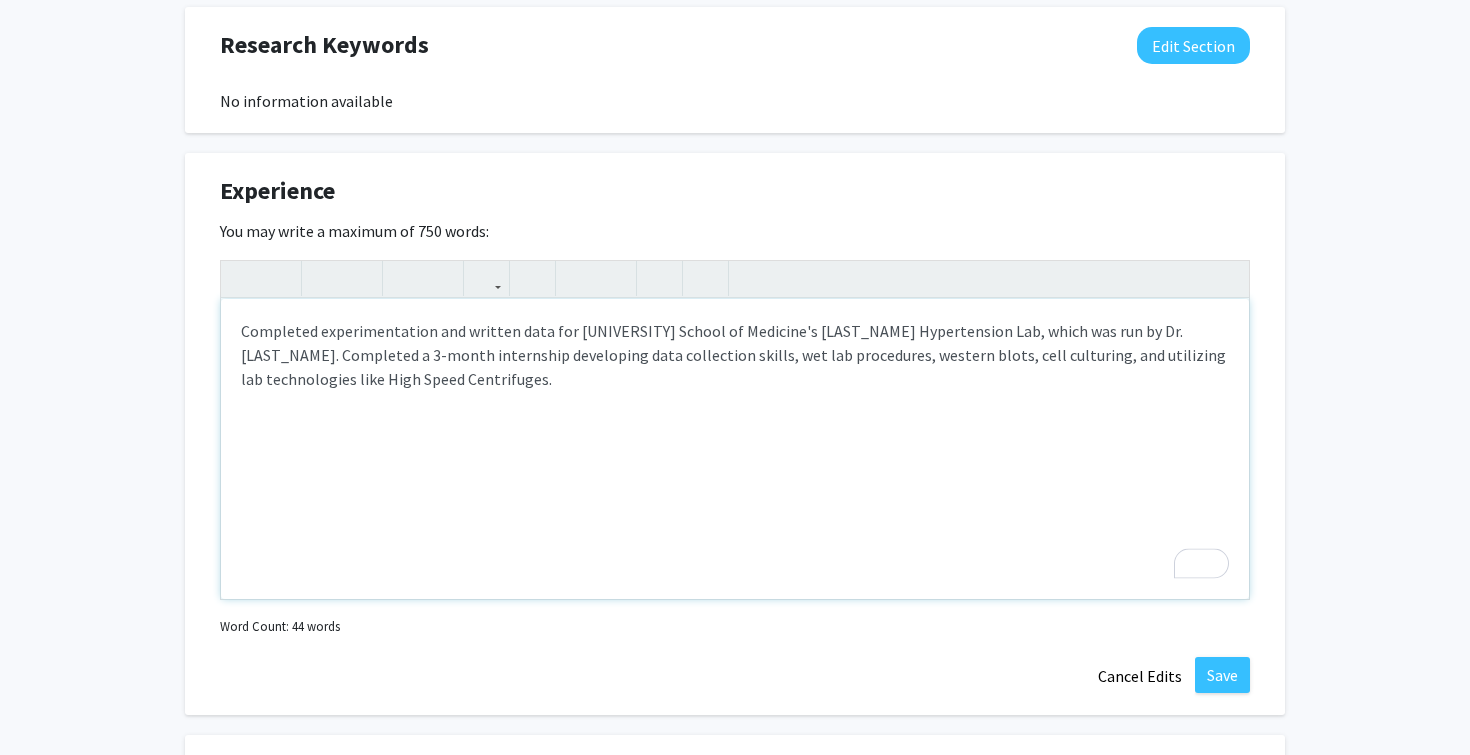 click on "Completed experimentation and written data for [UNIVERSITY] School of Medicine's [LAST_NAME] Hypertension Lab, which was run by Dr. [LAST_NAME]. Completed a 3-month internship developing data collection skills, wet lab procedures, western blots, cell culturing, and utilizing lab technologies like High Speed Centrifuges." at bounding box center (735, 449) 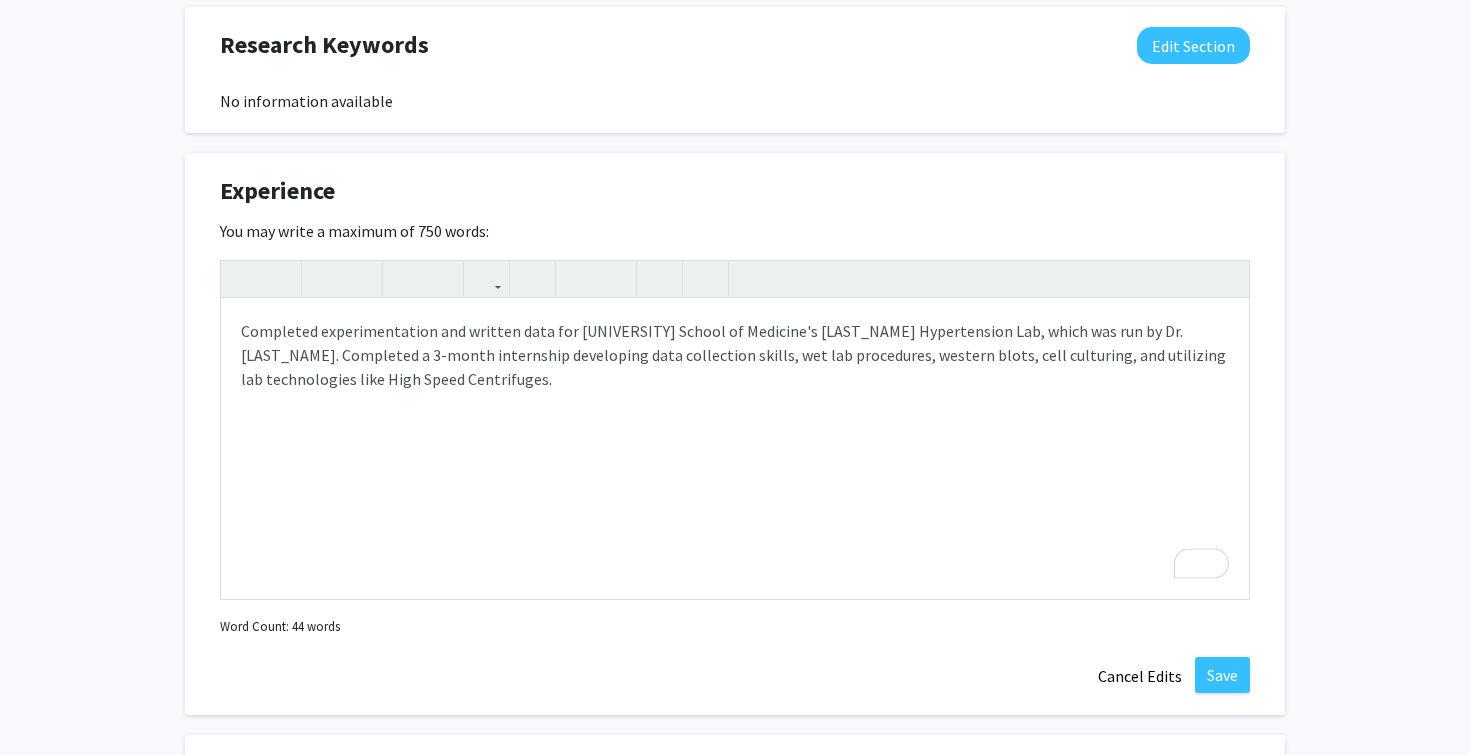 click on "[FIRST] [LAST]  Edit Section  See Public View  help  Degree Level:   Undergraduate Student   Year:   First-year   Expected Graduation:   2029   Major:  Psychology Seeking Opportunities?  Indicate to faculty/staff and other users that you are looking for opportunities to join collaborative projects.  &nbsp; Seeking Collaborators?  Indicate if you are looking for other students to join you on collaborative projects.  &nbsp;    Supplemental Files &nbsp;  Allow supplemental files to be publicly visible?  help  Use this section to upload files such as resumes, transcripts, and more. File Name Uploaded Date No Supplemental Files  Add File  About  Edit Section  No information available  You may write a maximum of 1,000 words:  Insert link Remove link Word Count: 0 words Save  Cancel Edits  Research Keywords  Edit Section  No information available  You may write a maximum of 200 words:  Insert link Remove link Word Count: 0 words Save  Cancel Edits  Experience  Edit Section   You may write a maximum of 750 words:  Insert link" 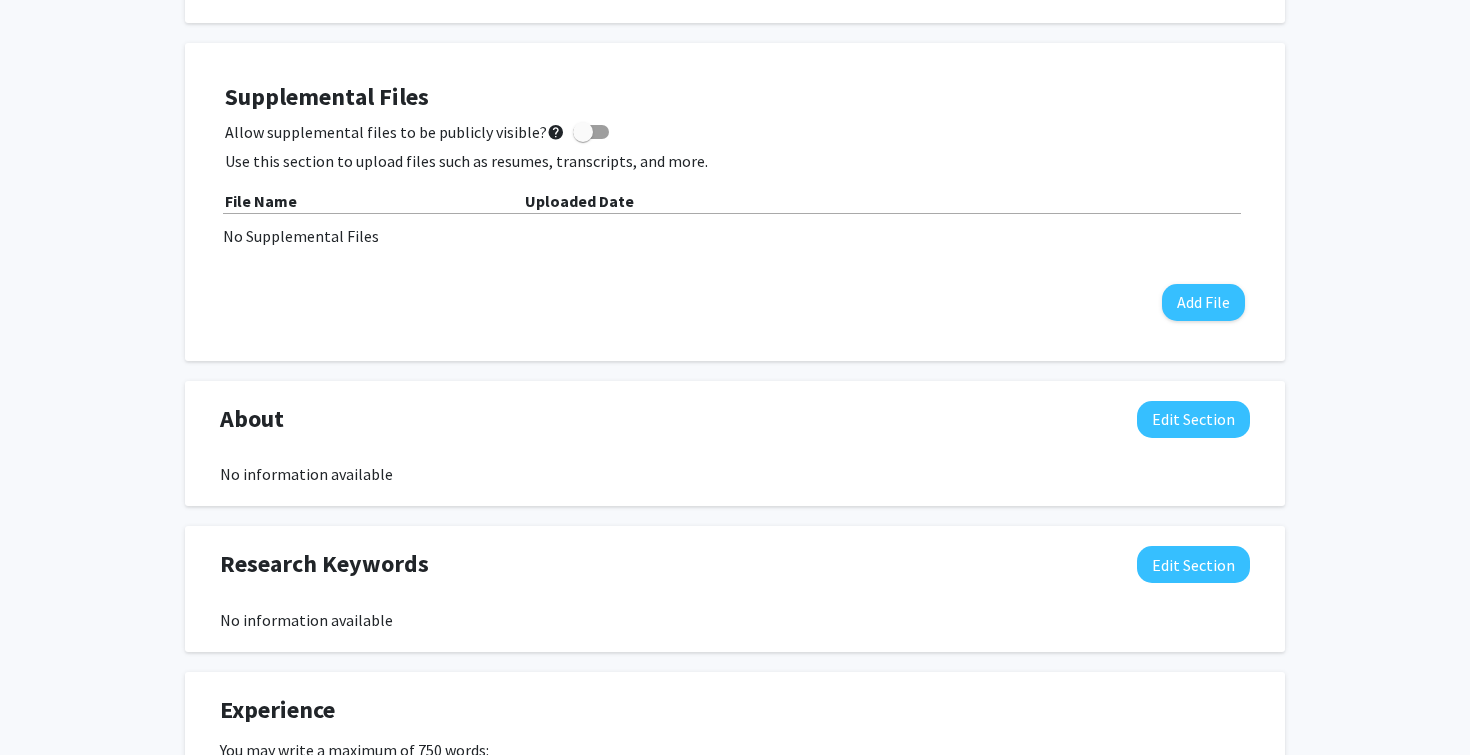 scroll, scrollTop: 403, scrollLeft: 0, axis: vertical 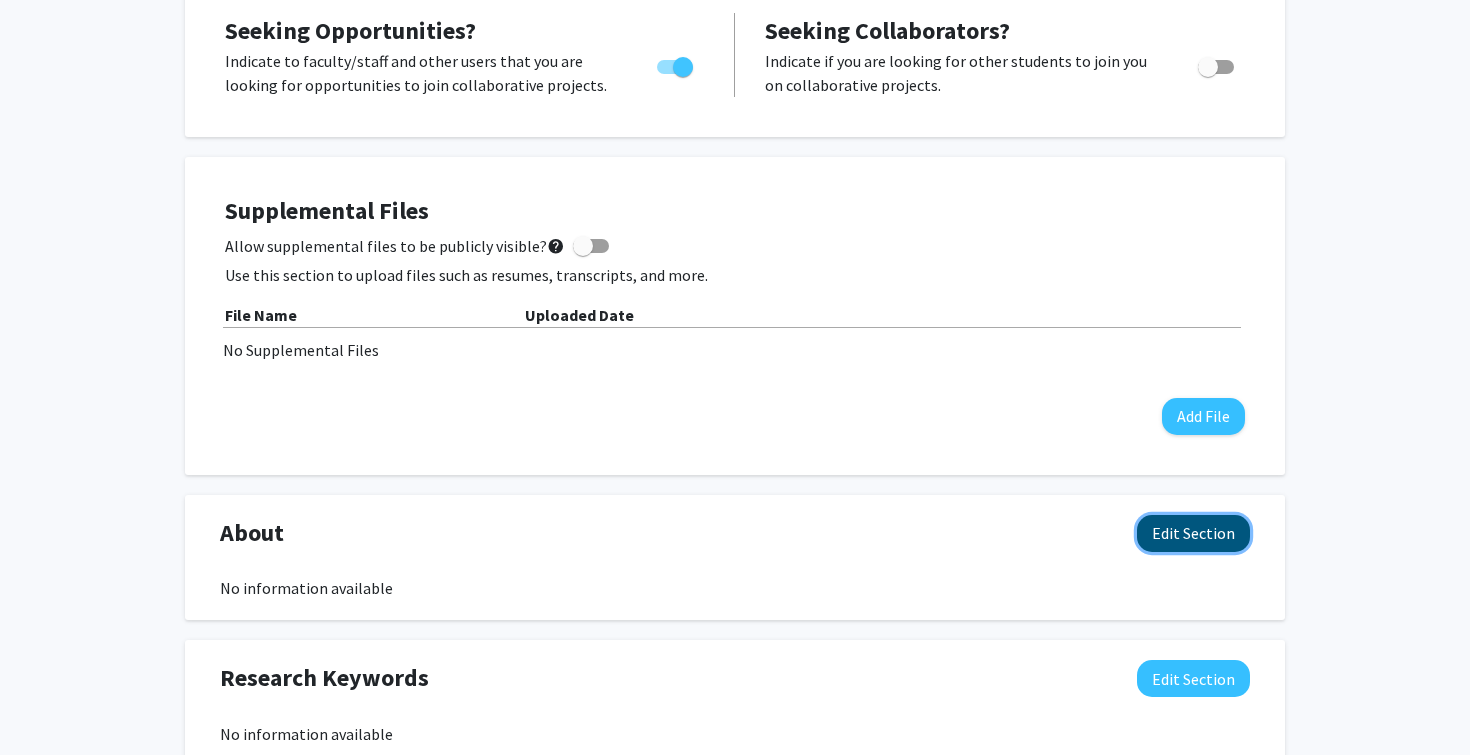 click on "Edit Section" 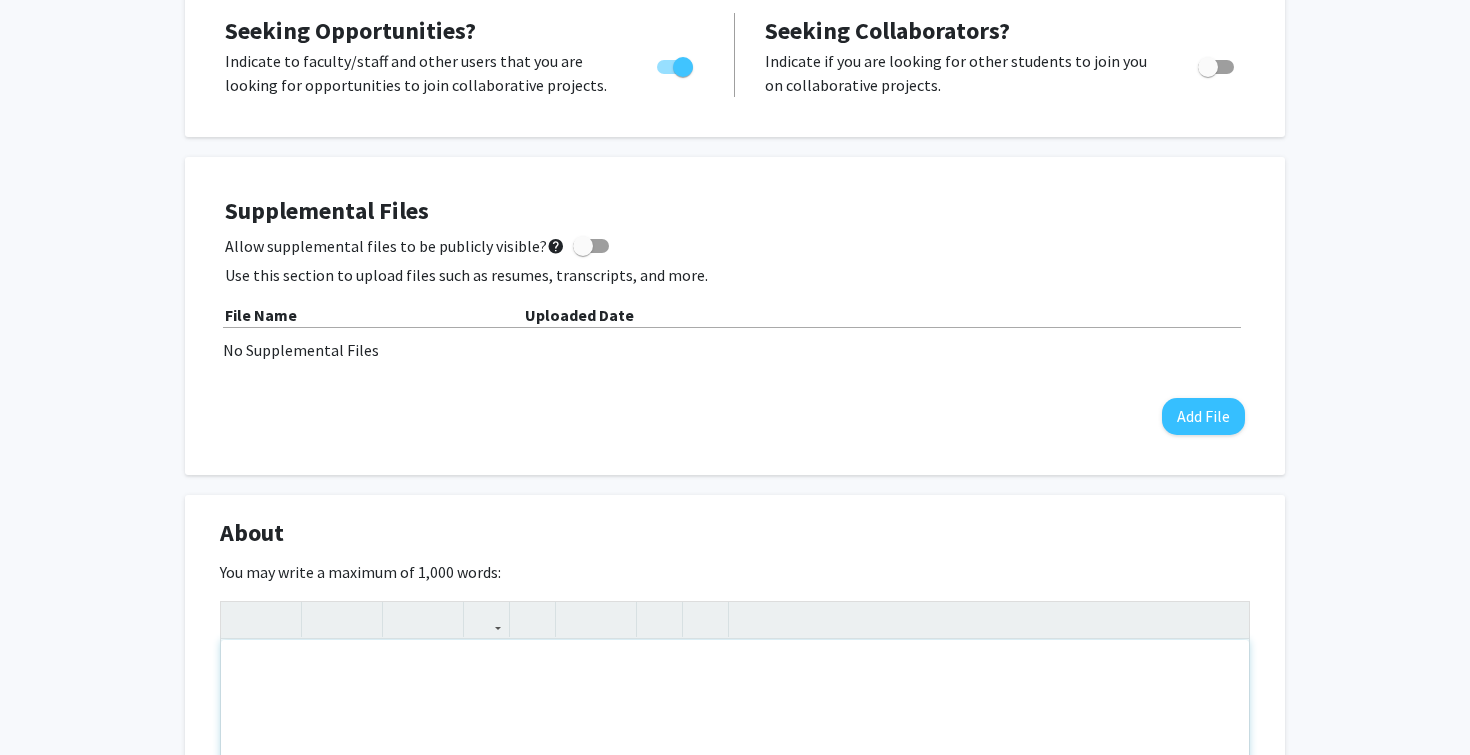 click at bounding box center [735, 790] 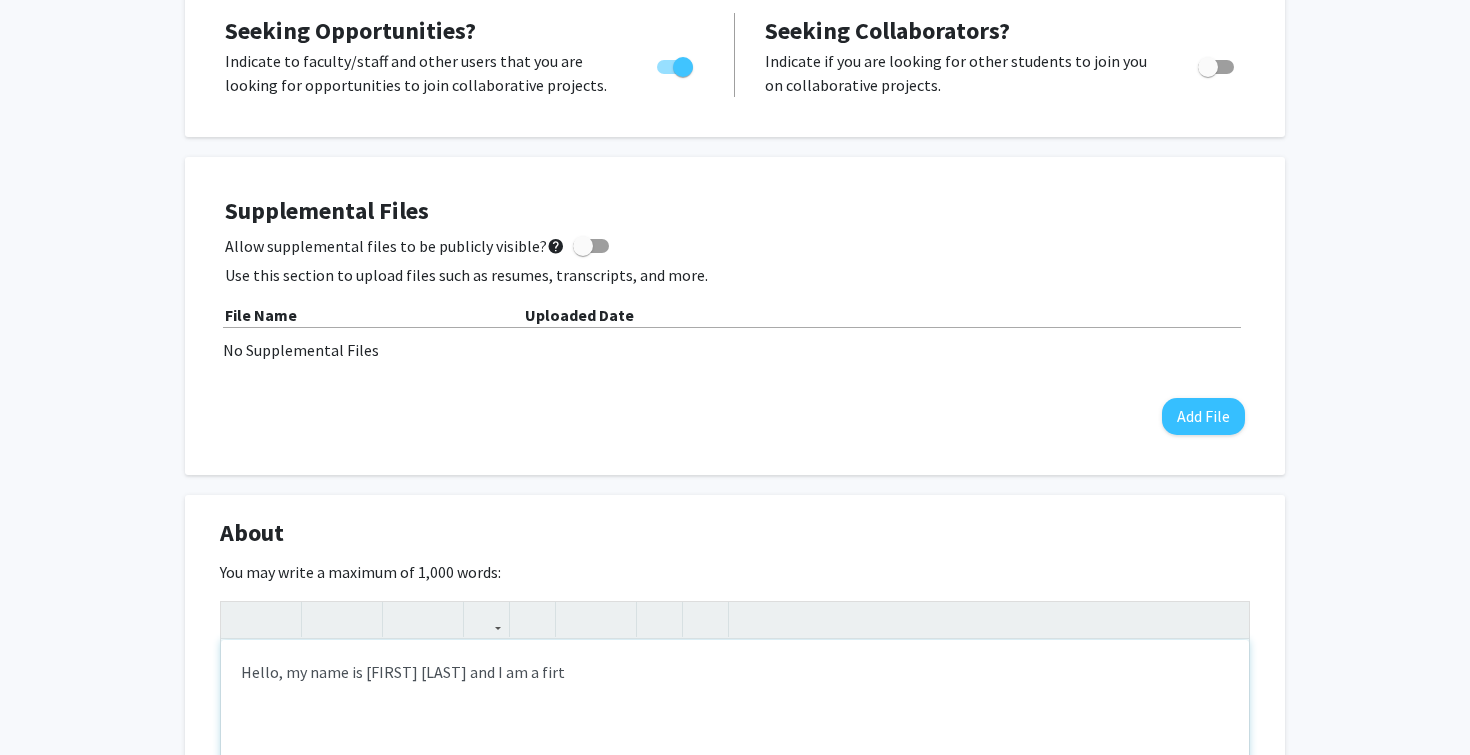 type on "Hello, my name is Ailesh Amatya and I am a fir" 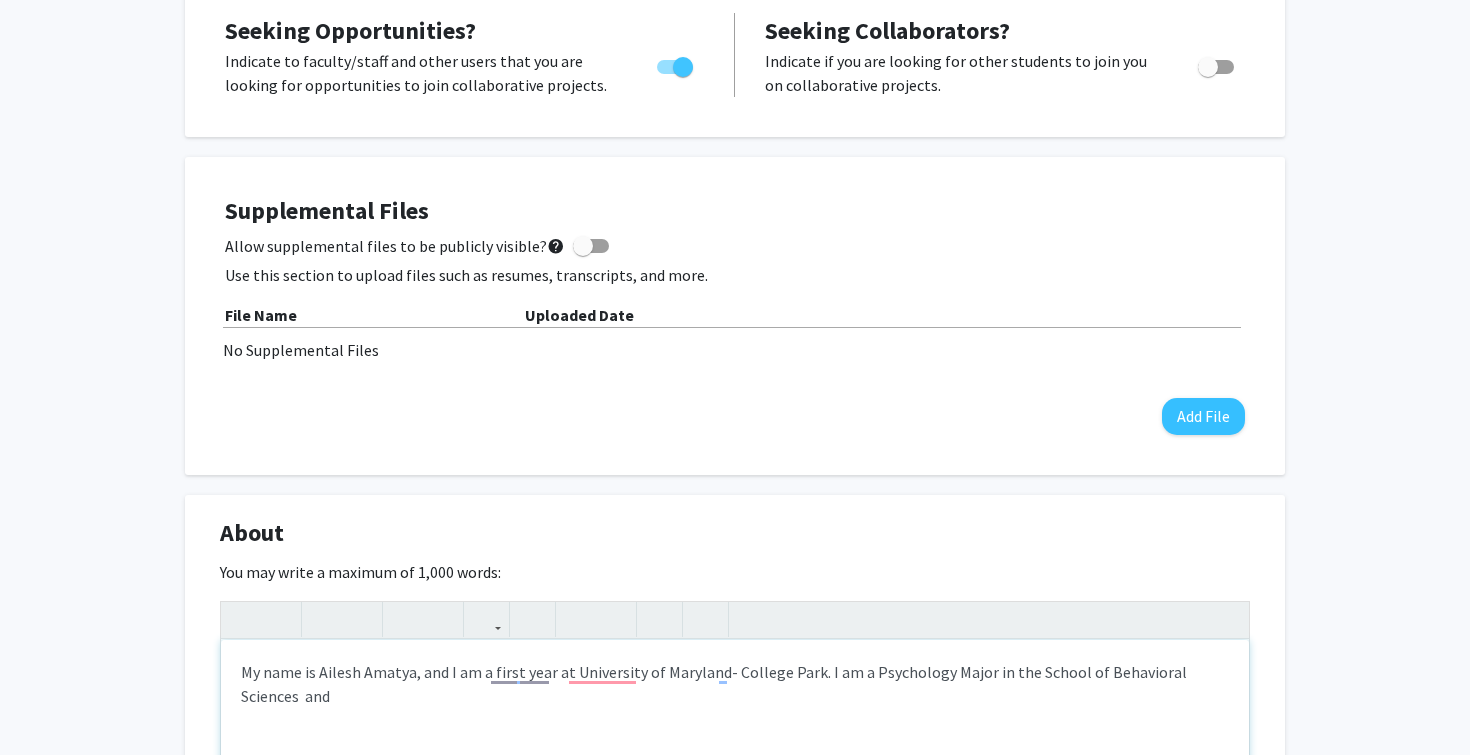 click on "My name is Ailesh Amatya, and I am a first year at University of Maryland- College Park. I am a Psychology Major in the School of Behavioral Sciences  and" at bounding box center [735, 790] 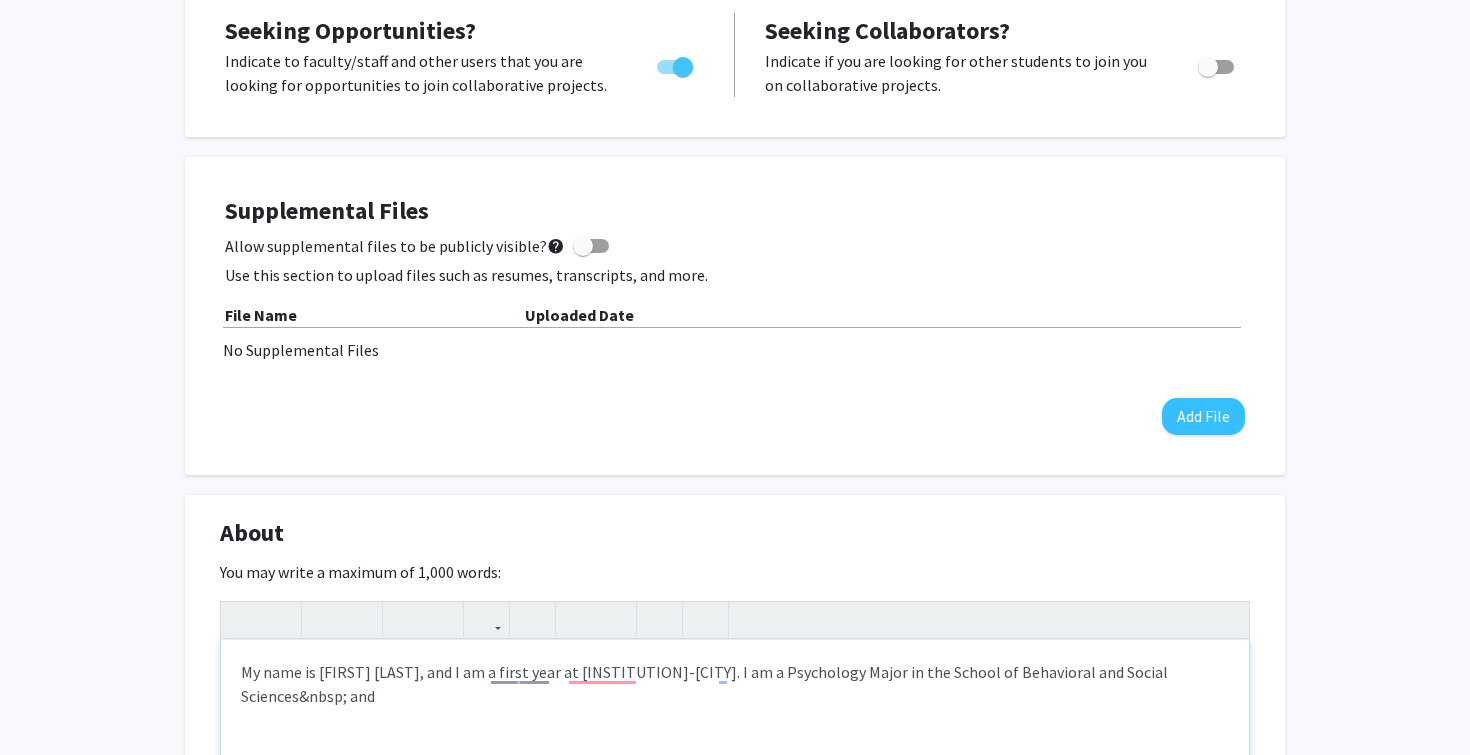 click on "My name is [FIRST] [LAST], and I am a first year at [INSTITUTION]-[CITY]. I am a Psychology Major in the School of Behavioral and Social Sciences&nbsp; and" at bounding box center (735, 790) 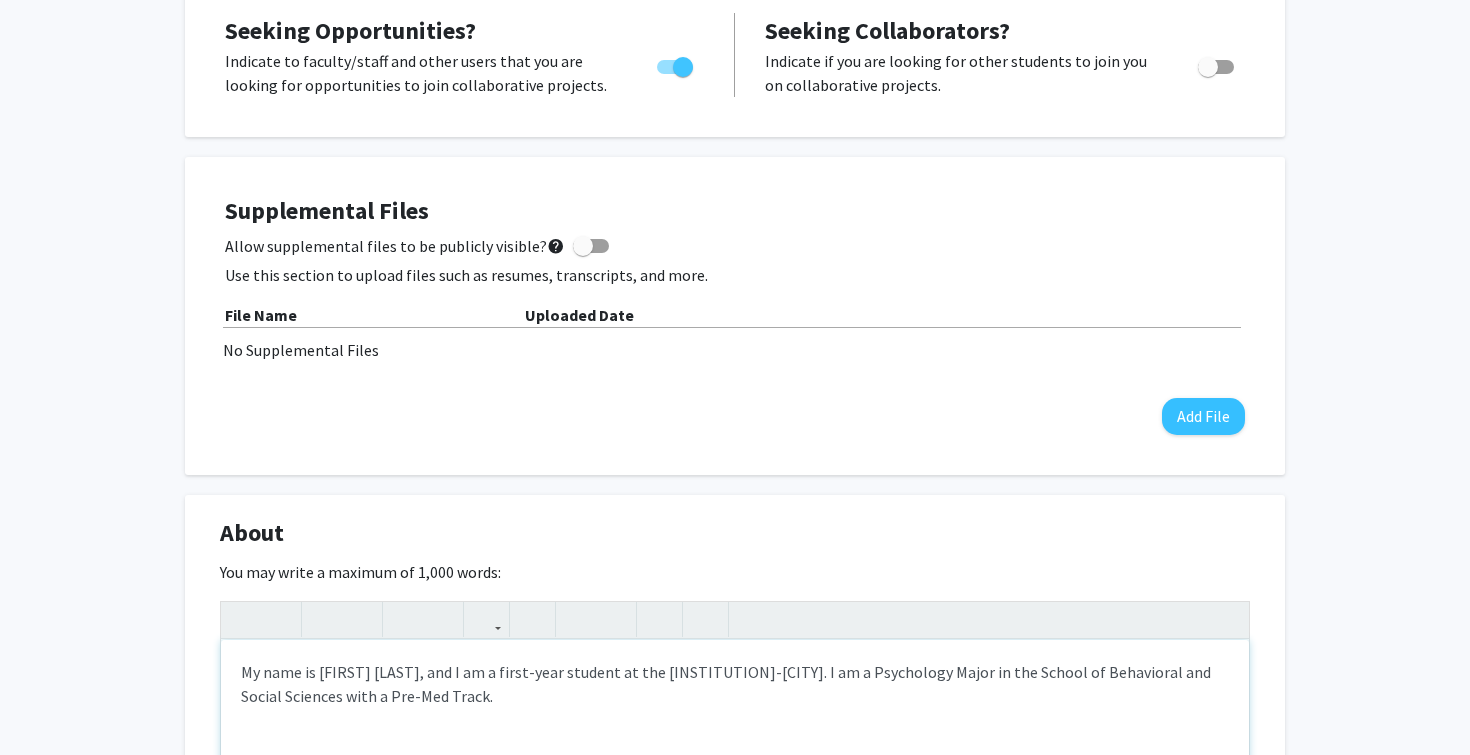 click on "My name is [FIRST] [LAST], and I am a first-year student at the [INSTITUTION]-[CITY]. I am a Psychology Major in the School of Behavioral and Social Sciences with a Pre-Med Track." at bounding box center [735, 790] 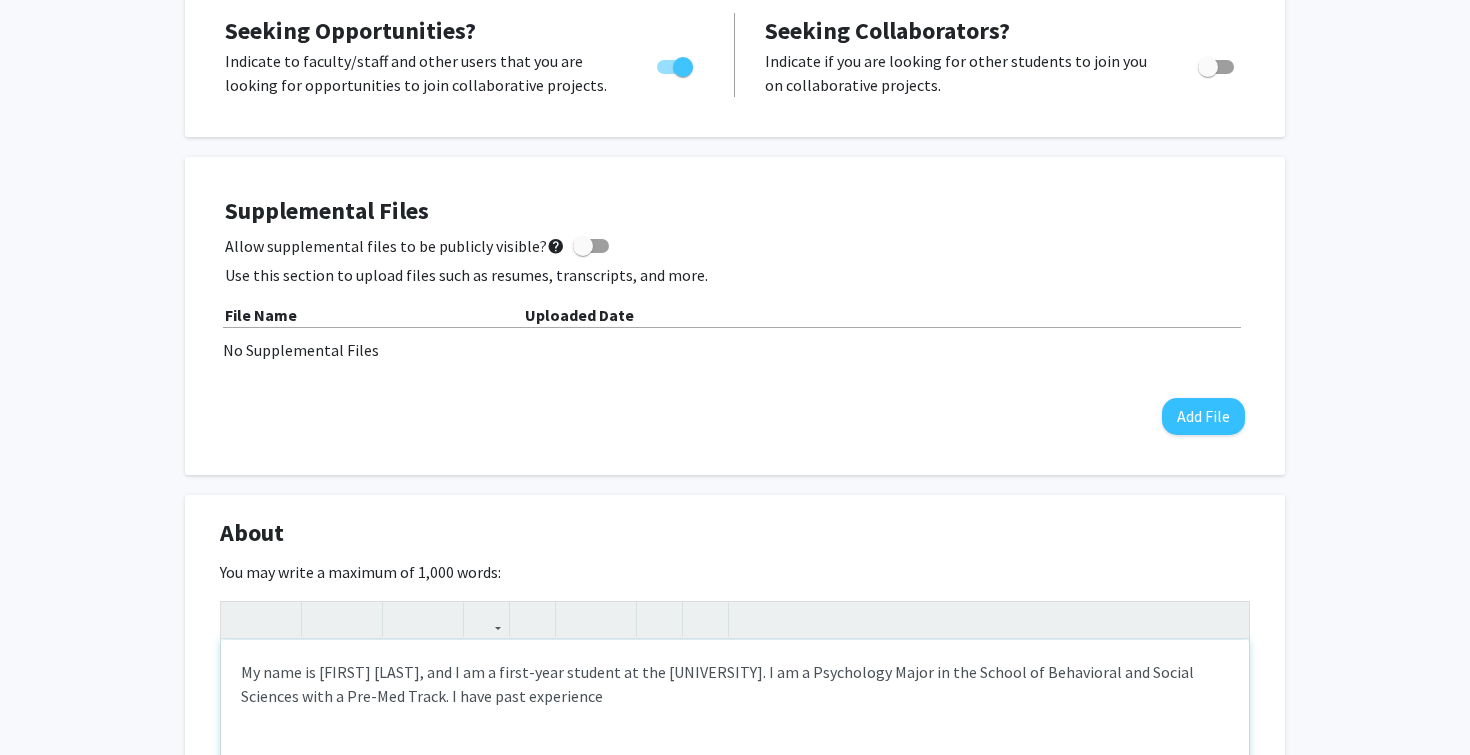 type on "My name is [FIRST] [LAST], and I am a first-year student at the [INSTITUTION]-[CITY]. I am a Psychology Major in the School of Behavioral and Social Sciences with a Pre-Med Track. I have past experiences" 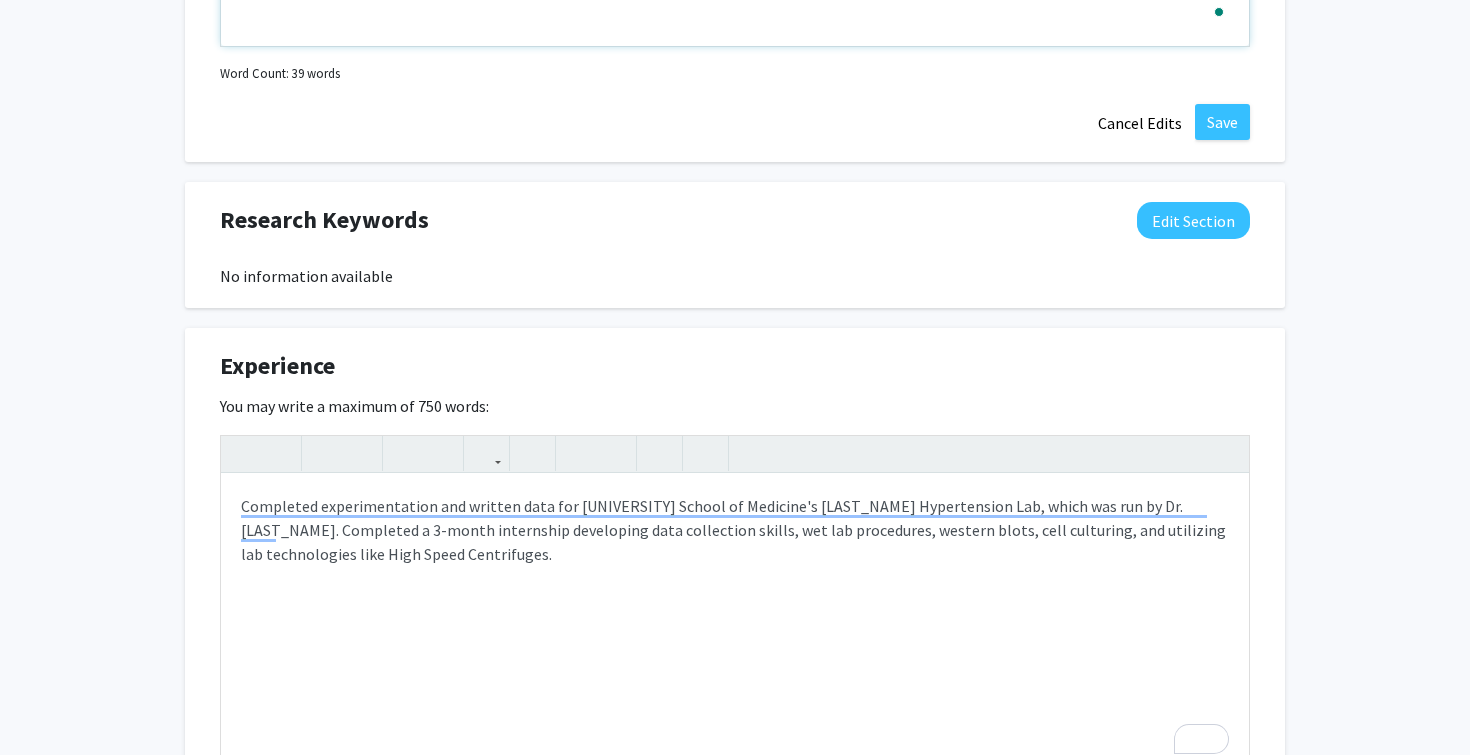 scroll, scrollTop: 1336, scrollLeft: 0, axis: vertical 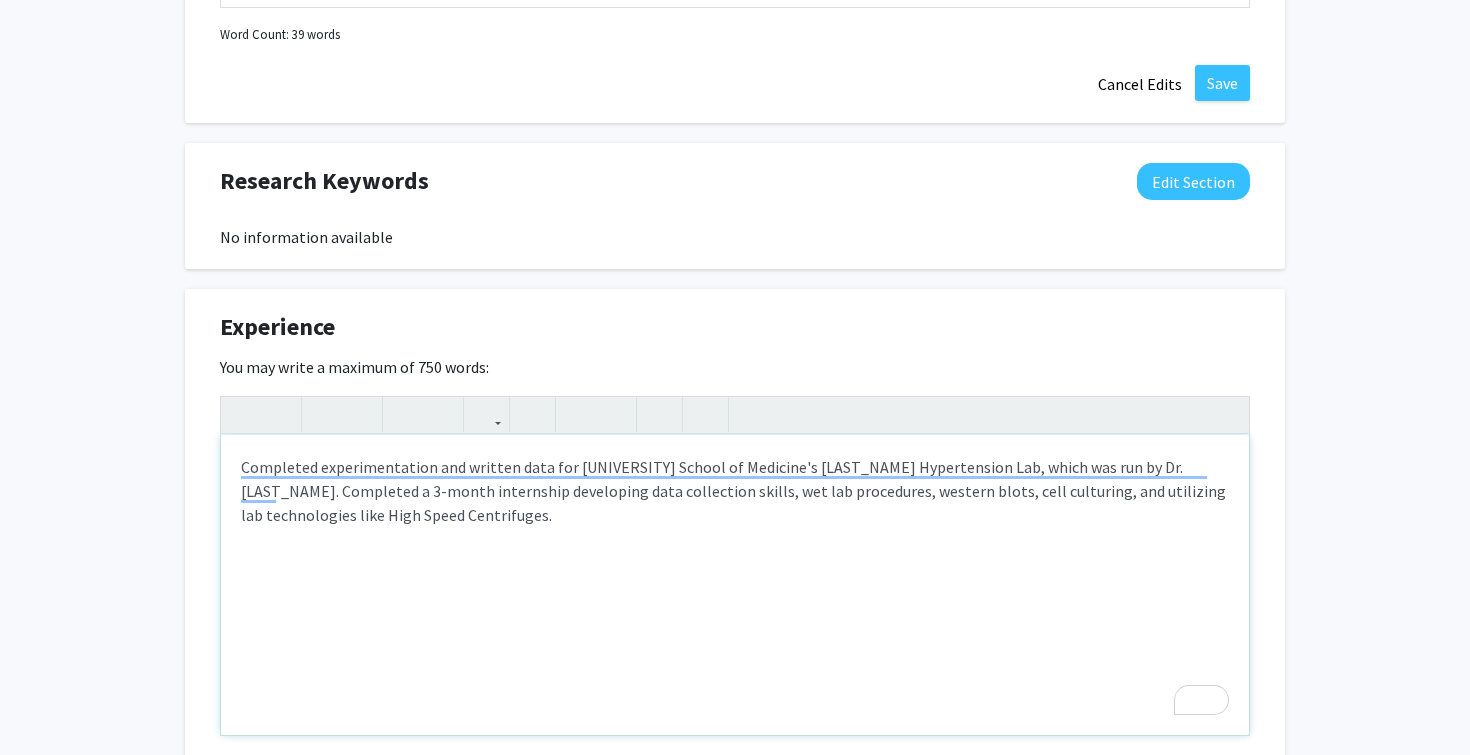 click on "Completed experimentation and written data for [UNIVERSITY] School of Medicine's [LAST_NAME] Hypertension Lab, which was run by Dr. [LAST_NAME]. Completed a 3-month internship developing data collection skills, wet lab procedures, western blots, cell culturing, and utilizing lab technologies like High Speed Centrifuges." at bounding box center (735, 585) 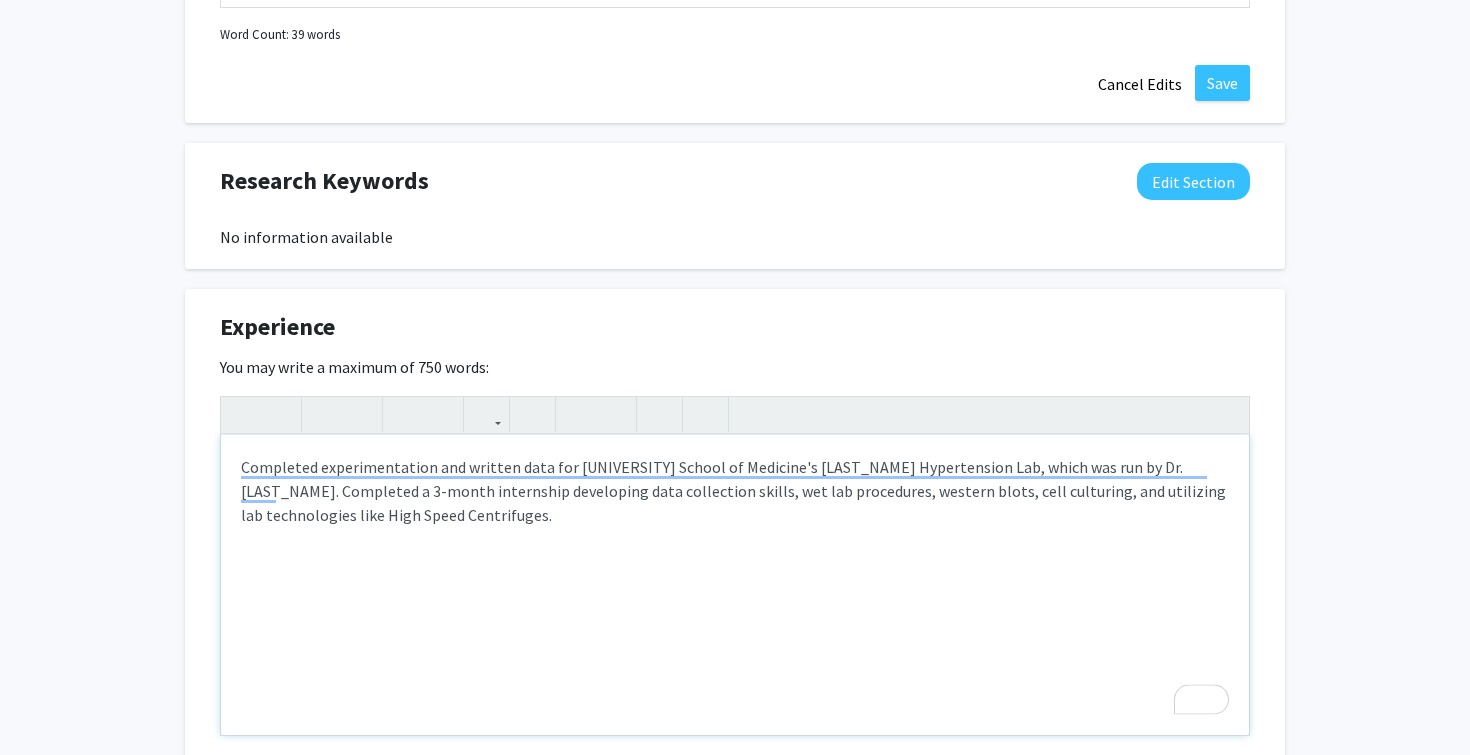 click on "Completed experimentation and written data for [UNIVERSITY] School of Medicine's [LAST_NAME] Hypertension Lab, which was run by Dr. [LAST_NAME]. Completed a 3-month internship developing data collection skills, wet lab procedures, western blots, cell culturing, and utilizing lab technologies like High Speed Centrifuges." at bounding box center [735, 585] 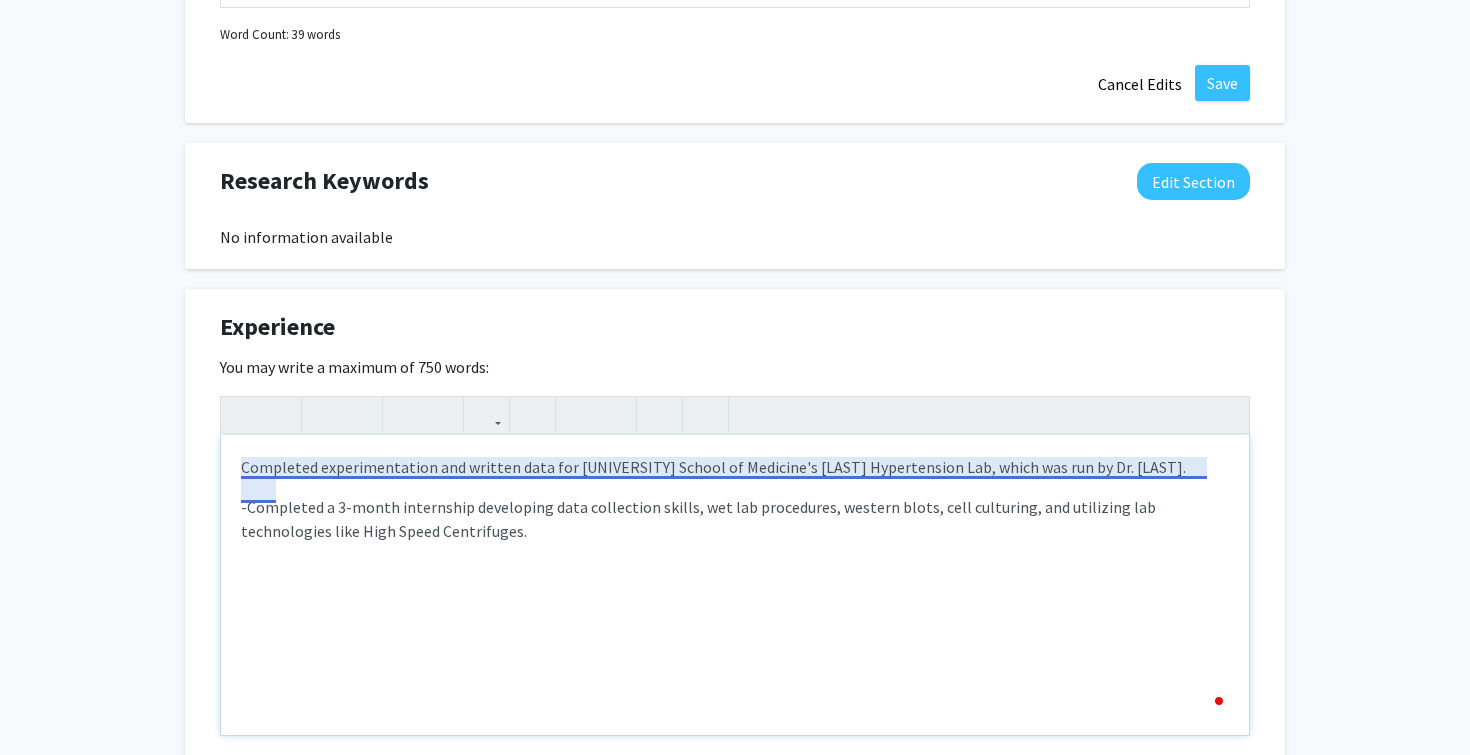 click on "Completed experimentation and written data for [UNIVERSITY] School of Medicine's [LAST] Hypertension Lab, which was run by Dr. [LAST]." at bounding box center (735, 467) 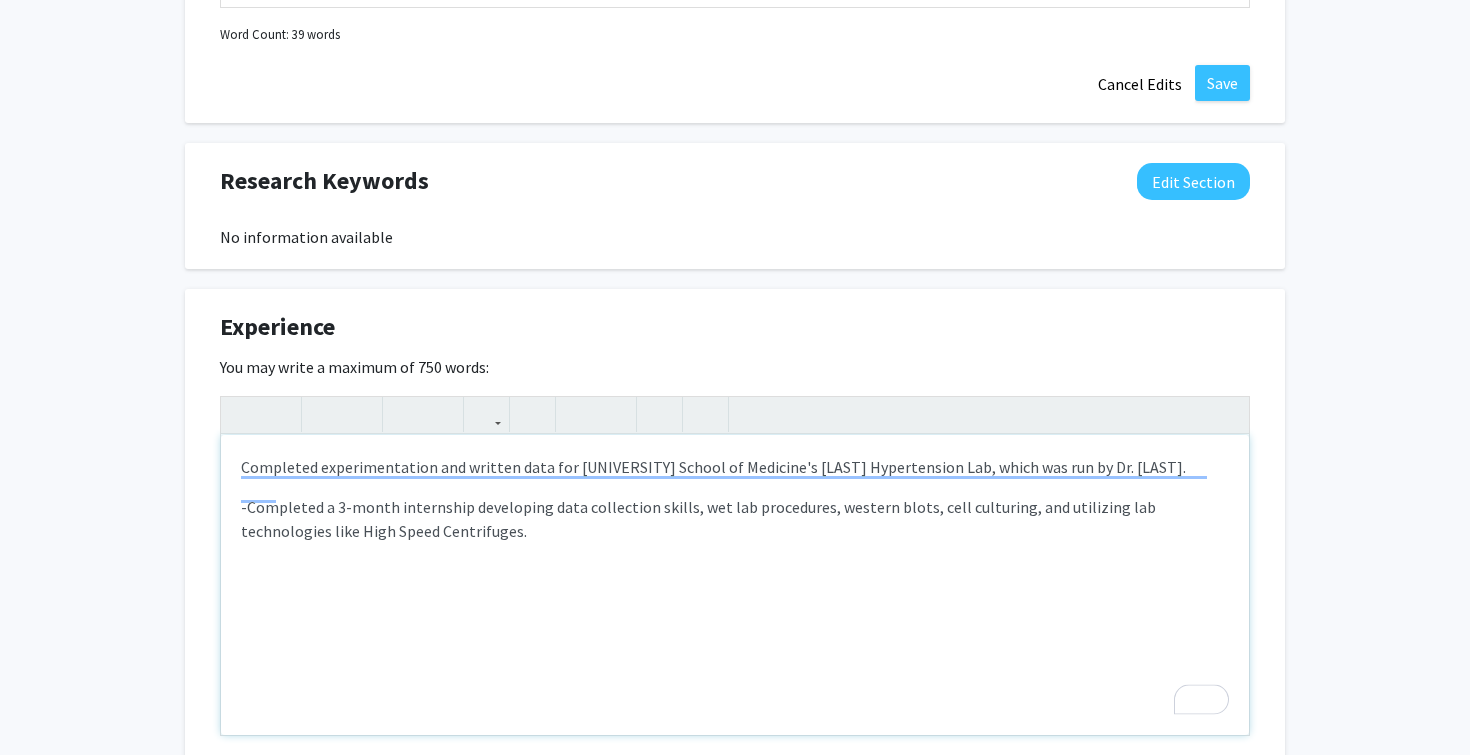 click on "Completed experimentation and written data for [UNIVERSITY] School of Medicine's [LAST] Hypertension Lab, which was run by Dr. [LAST]." at bounding box center (735, 467) 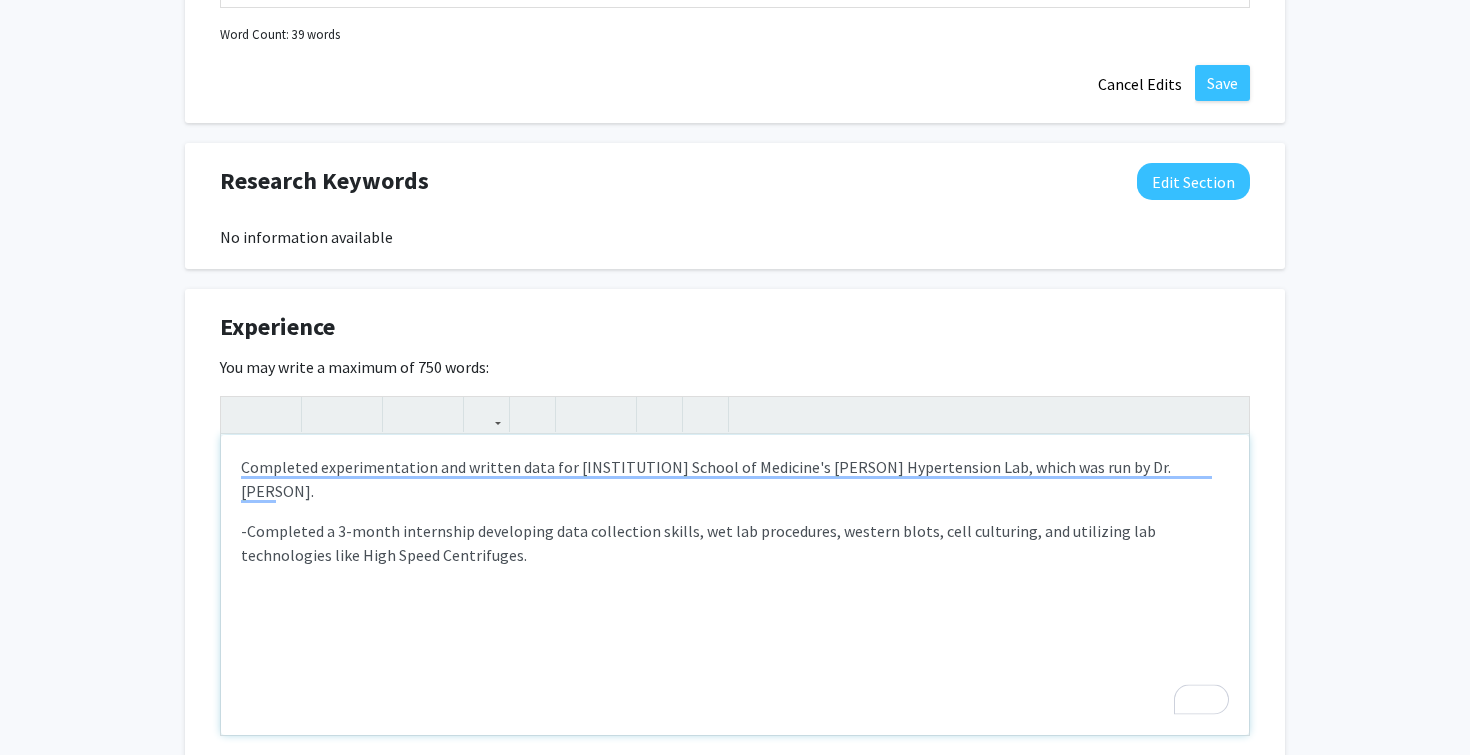click on "-Completed a 3-month internship developing data collection skills, wet lab procedures, western blots, cell culturing, and utilizing lab technologies like High Speed Centrifuges." at bounding box center [735, 543] 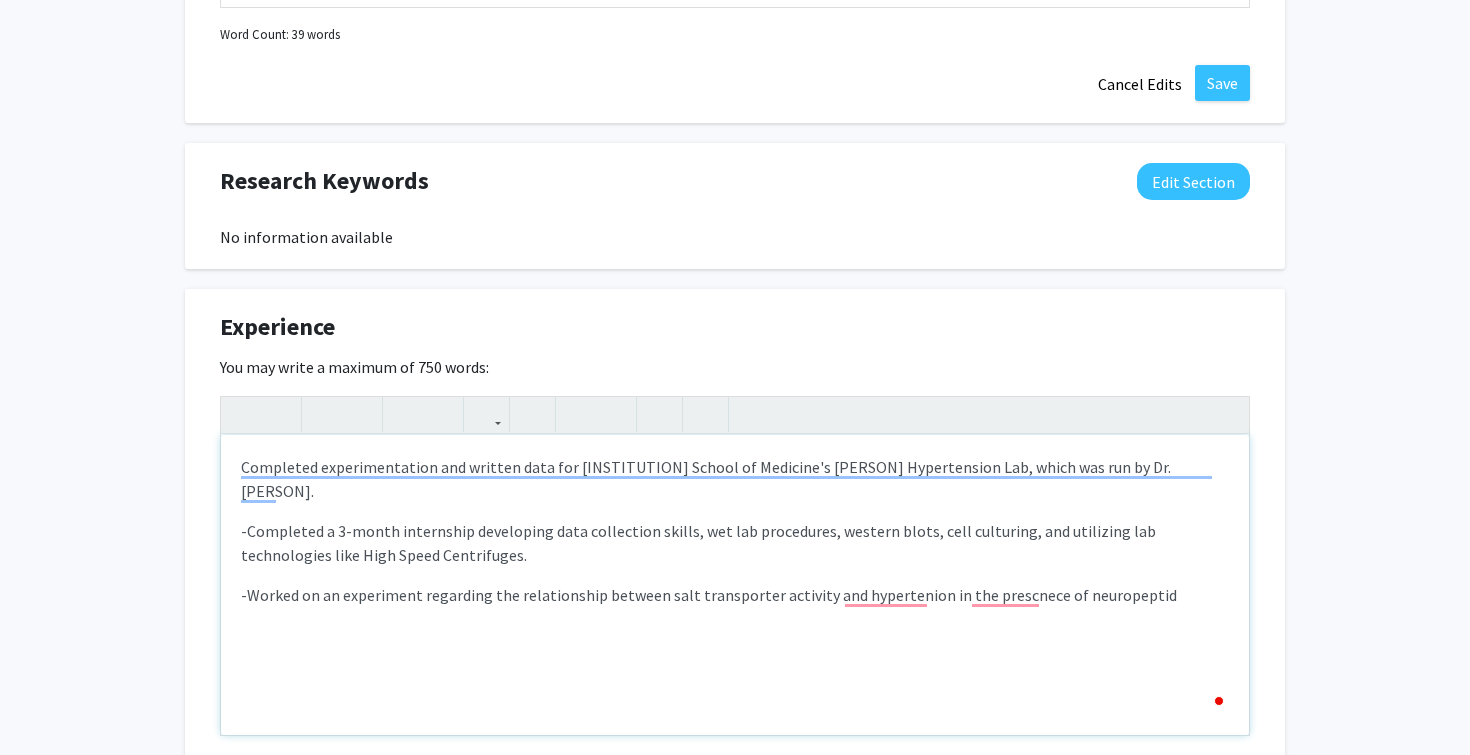 type on "Completed experimentation and written data for George Washington University School of Medicine's Jose Hypertension Lab, which was run by Dr. Jose.&nbsp;
-Completed a 3-month internship developing data collection skills, wet lab procedures, western blots, cell culturing, and utilizing lab technologies like High Speed Centrifuges.&nbsp;
-Worked on an experiment regarding the relationship between salt transporter activity and hypertenion in the prescnece of neuropeptides." 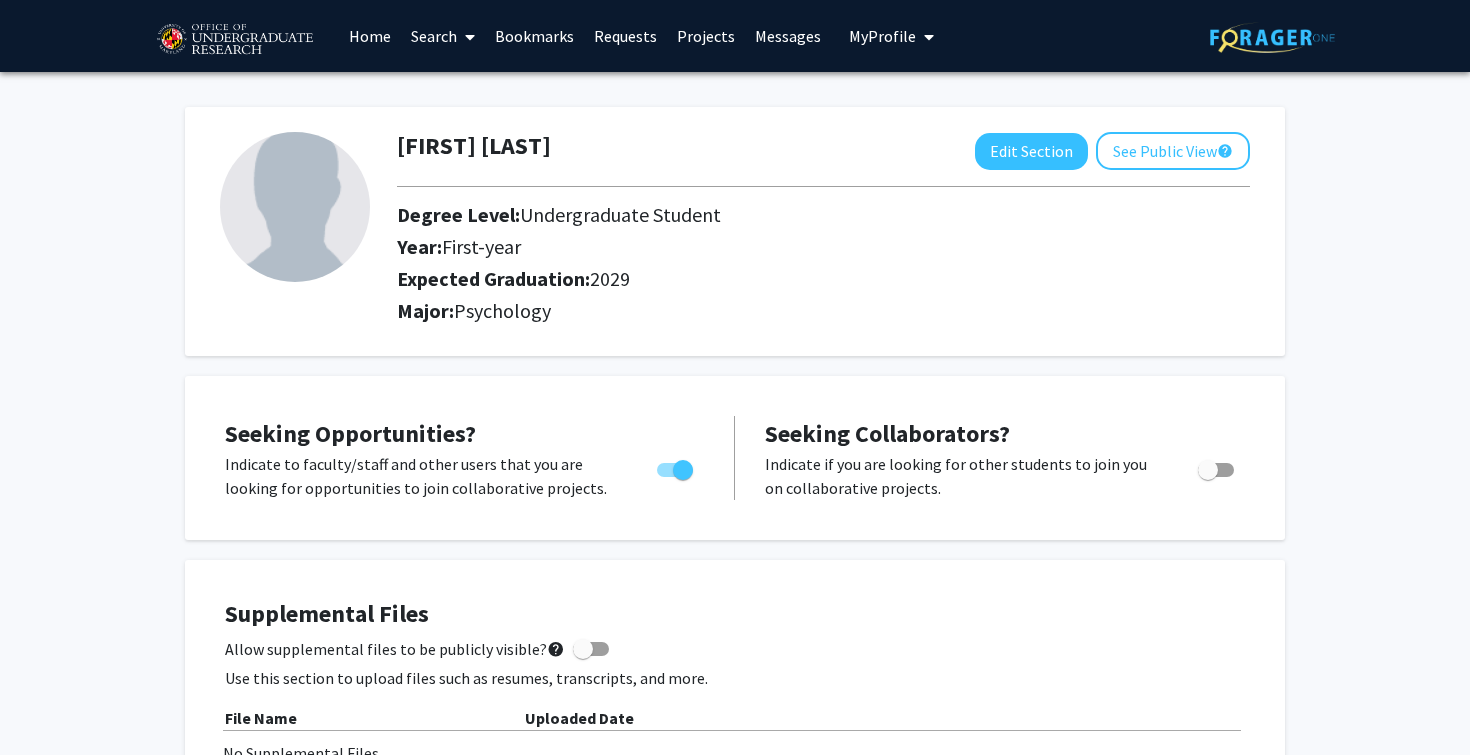 scroll, scrollTop: 800, scrollLeft: 0, axis: vertical 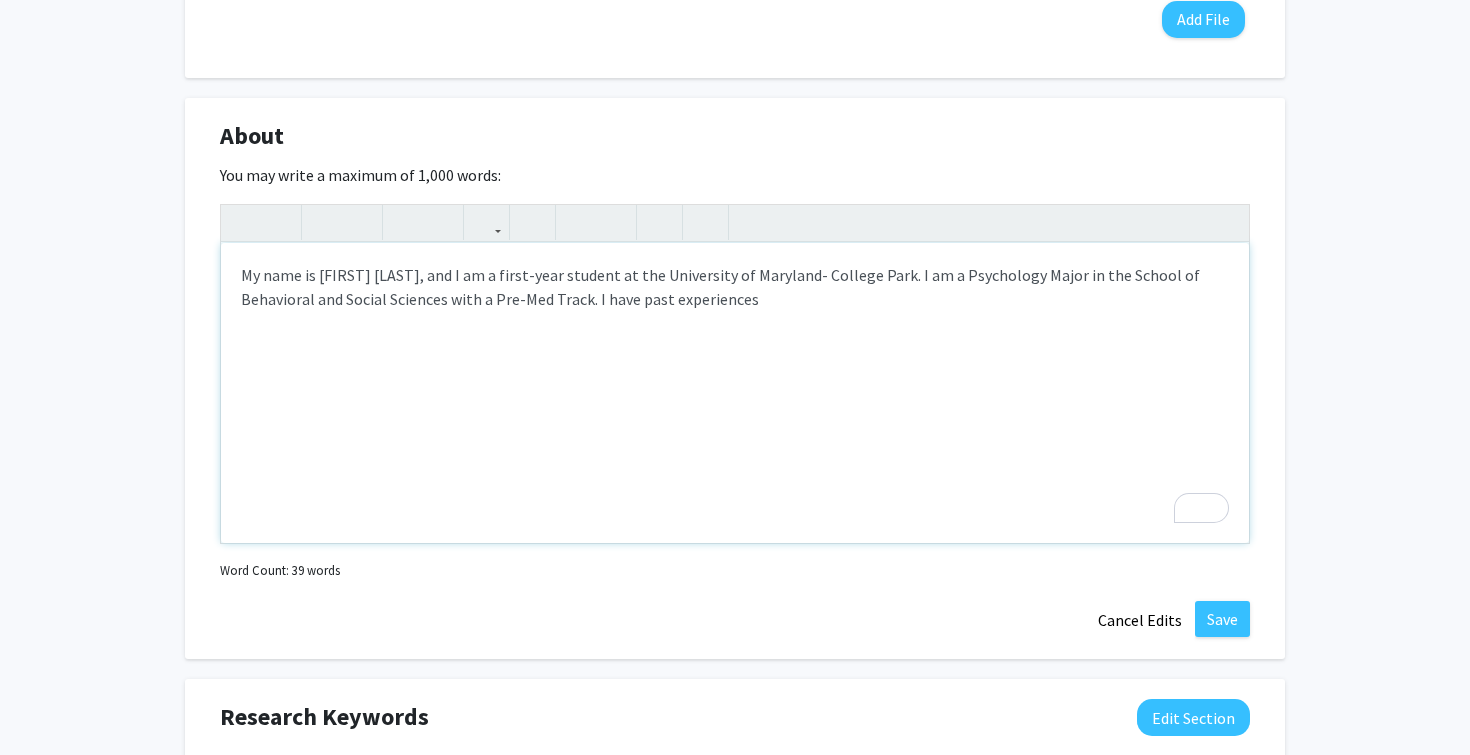 click on "My name is [FIRST] [LAST], and I am a first-year student at the University of Maryland- College Park. I am a Psychology Major in the School of Behavioral and Social Sciences with a Pre-Med Track. I have past experiences" at bounding box center (735, 393) 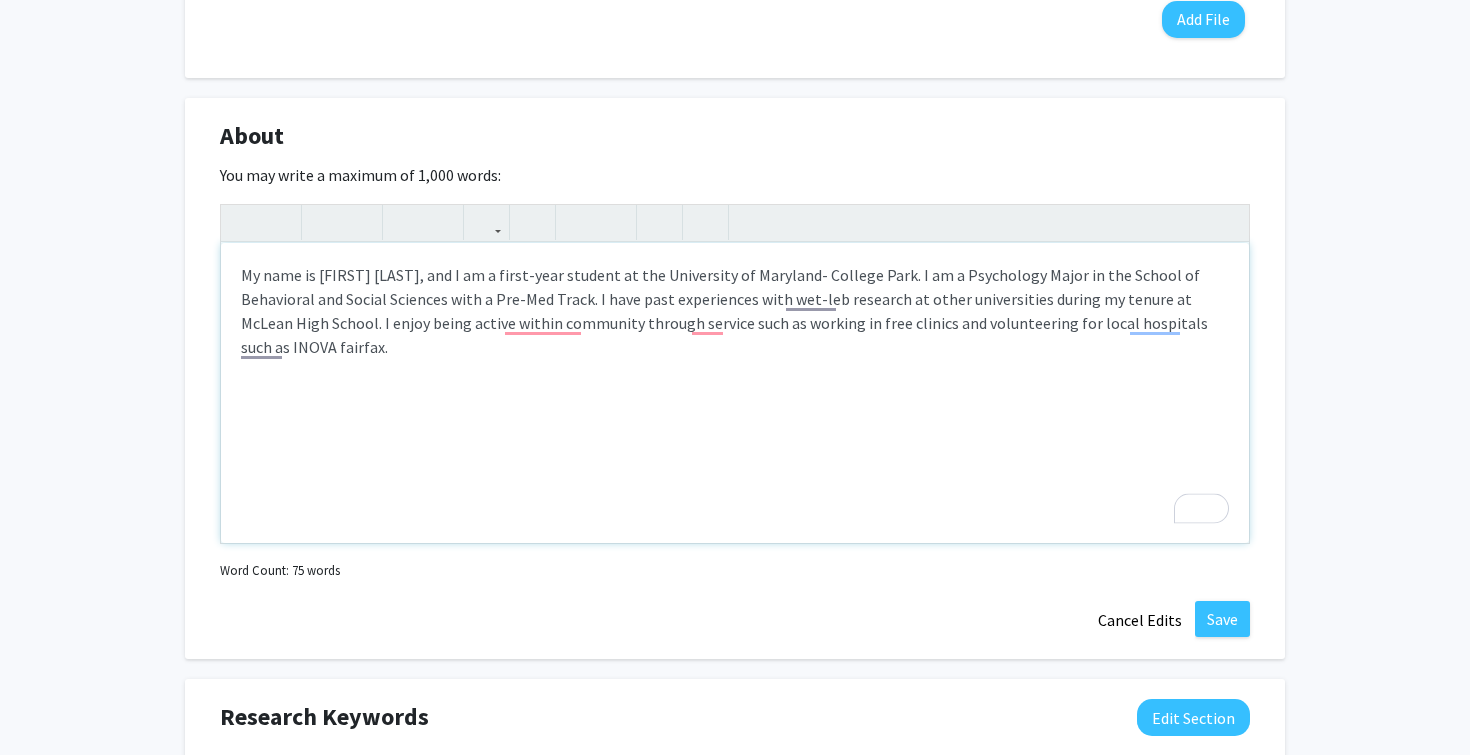click on "My name is [FIRST] [LAST], and I am a first-year student at the University of Maryland- College Park. I am a Psychology Major in the School of Behavioral and Social Sciences with a Pre-Med Track. I have past experiences with wet-leb research at other universities during my tenure at McLean High School. I enjoy being active within community through service such as working in free clinics and volunteering for local hospitals such as INOVA fairfax." at bounding box center [735, 393] 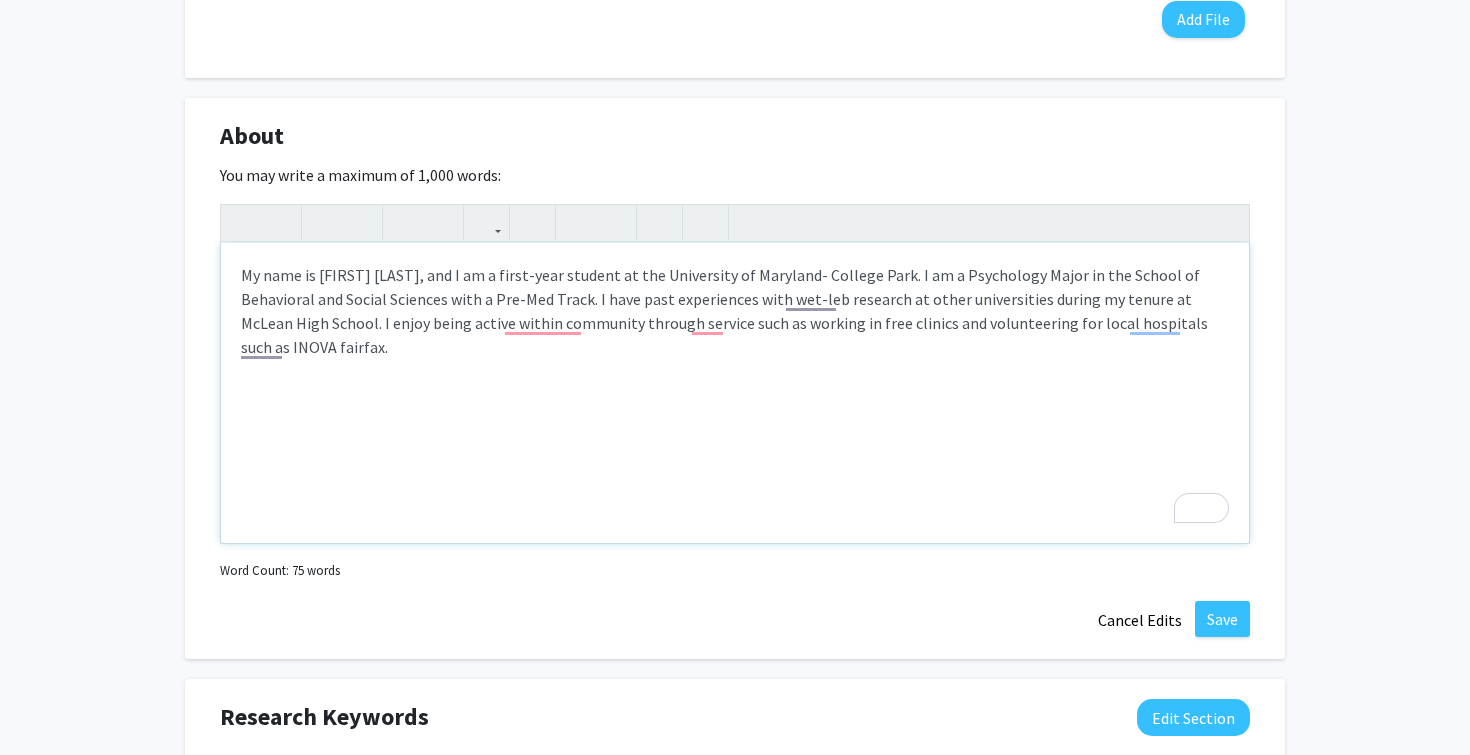 click on "My name is [FIRST] [LAST], and I am a first-year student at the University of Maryland- College Park. I am a Psychology Major in the School of Behavioral and Social Sciences with a Pre-Med Track. I have past experiences with wet-leb research at other universities during my tenure at McLean High School. I enjoy being active within community through service such as working in free clinics and volunteering for local hospitals such as INOVA fairfax." at bounding box center [735, 393] 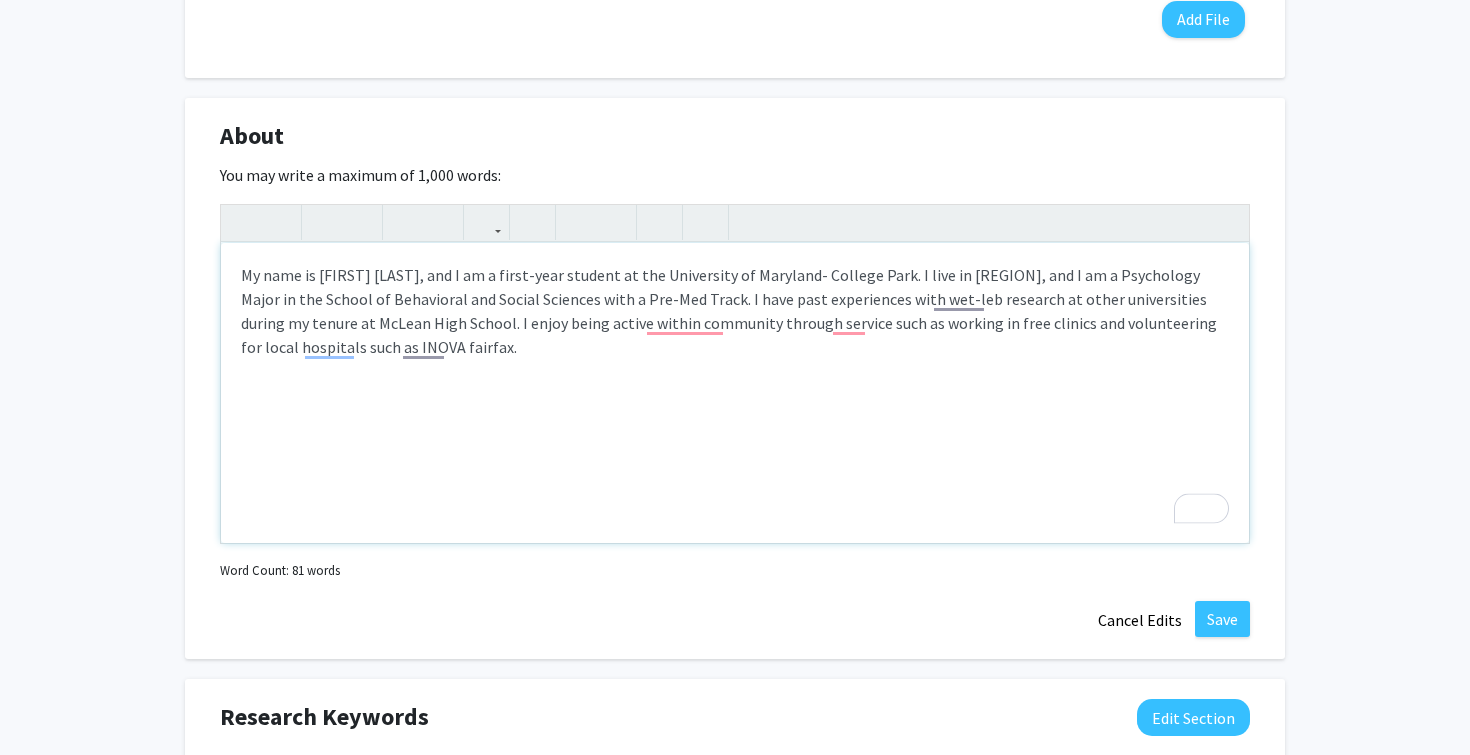 click on "My name is [FIRST] [LAST], and I am a first-year student at the University of Maryland- College Park. I live in [REGION], and I am a Psychology Major in the School of Behavioral and Social Sciences with a Pre-Med Track. I have past experiences with wet-leb research at other universities during my tenure at McLean High School. I enjoy being active within community through service such as working in free clinics and volunteering for local hospitals such as INOVA fairfax." at bounding box center (735, 393) 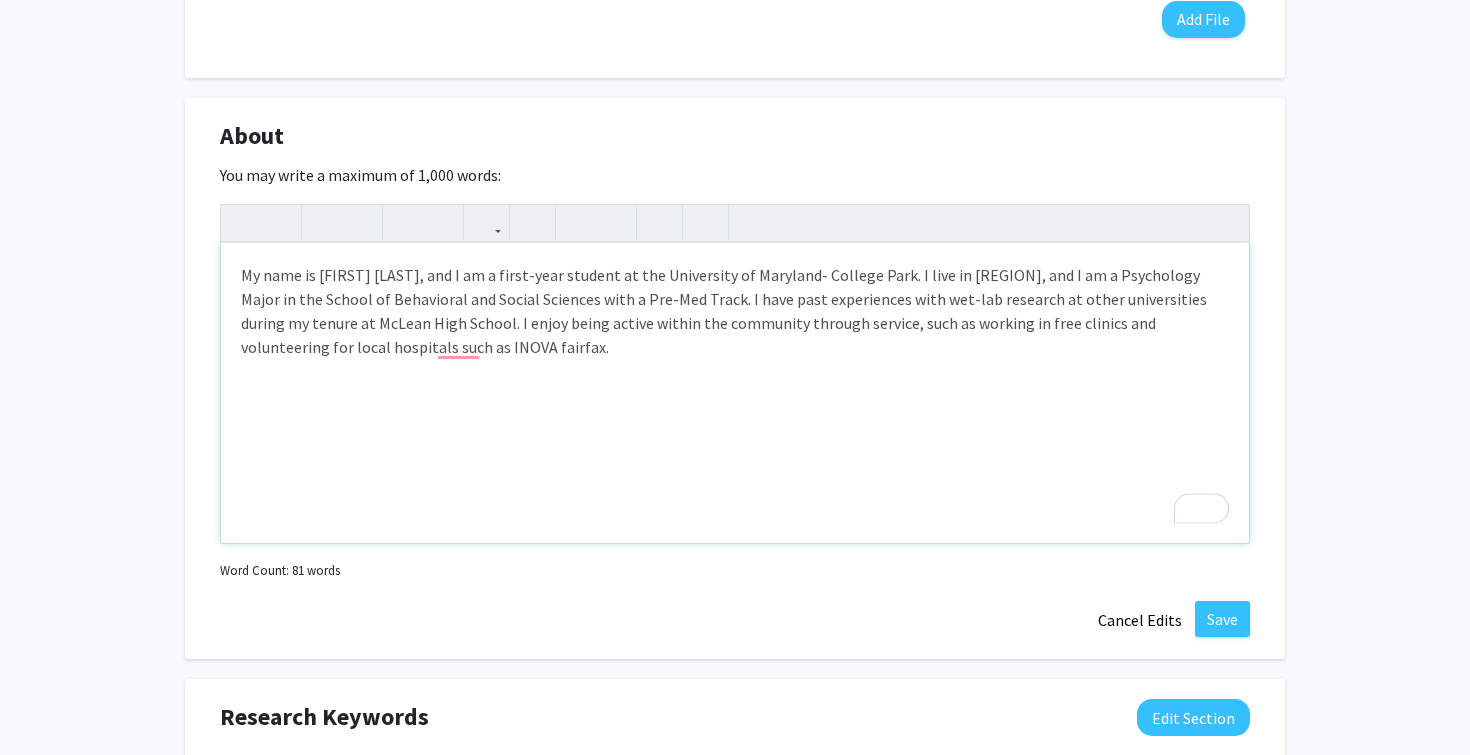 click on "My name is [FIRST] [LAST], and I am a first-year student at the University of Maryland- College Park. I live in [REGION], and I am a Psychology Major in the School of Behavioral and Social Sciences with a Pre-Med Track. I have past experiences with wet-lab research at other universities during my tenure at McLean High School. I enjoy being active within the community through service, such as working in free clinics and volunteering for local hospitals such as INOVA fairfax." at bounding box center [735, 393] 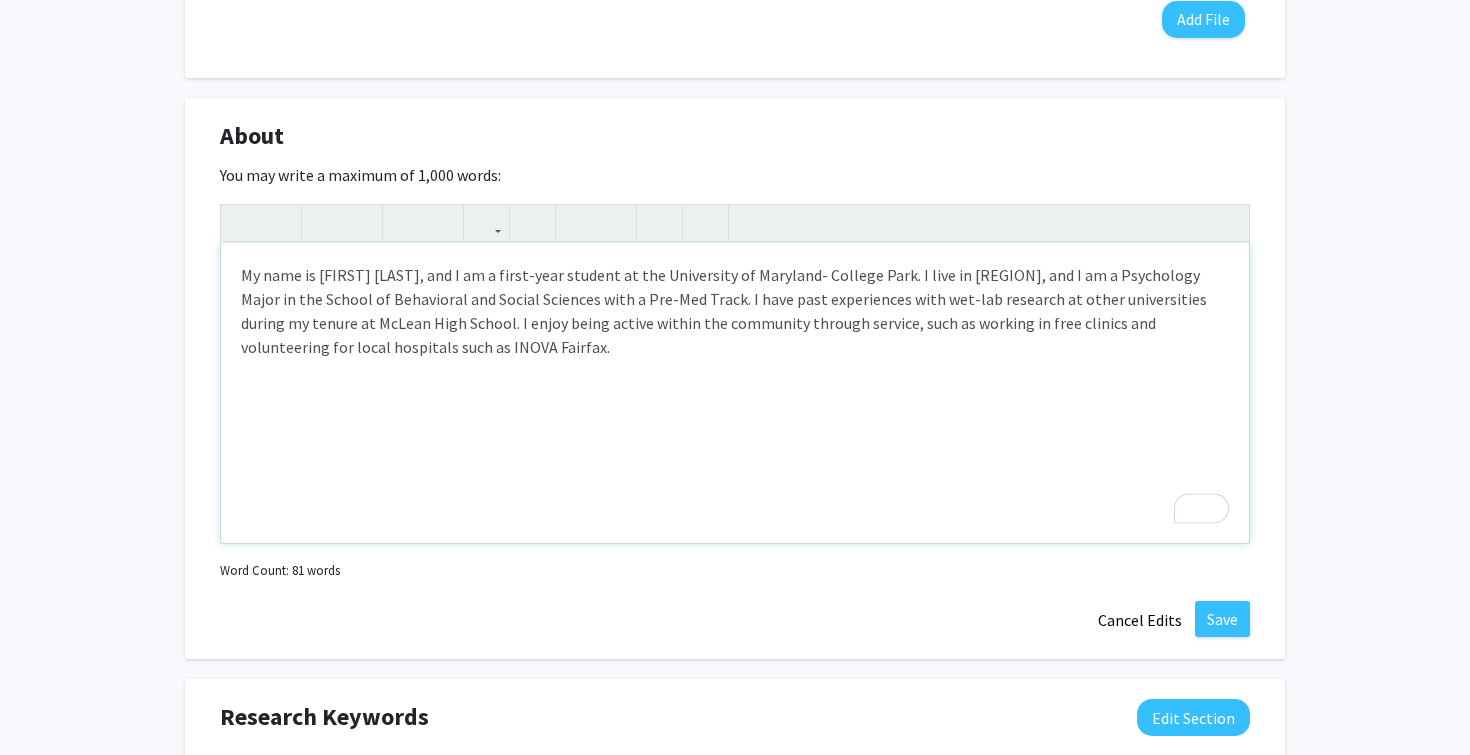 click on "My name is [FIRST] [LAST], and I am a first-year student at the University of Maryland- College Park. I live in [REGION], and I am a Psychology Major in the School of Behavioral and Social Sciences with a Pre-Med Track. I have past experiences with wet-lab research at other universities during my tenure at McLean High School. I enjoy being active within the community through service, such as working in free clinics and volunteering for local hospitals such as INOVA Fairfax." at bounding box center [735, 393] 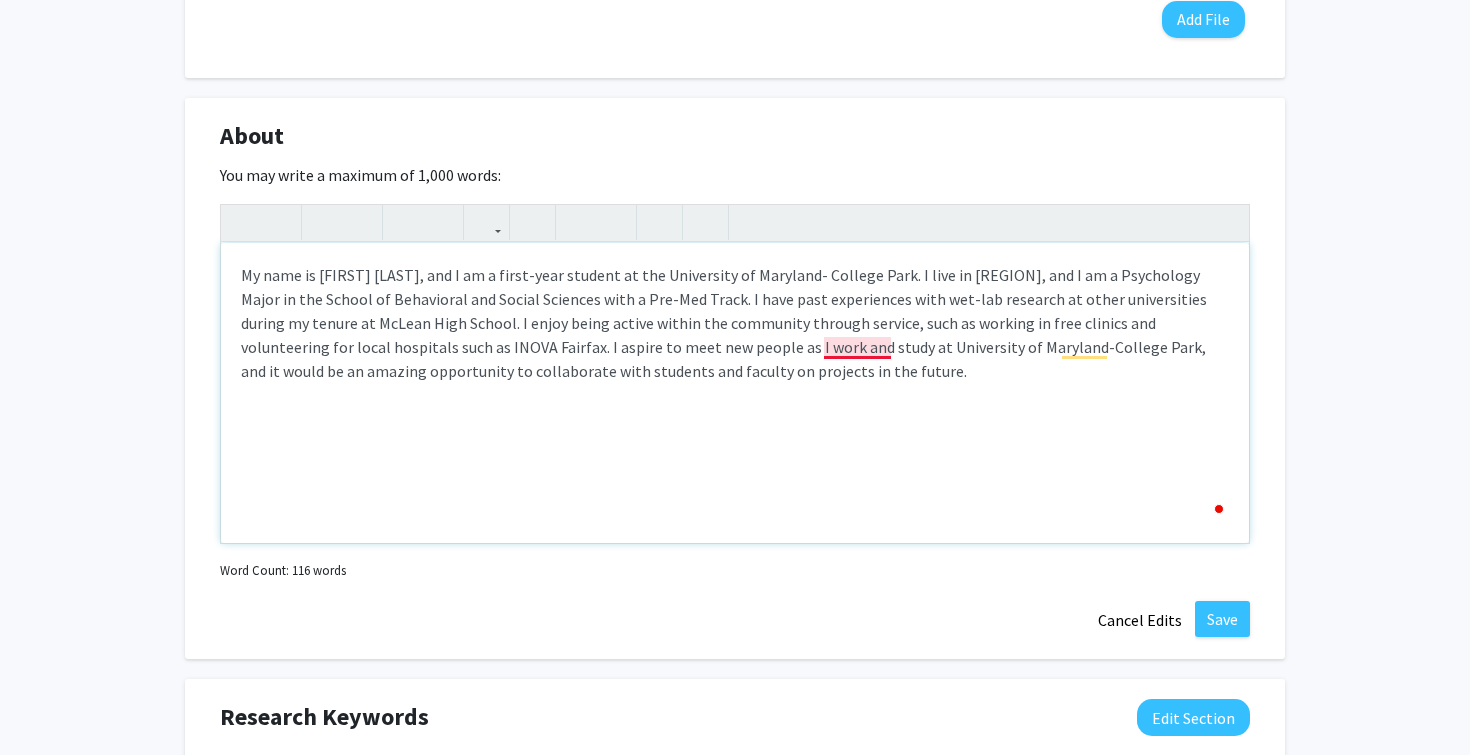 type on "My name is [FIRST] [LAST], and I am a first-year student at the University of Maryland- College Park. I live in [REGION], and I am a Psychology Major in the School of Behavioral and Social Sciences with a Pre-Med Track. I have past experiences with wet-lab research at other universities during my tenure at McLean High School. I enjoy being active within the community through service, such as working in free clinics and volunteering for local hospitals such as INOVA Fairfax. I aspire to meet new people as I work and study at University of Maryland-College Park, and it would be an amazing opportunity to collaborate with students and faculty on projects in the future!" 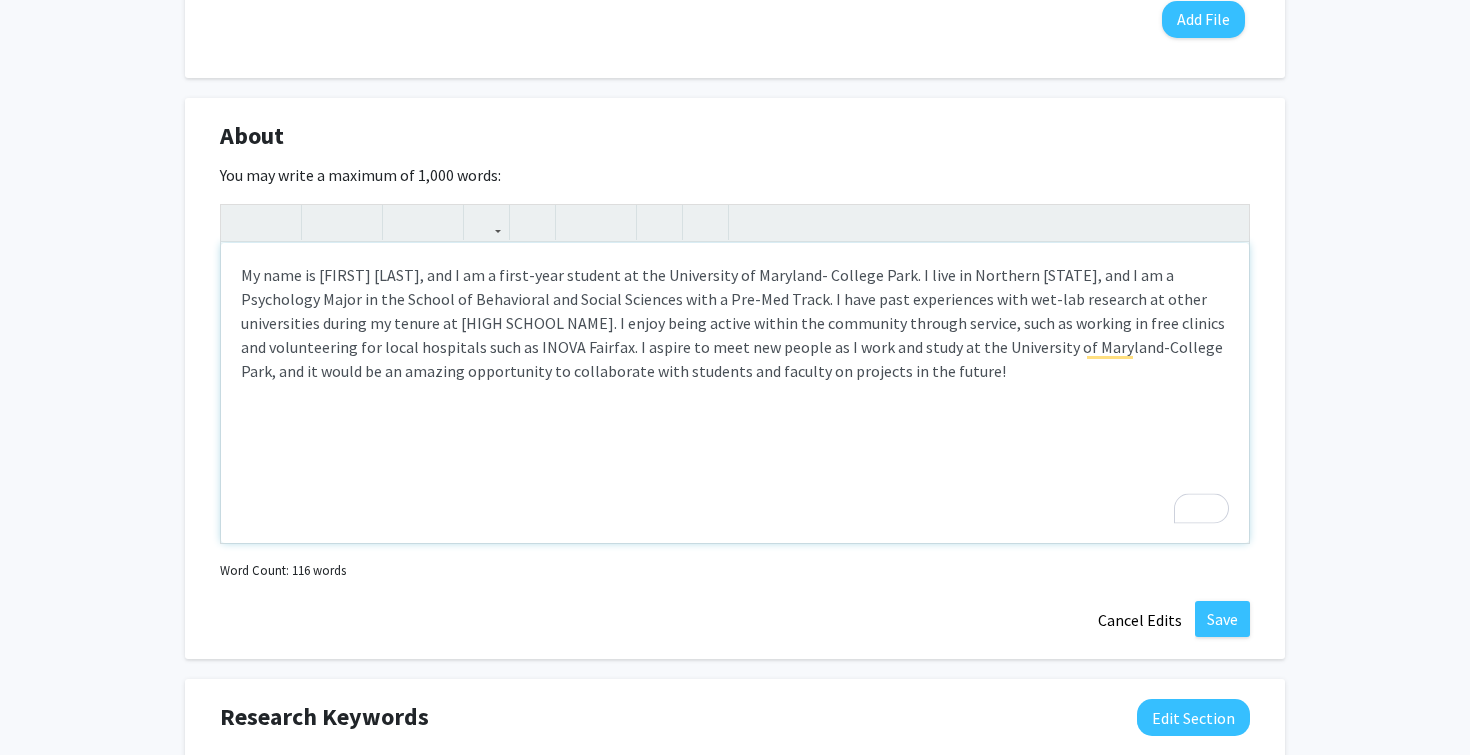 click on "My name is [FIRST] [LAST], and I am a first-year student at the University of Maryland- College Park. I live in Northern [STATE], and I am a Psychology Major in the School of Behavioral and Social Sciences with a Pre-Med Track. I have past experiences with wet-lab research at other universities during my tenure at [HIGH SCHOOL NAME]. I enjoy being active within the community through service, such as working in free clinics and volunteering for local hospitals such as INOVA Fairfax. I aspire to meet new people as I work and study at the University of Maryland-College Park, and it would be an amazing opportunity to collaborate with students and faculty on projects in the future!" at bounding box center [735, 393] 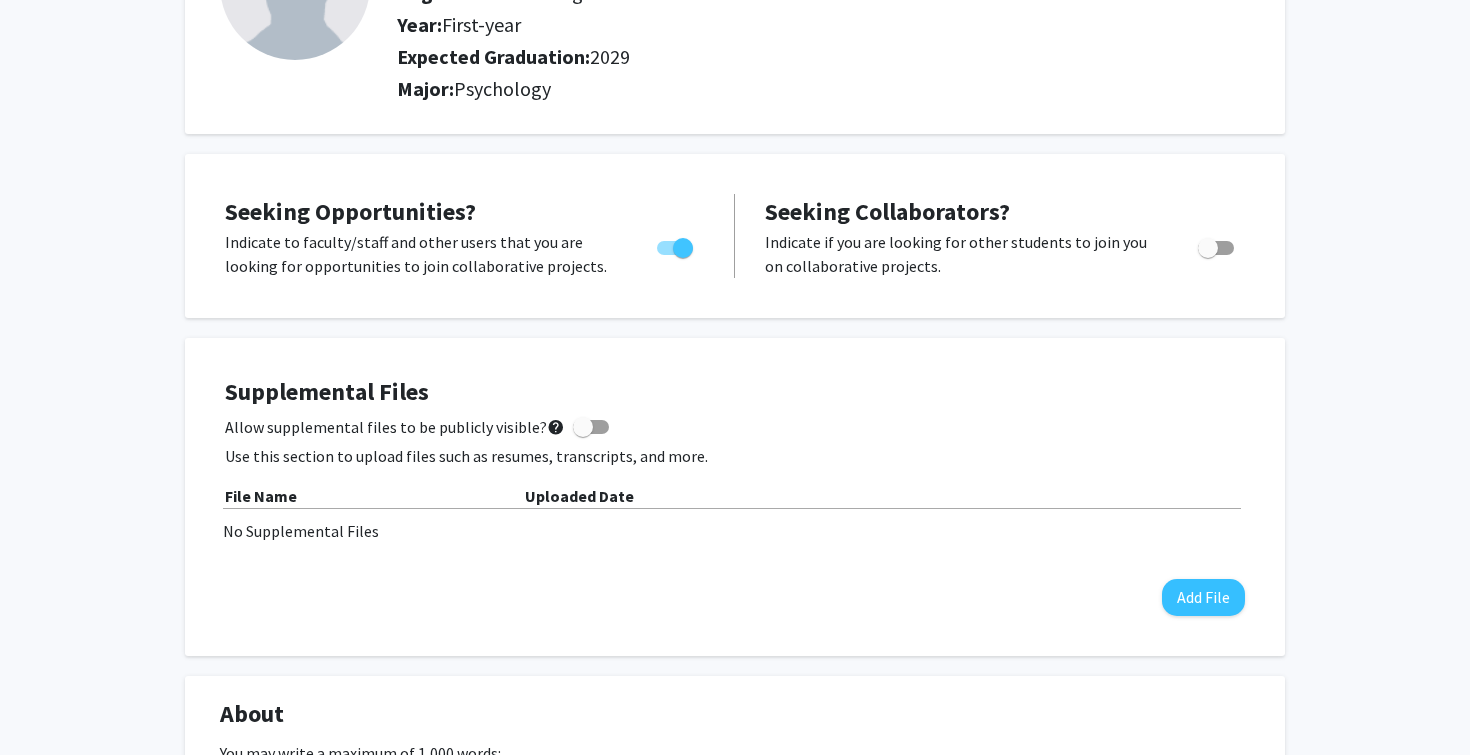 click on "Supplemental Files    Allow supplemental files to be publicly visible?  help  Use this section to upload files such as resumes, transcripts, and more. File Name Uploaded Date No Supplemental Files  Add File" 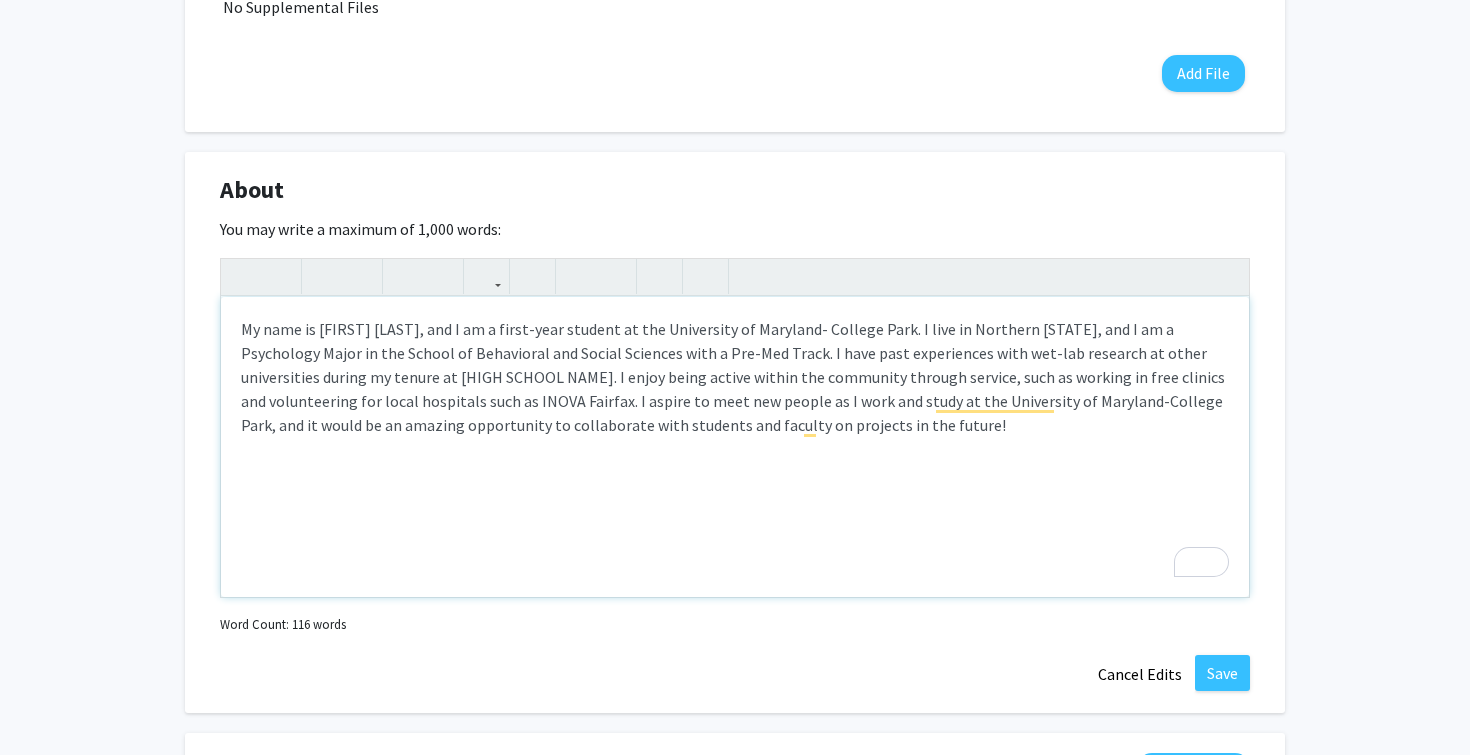 scroll, scrollTop: 755, scrollLeft: 0, axis: vertical 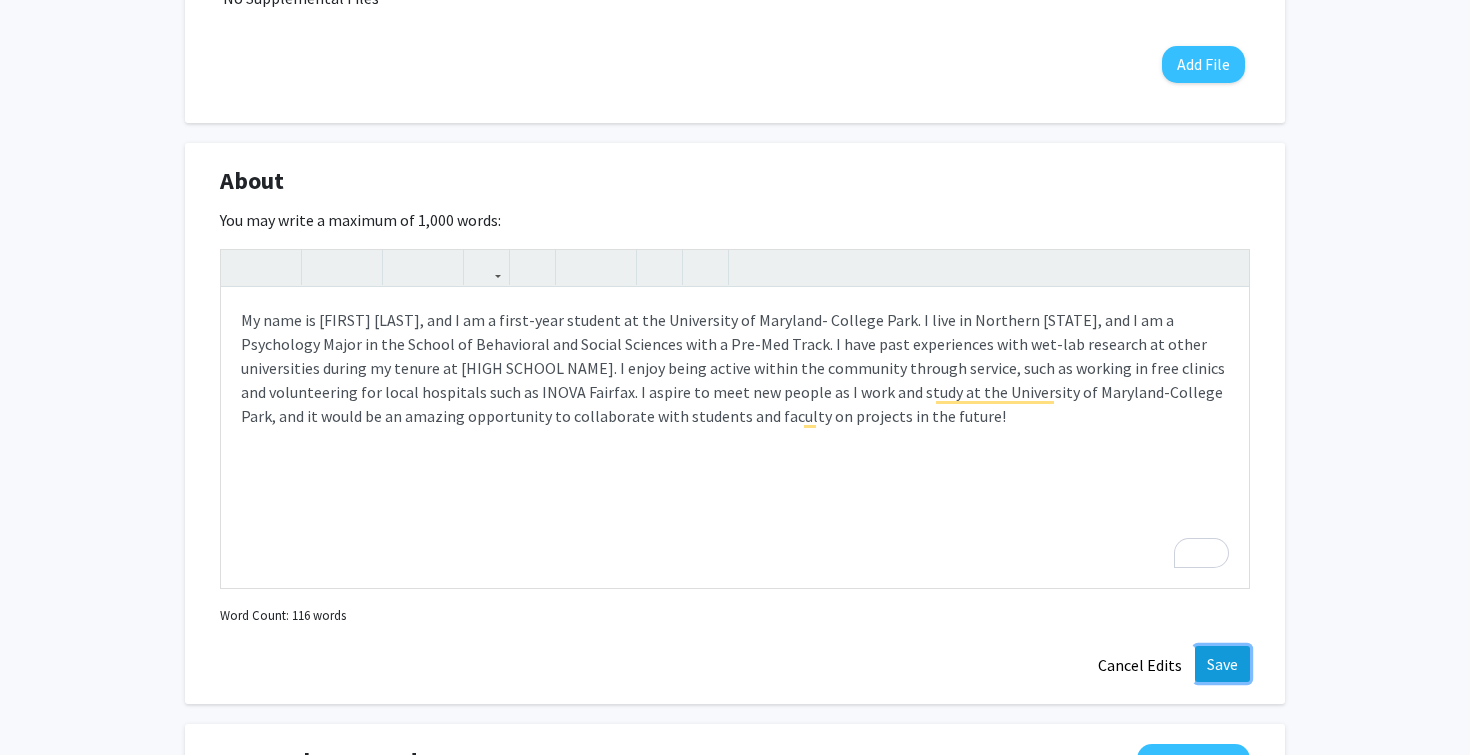 click on "Save" 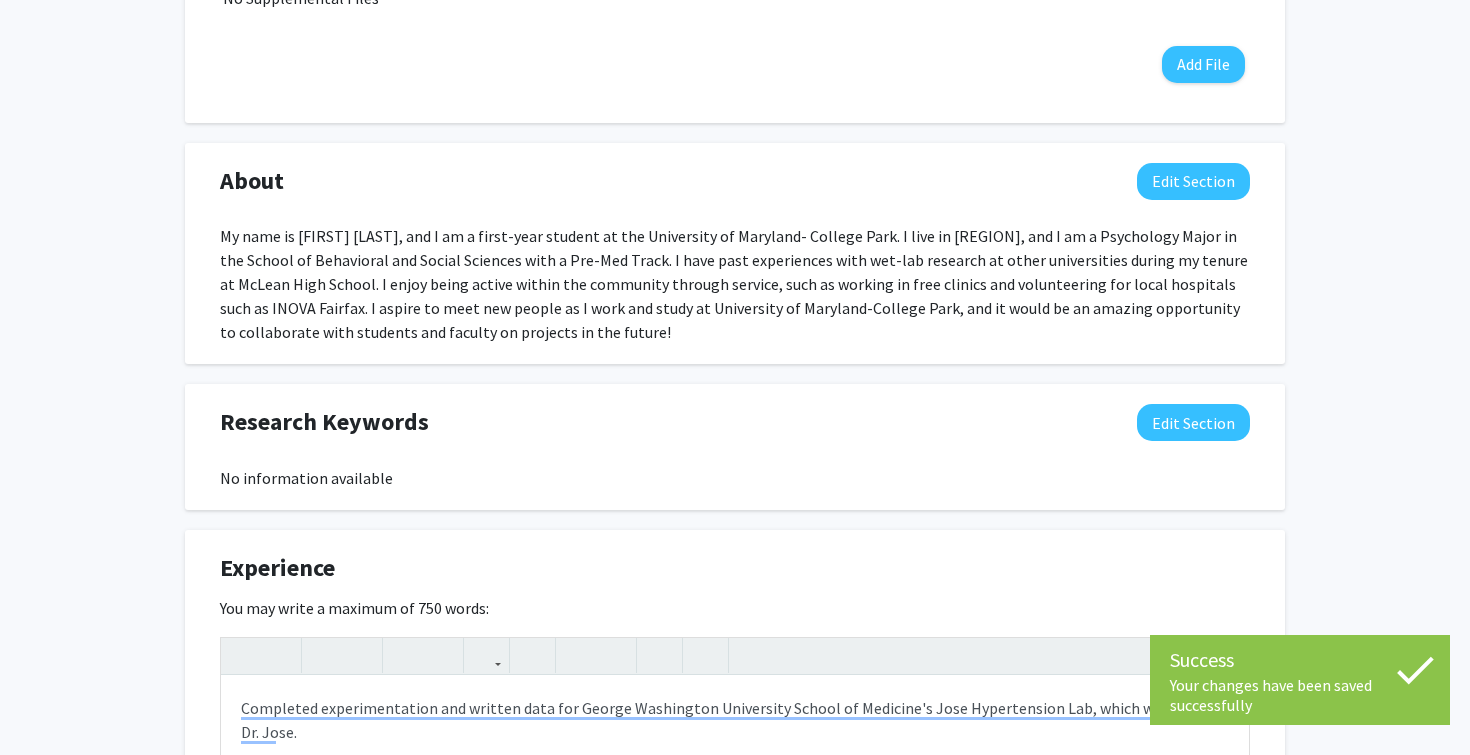 click on "[FIRST] [LAST]  Edit Section  See Public View  help  Degree Level:   Undergraduate Student   Year:   First-year   Expected Graduation:   2029   Major:  Psychology Seeking Opportunities?  Indicate to faculty/staff and other users that you are looking for opportunities to join collaborative projects.  &nbsp; Seeking Collaborators?  Indicate if you are looking for other students to join you on collaborative projects.  &nbsp;    Supplemental Files &nbsp;  Allow supplemental files to be publicly visible?  help  Use this section to upload files such as resumes, transcripts, and more. File Name Uploaded Date No Supplemental Files  Add File  About  Edit Section   You may write a maximum of 1,000 words:  Insert link Remove link Word Count: 116 words Save  Cancel Edits  Research Keywords  Edit Section  No information available  You may write a maximum of 200 words:  Insert link Remove link Word Count: 0 words Save  Cancel Edits  Experience  Edit Section   You may write a maximum of 750 words:  Insert link Remove link Save Save" 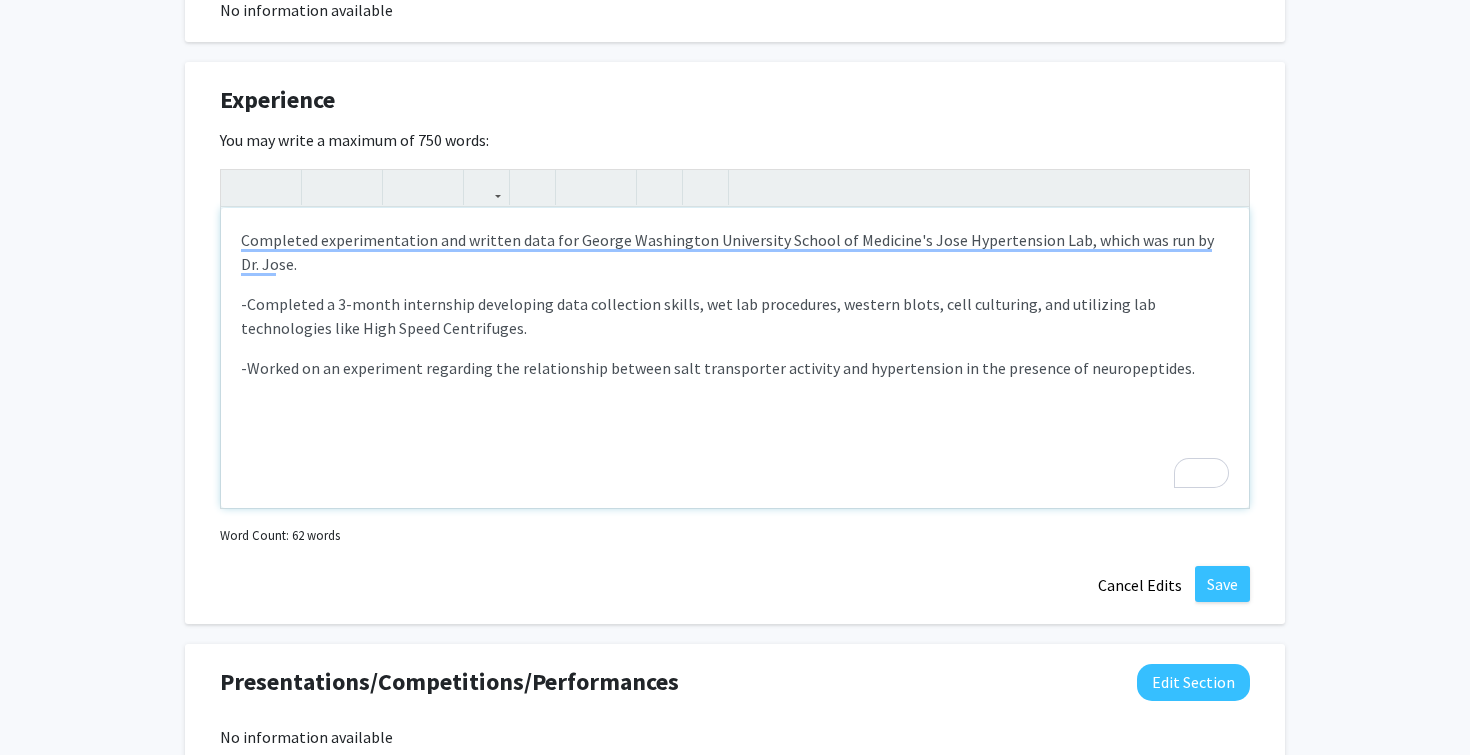 scroll, scrollTop: 1221, scrollLeft: 0, axis: vertical 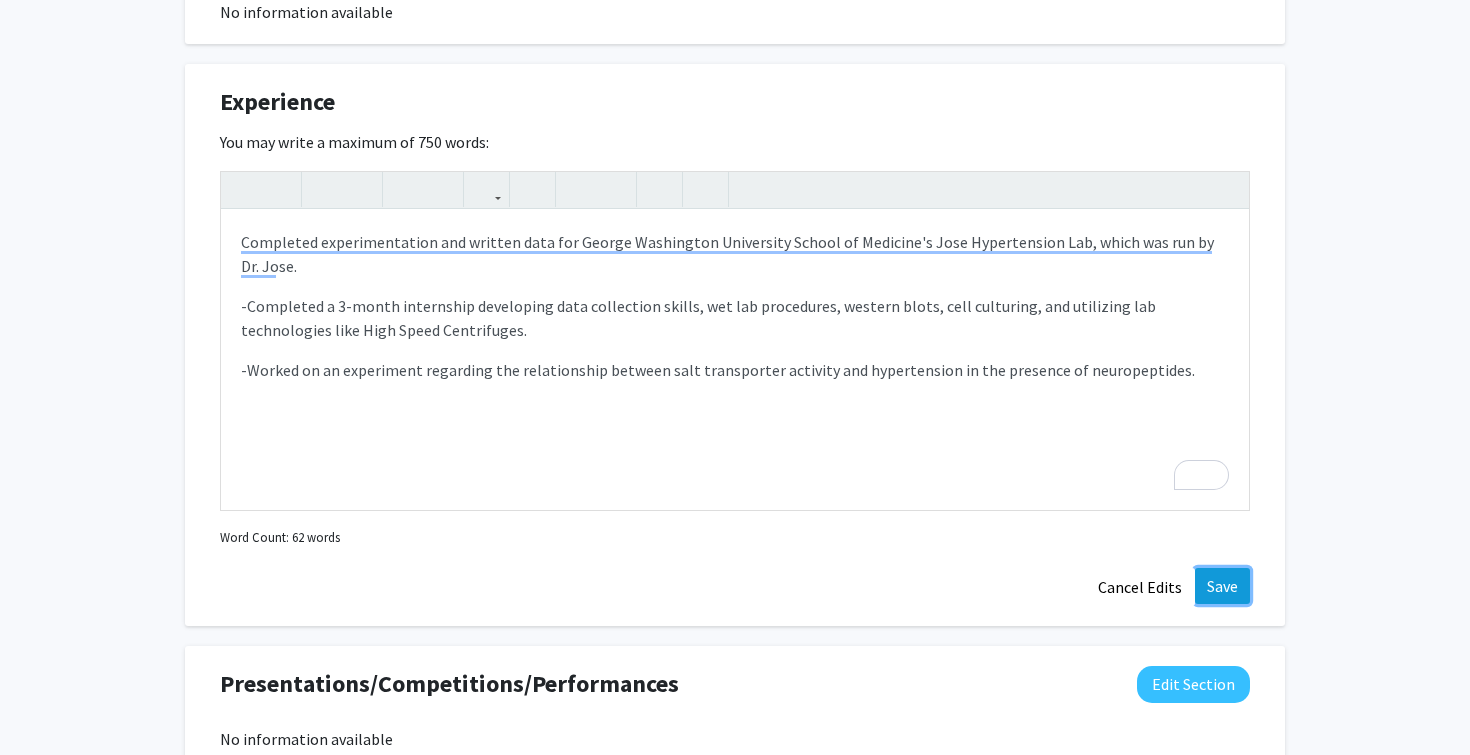 click on "Save" 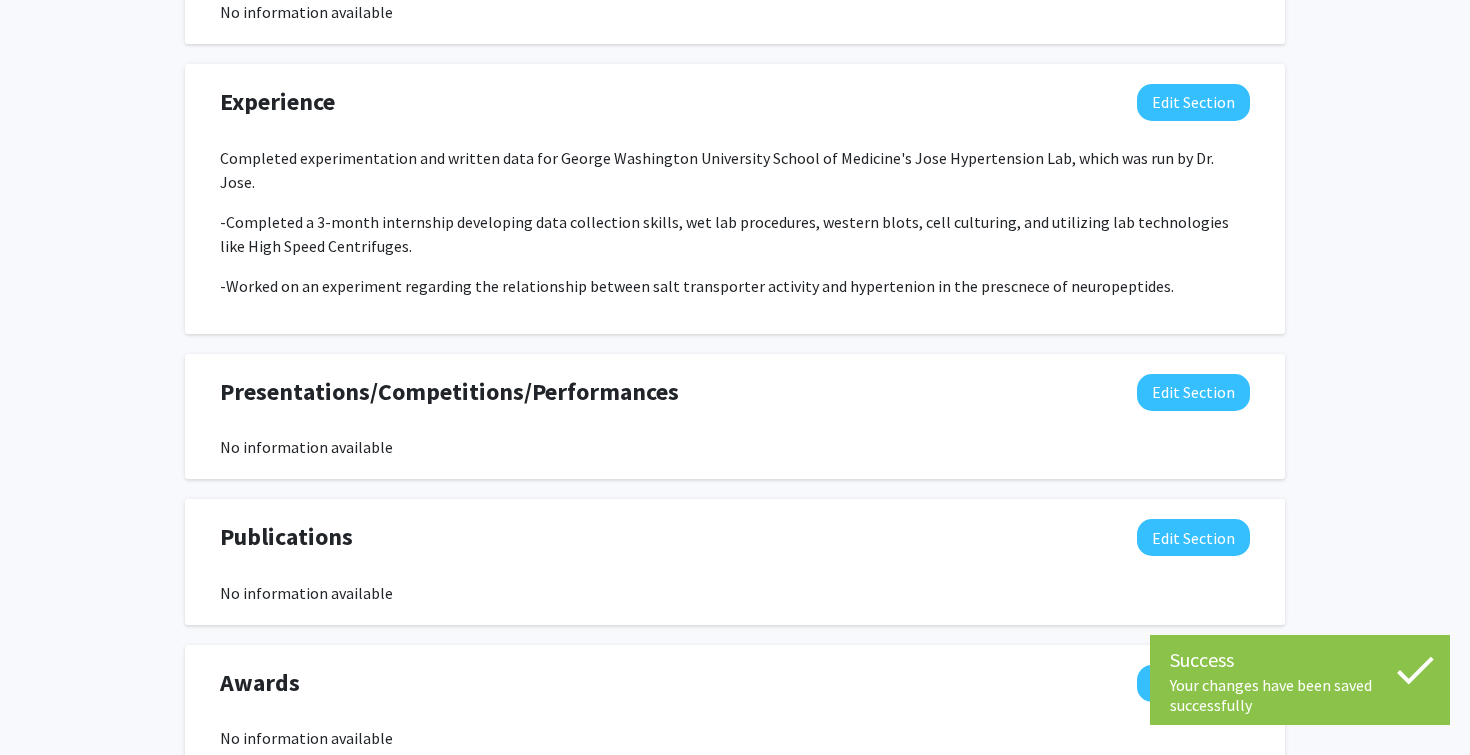 click on "[FIRST] [LAST]  Edit Section  See Public View  help  Degree Level:   Undergraduate Student   Year:   First-year   Expected Graduation:   2029   Major:  Psychology Seeking Opportunities?  Indicate to faculty/staff and other users that you are looking for opportunities to join collaborative projects.  &nbsp; Seeking Collaborators?  Indicate if you are looking for other students to join you on collaborative projects.  &nbsp;    Supplemental Files &nbsp;  Allow supplemental files to be publicly visible?  help  Use this section to upload files such as resumes, transcripts, and more. File Name Uploaded Date No Supplemental Files  Add File  About  Edit Section   You may write a maximum of 1,000 words:  Insert link Remove link Word Count: 116 words Save  Cancel Edits  Research Keywords  Edit Section  No information available  You may write a maximum of 200 words:  Insert link Remove link Word Count: 0 words Save  Cancel Edits  Experience  Edit Section   You may write a maximum of 750 words:  Insert link Remove link Save Save" 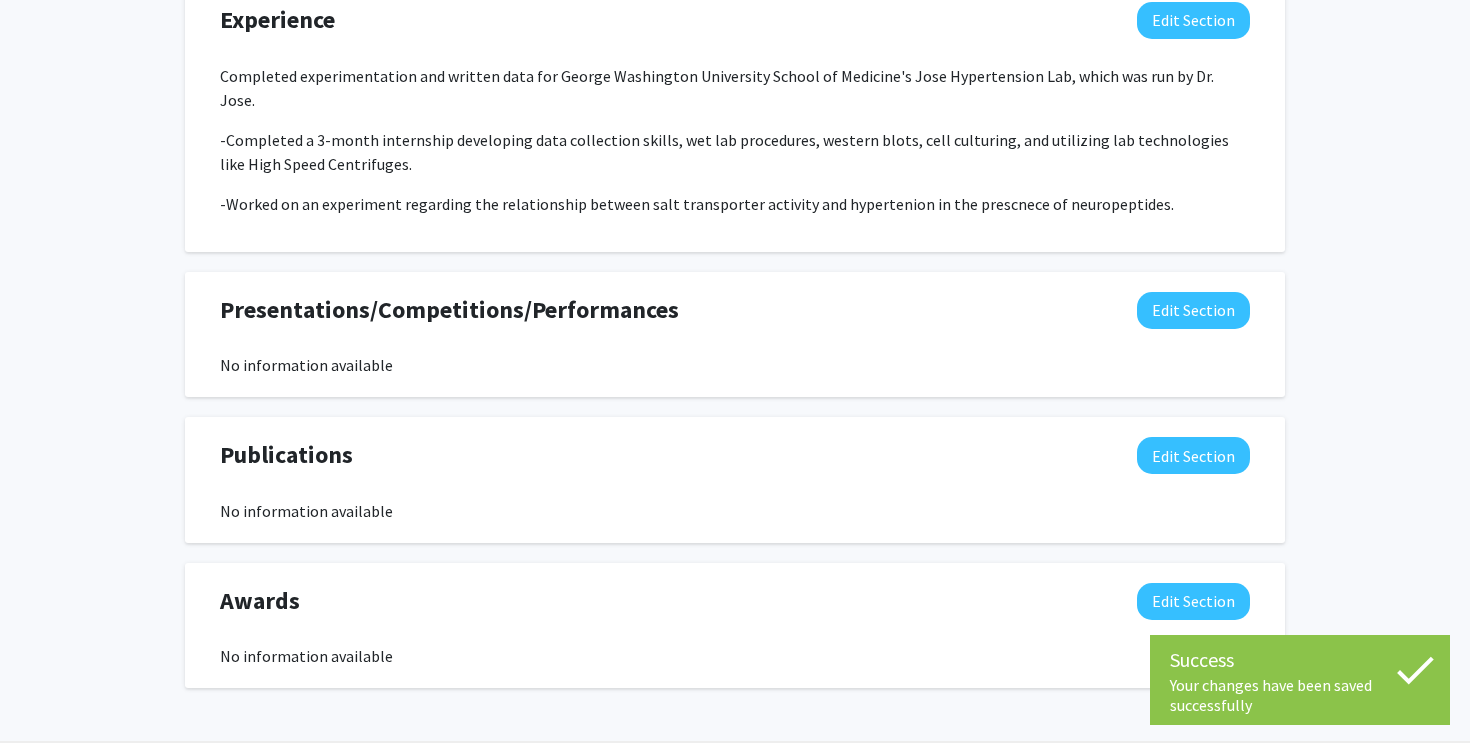 scroll, scrollTop: 1307, scrollLeft: 0, axis: vertical 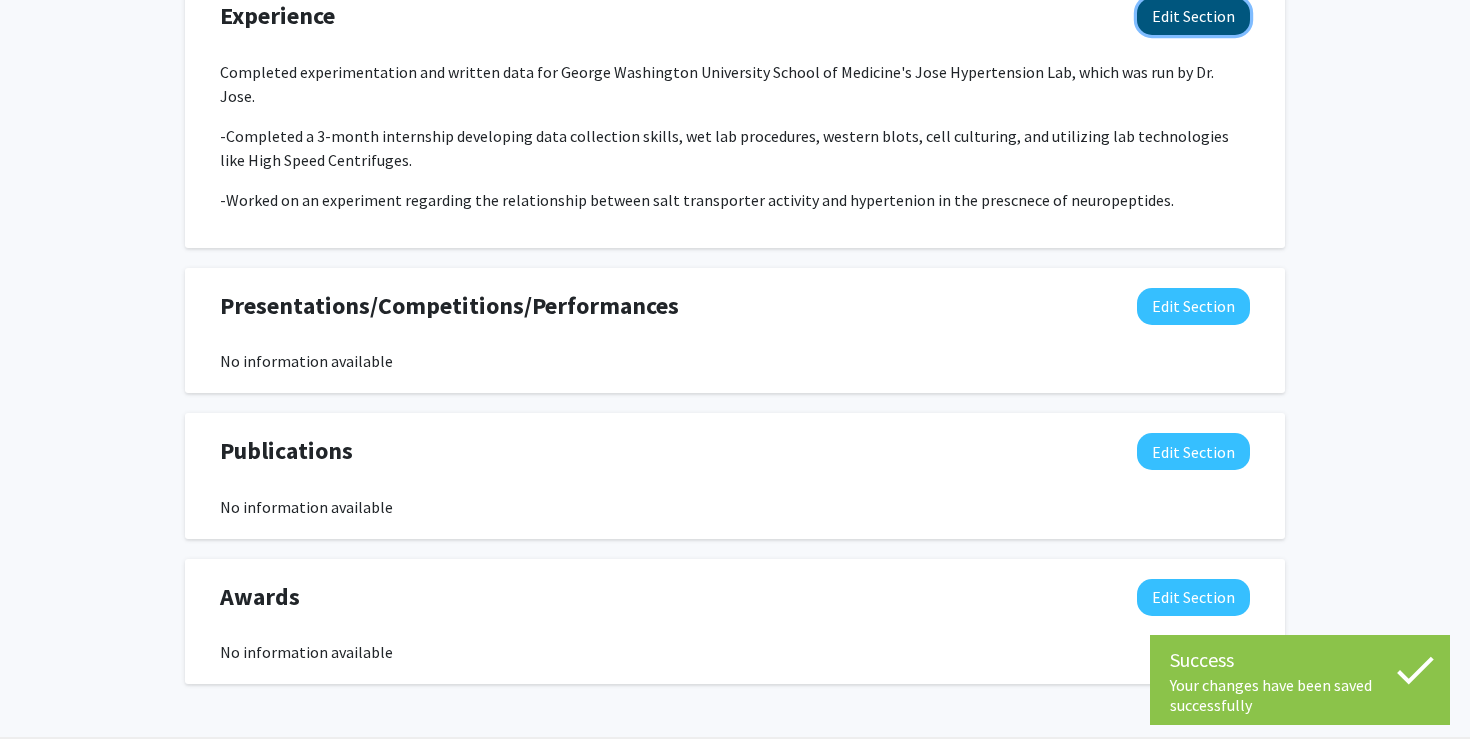 click on "Edit Section" 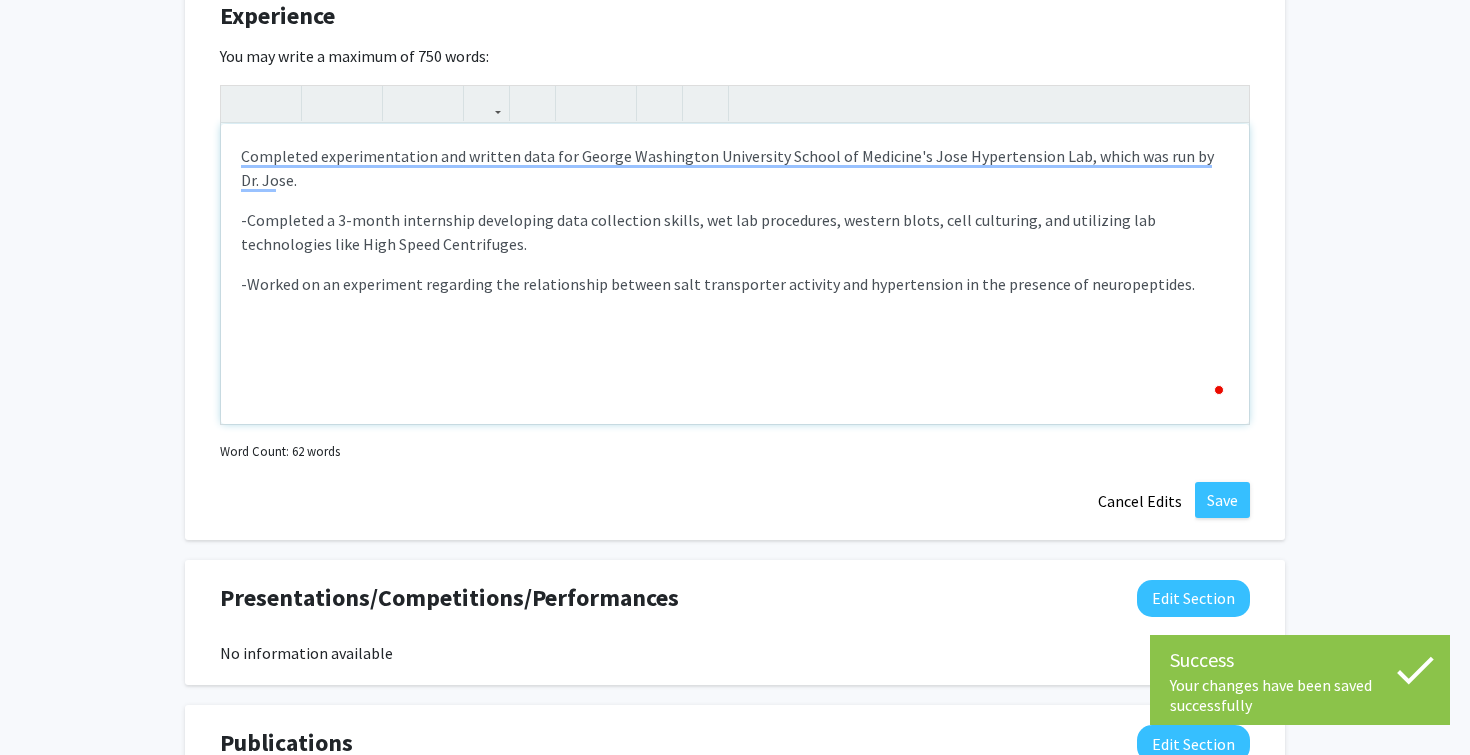 click on "-Completed experimentation and written data for George Washington University School of Medicine's Jose Hypertension Lab, which was run by Dr. Jose.  -Completed a 3-month internship developing data collection skills, wet lab procedures, western blots, cell culturing, and utilizing lab technologies like High Speed Centrifuges.  -Worked on an experiment regarding the relationship between salt transporter activity and hypertension in the presence of neuropeptides." at bounding box center [735, 274] 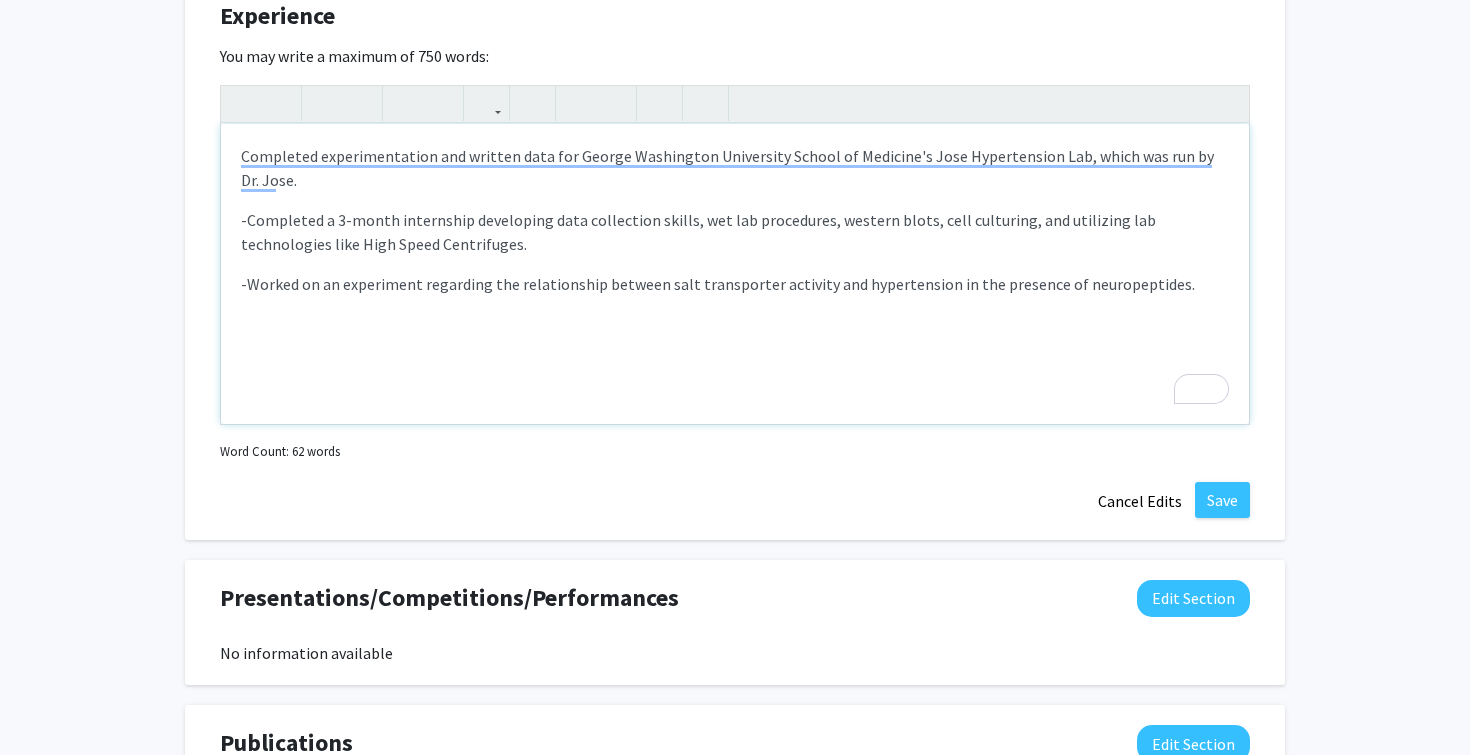 click on "-Worked on an experiment regarding the relationship between salt transporter activity and hypertension in the presence of neuropeptides." at bounding box center [735, 284] 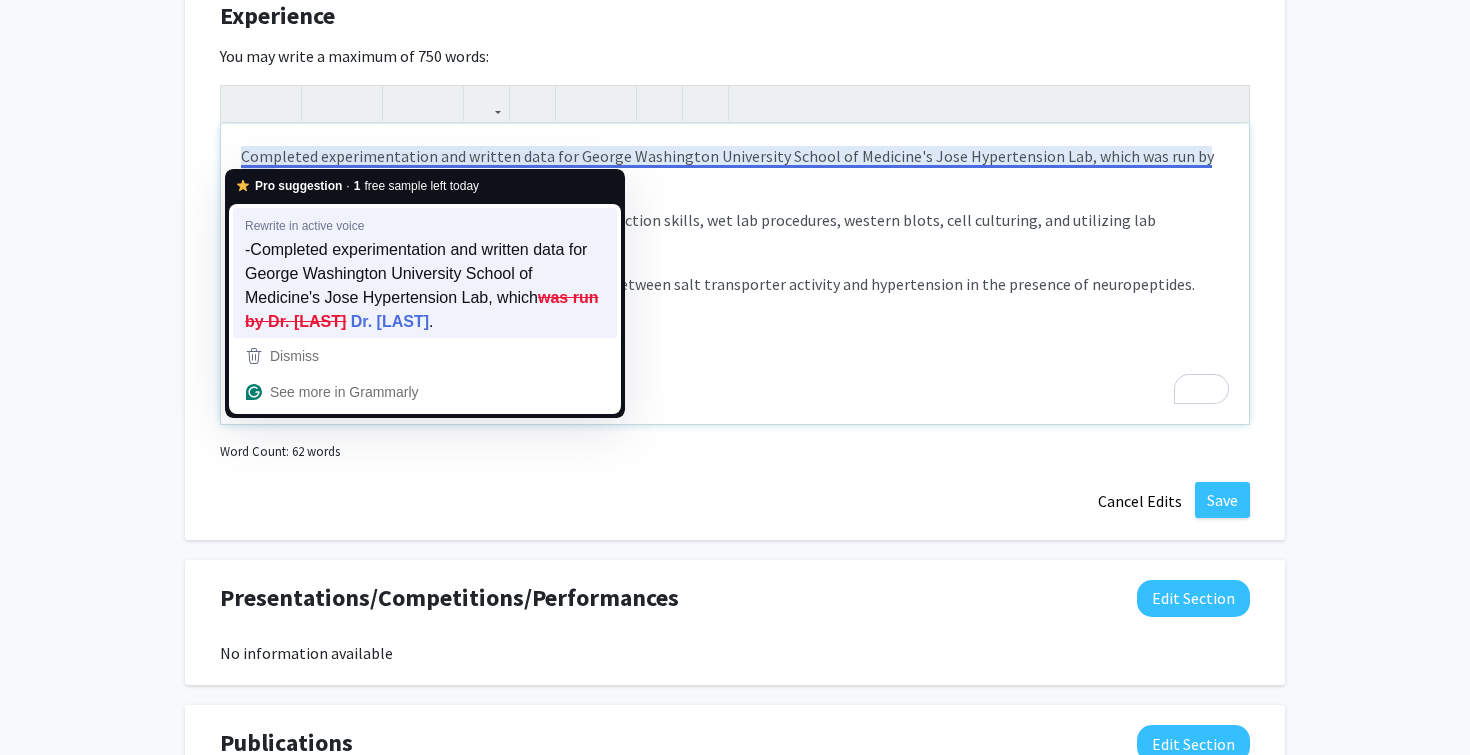 type 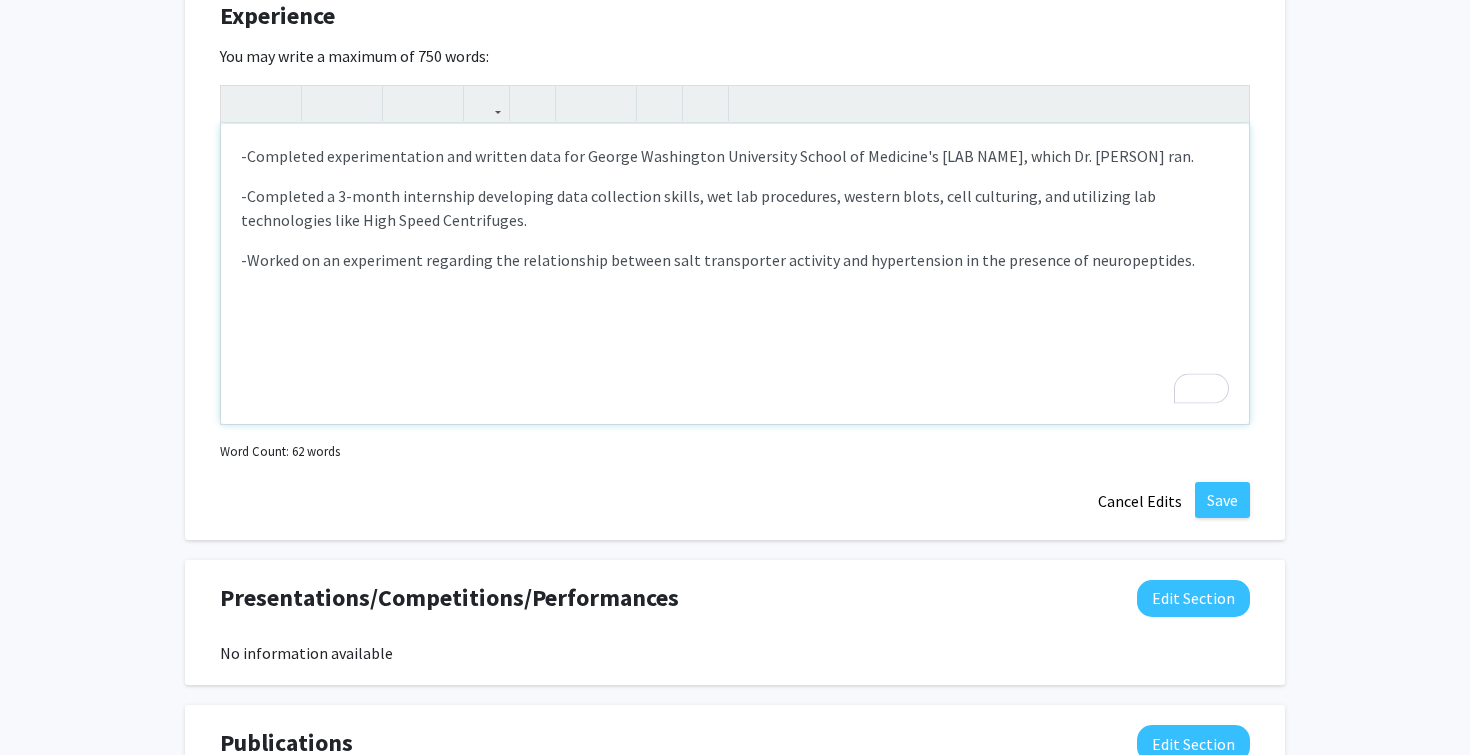 click on "-Completed experimentation and written data for George Washington University School of Medicine's Jose Hypertension Lab, which Dr. Jose ran.  -Completed a 3-month internship developing data collection skills, wet lab procedures, western blots, cell culturing, and utilizing lab technologies like High Speed Centrifuges.  -Worked on an experiment regarding the relationship between salt transporter activity and hypertension in the presence of neuropeptides." at bounding box center [735, 274] 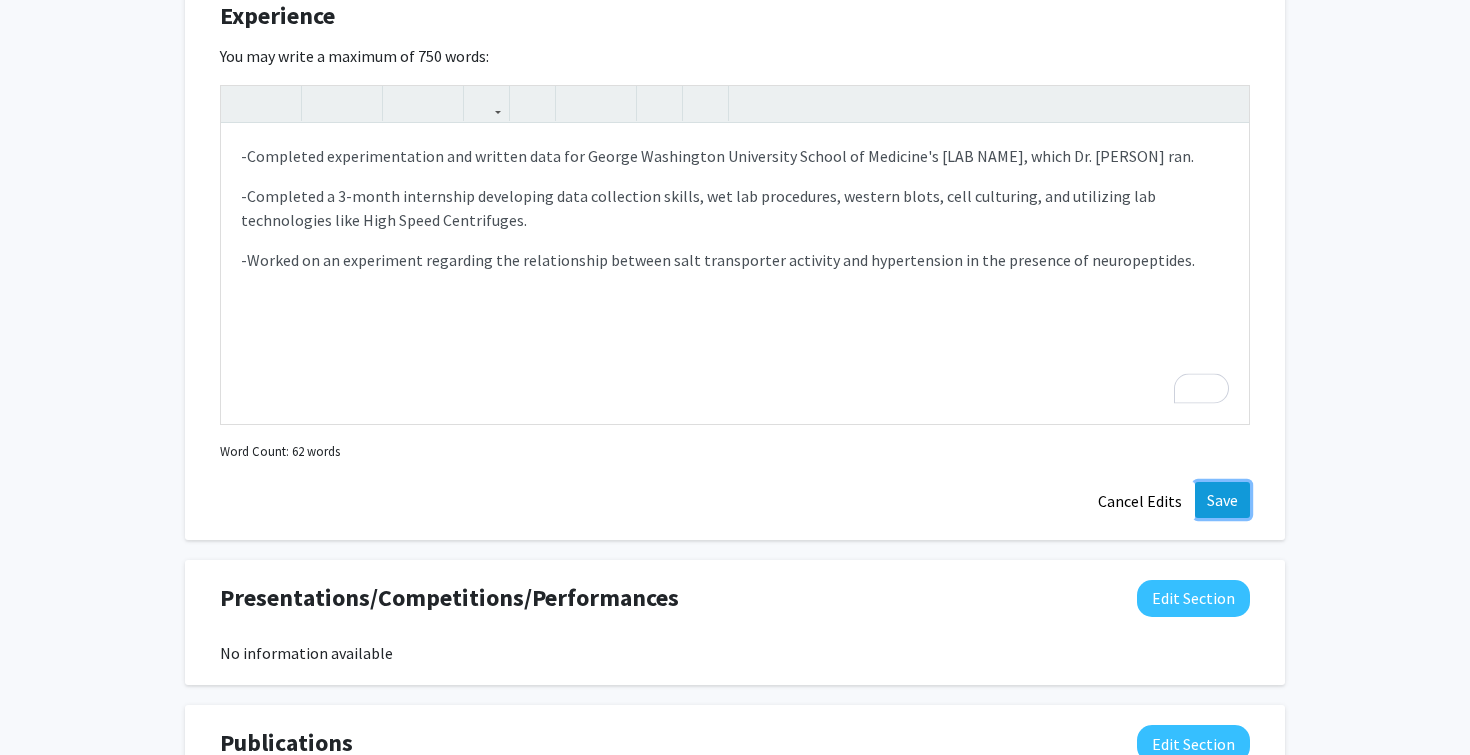 click on "Save" 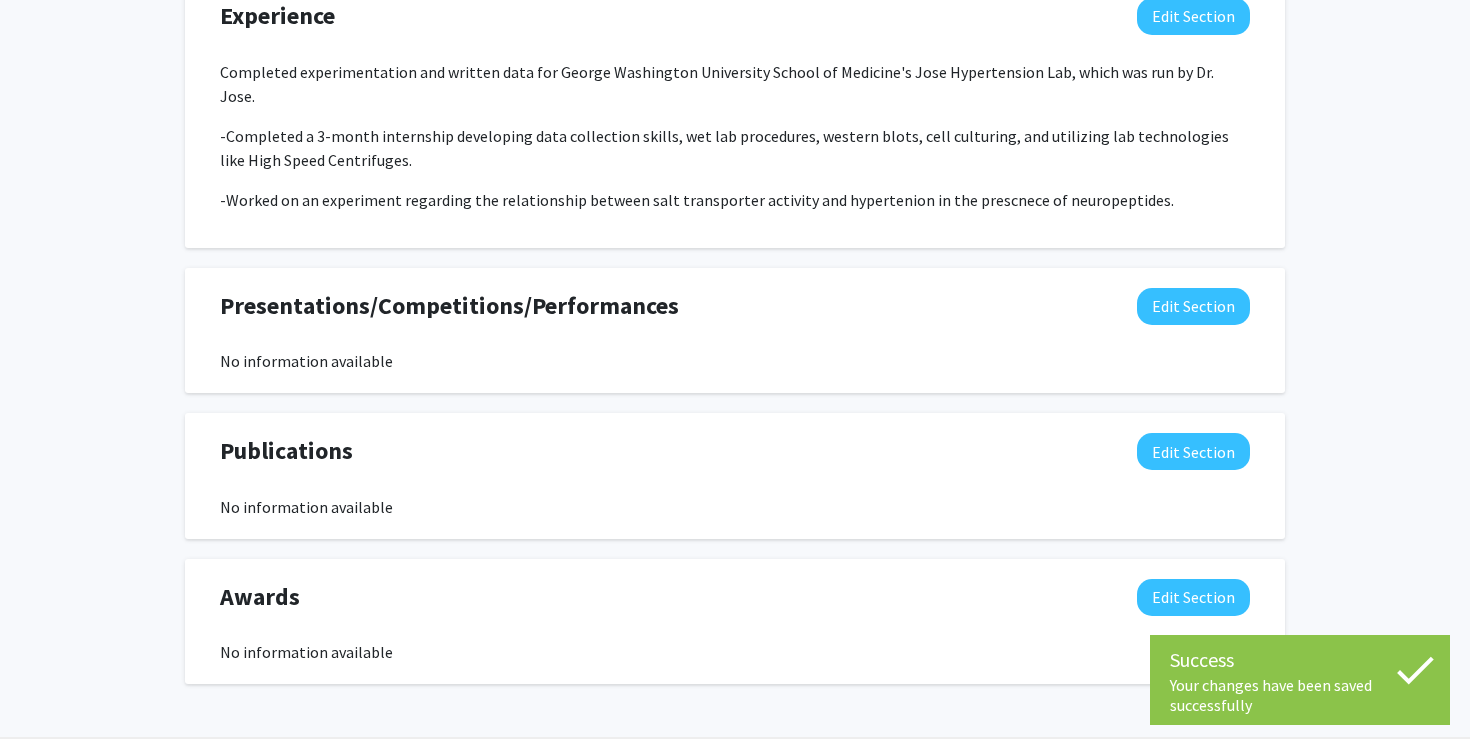 click on "[FIRST] [LAST]  Edit Section  See Public View  help  Degree Level:   Undergraduate Student   Year:   First-year   Expected Graduation:   2029   Major:  Psychology Seeking Opportunities?  Indicate to faculty/staff and other users that you are looking for opportunities to join collaborative projects.  &nbsp; Seeking Collaborators?  Indicate if you are looking for other students to join you on collaborative projects.  &nbsp;    Supplemental Files &nbsp;  Allow supplemental files to be publicly visible?  help  Use this section to upload files such as resumes, transcripts, and more. File Name Uploaded Date No Supplemental Files  Add File  About  Edit Section   You may write a maximum of 1,000 words:  Insert link Remove link Word Count: 116 words Save  Cancel Edits  Research Keywords  Edit Section  No information available  You may write a maximum of 200 words:  Insert link Remove link Word Count: 0 words Save  Cancel Edits  Experience  Edit Section   You may write a maximum of 750 words:  Insert link Remove link Save Save" 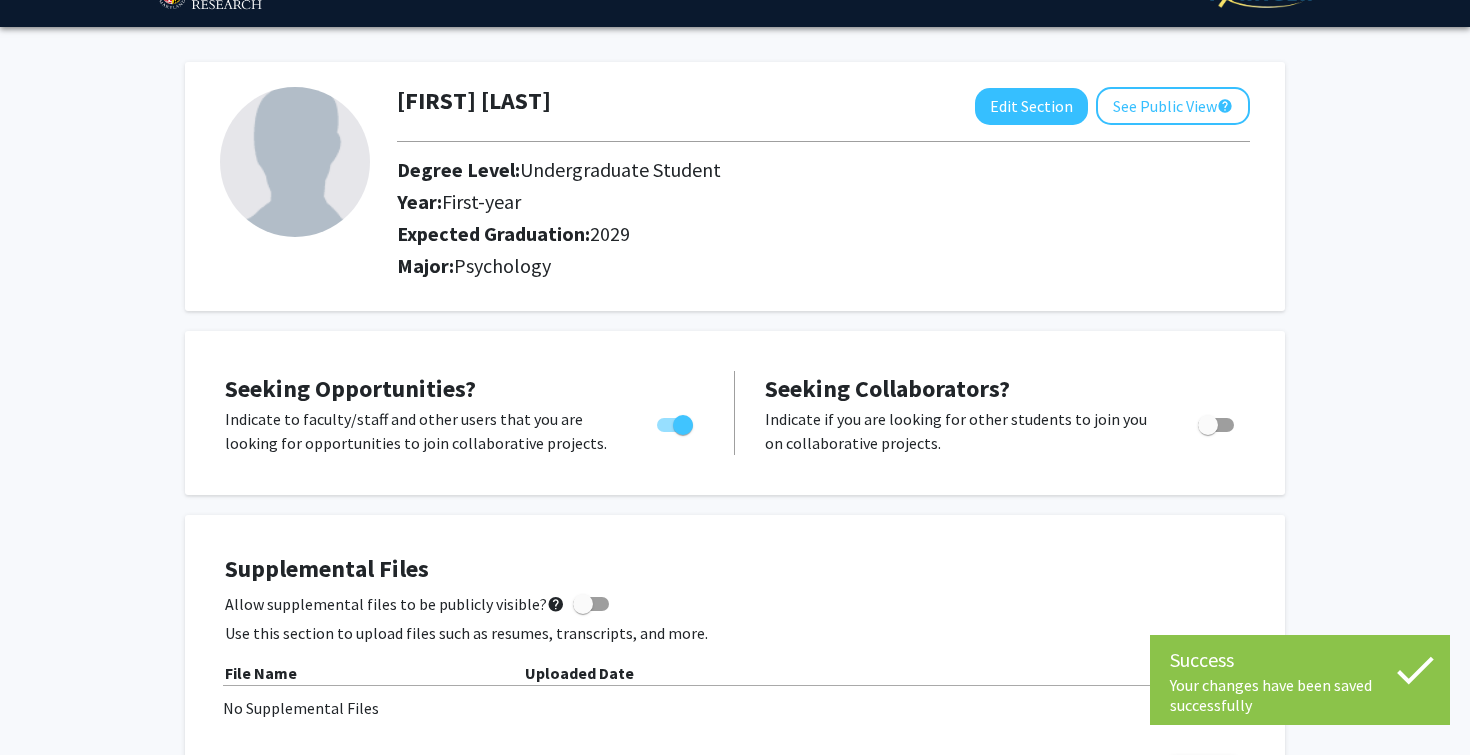 scroll, scrollTop: 0, scrollLeft: 0, axis: both 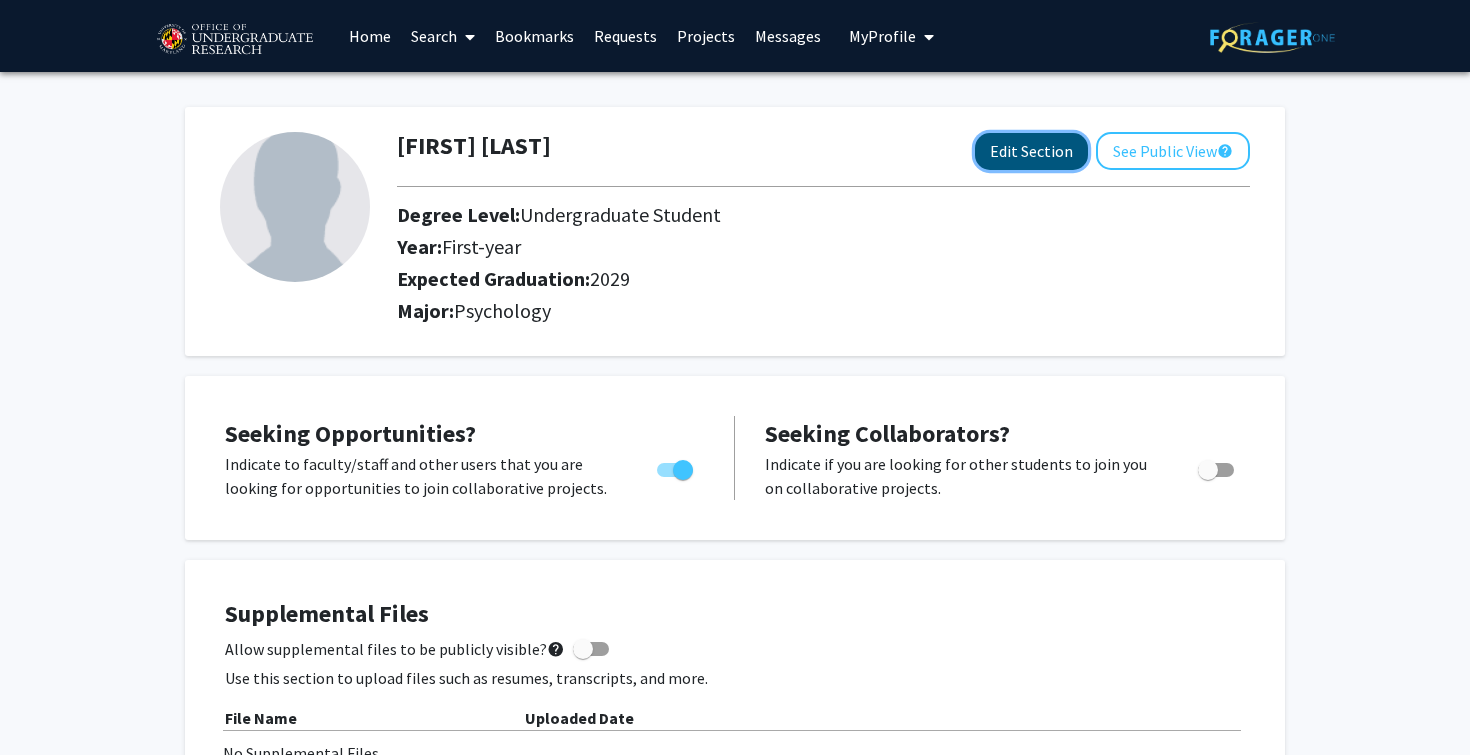 click on "Edit Section" 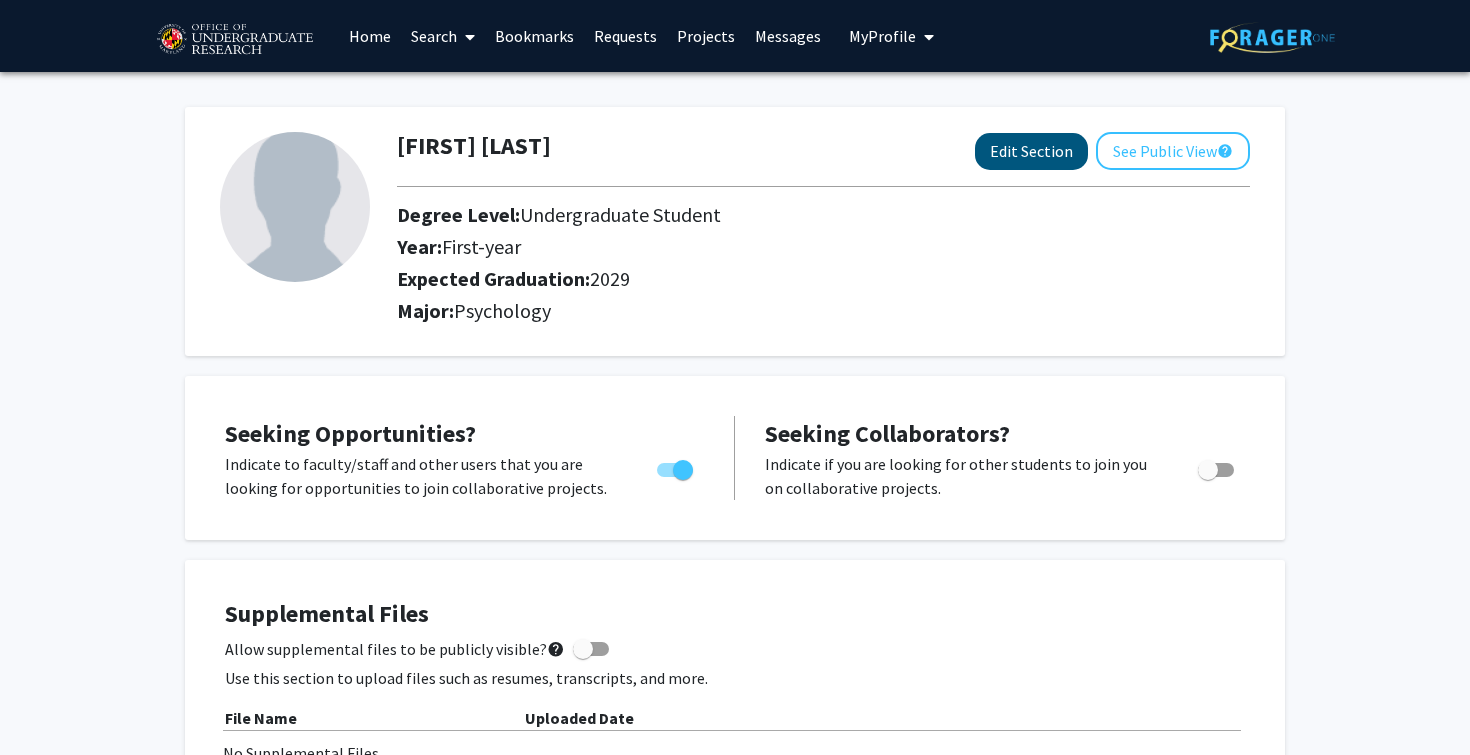 select on "first-year" 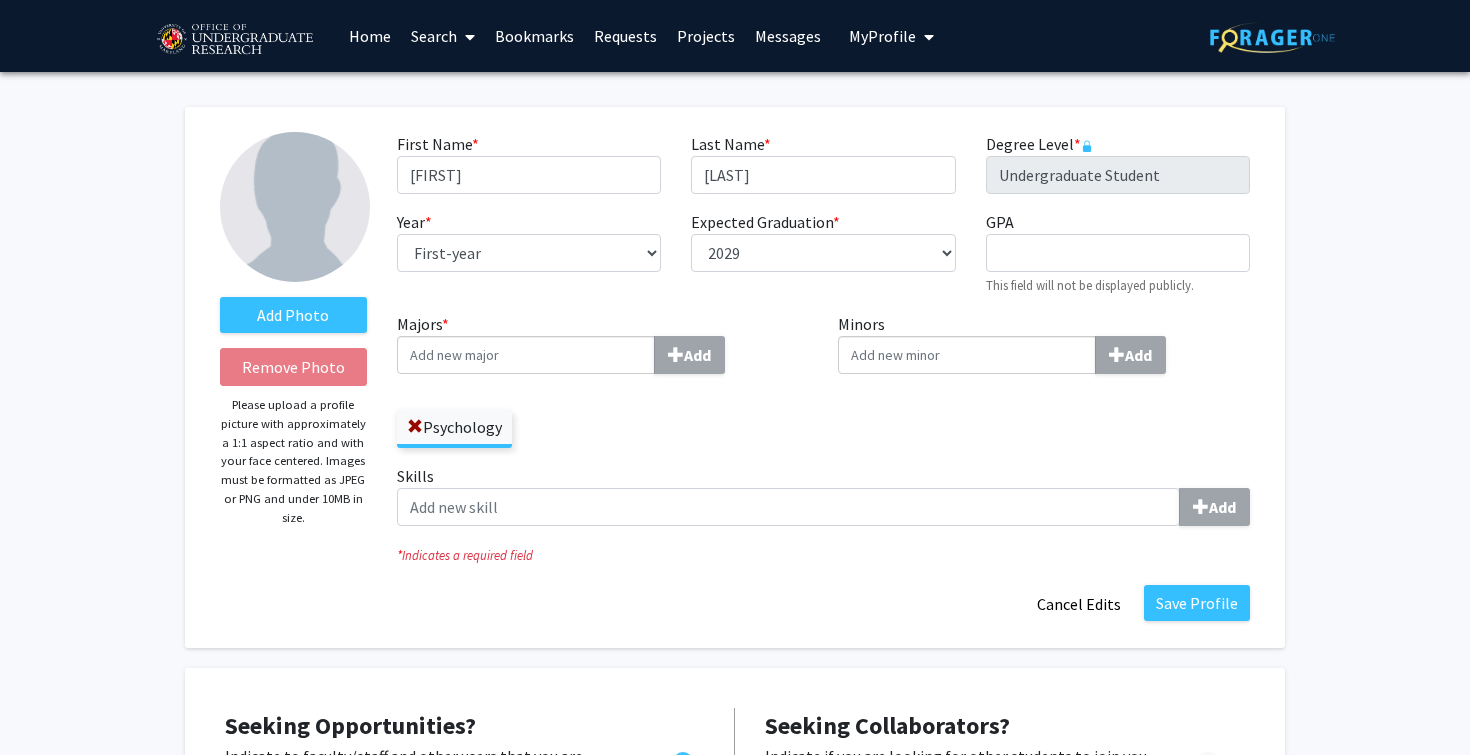 click on "First Name  * required [FIRST]  Last Name  * required [LAST]  Degree Level  * required Undergraduate Student  Year  * required ---  First-year   Sophomore   Junior   Senior   Postbaccalaureate Certificate   Expected Graduation  * required ---  2018   2019   2020   2021   2022   2023   2024   2025   2026   2027   2028   2029   2030   2031   GPA  required  This field will not be displayed publicly." 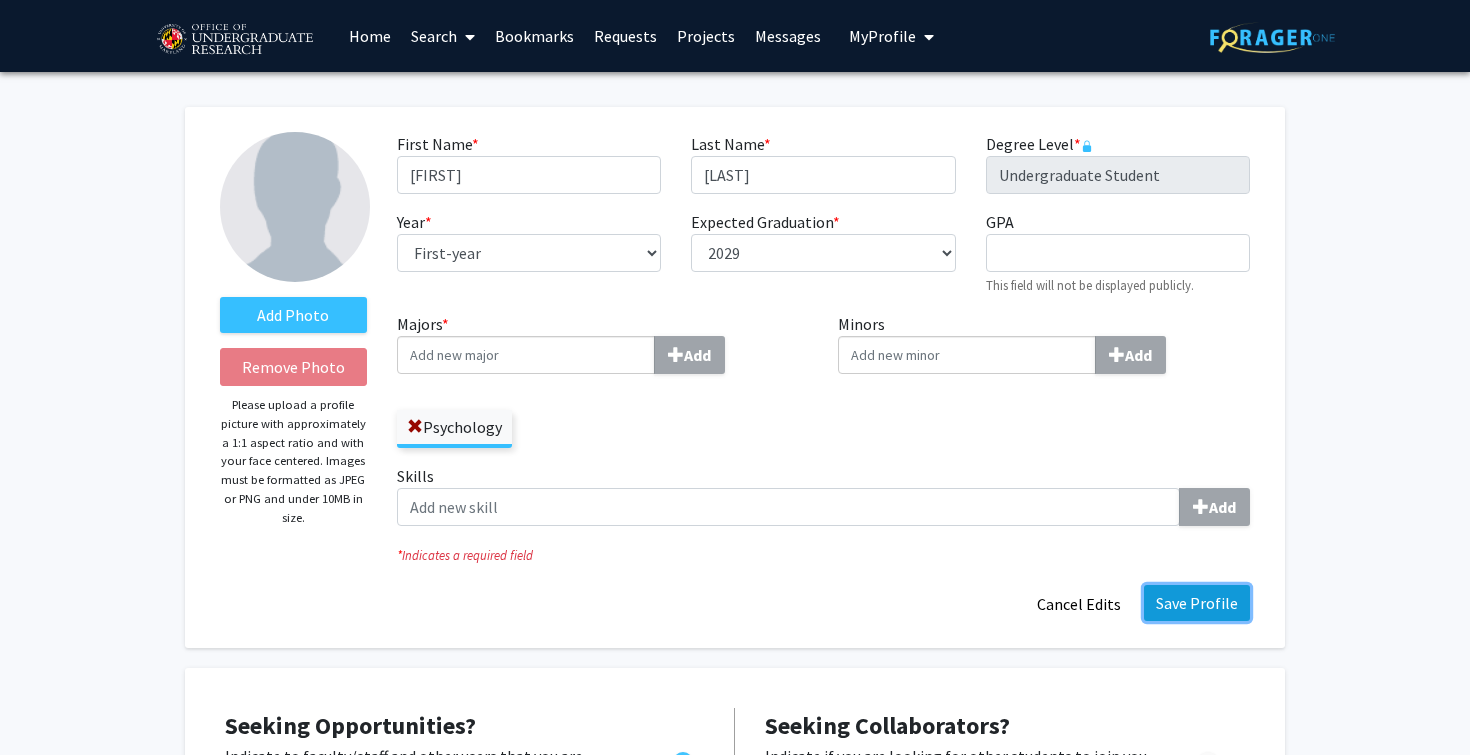 click on "Save Profile" 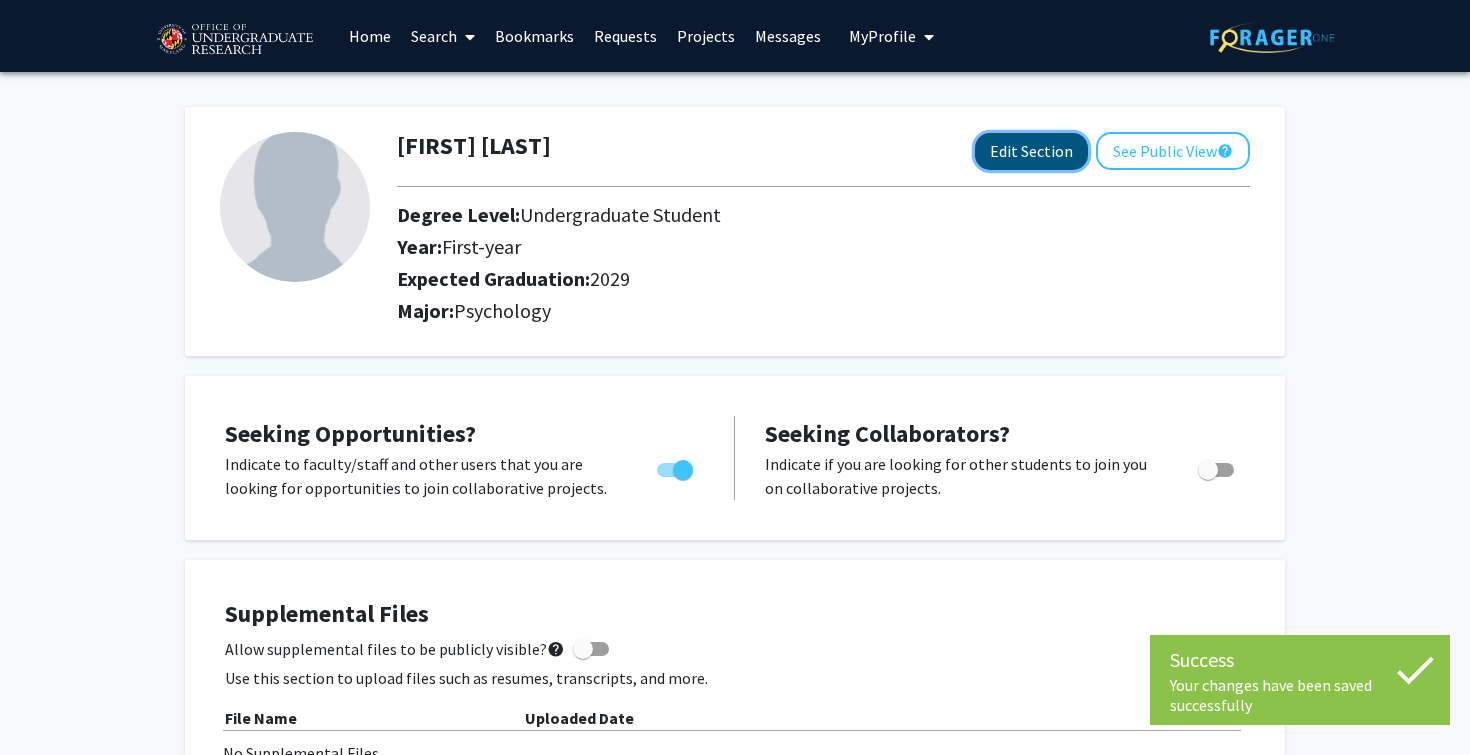 click on "Edit Section" 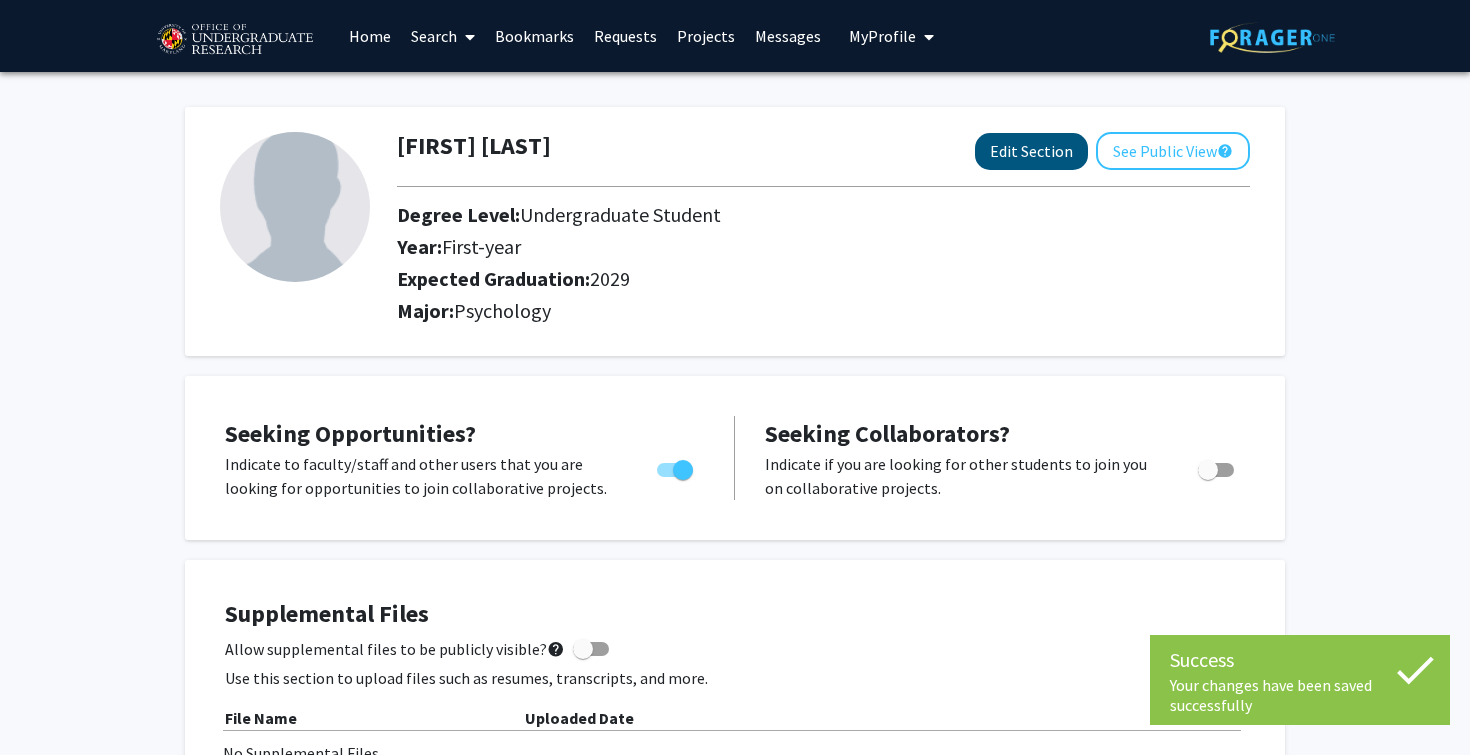 select on "first-year" 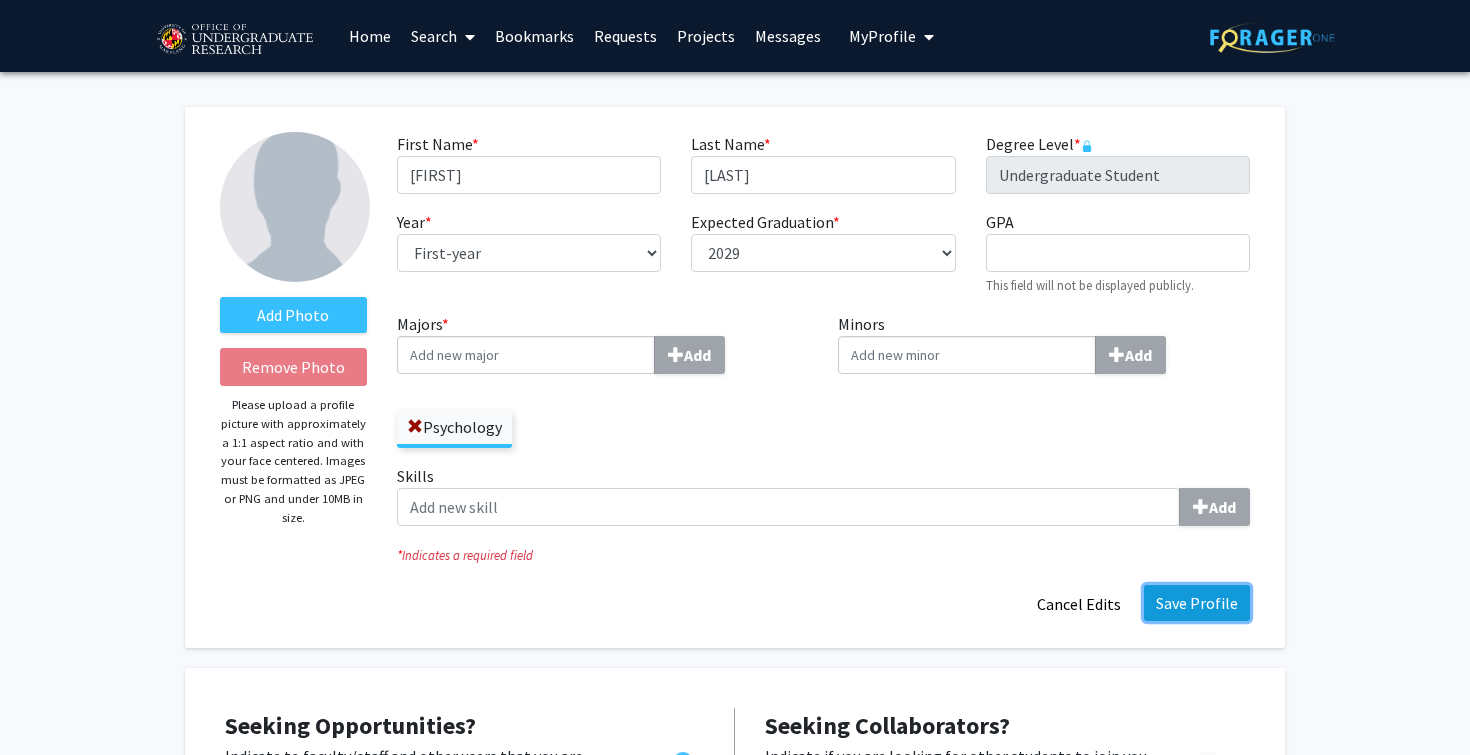 click on "Save Profile" 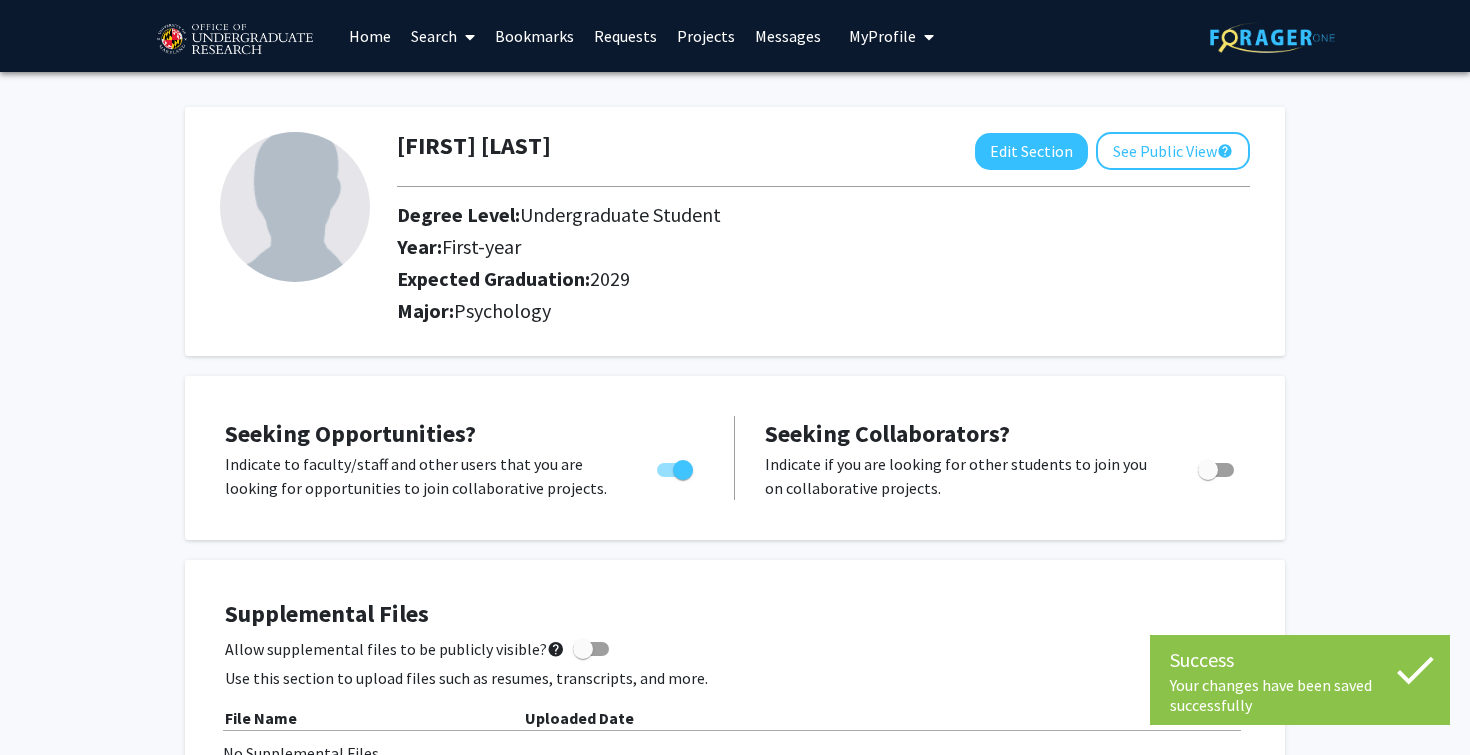 click on "[FIRST] [LAST]  Edit Section  See Public View  help  Degree Level:   Undergraduate Student   Year:   First-year   Expected Graduation:   2029   Major:  Psychology Seeking Opportunities?  Indicate to faculty/staff and other users that you are looking for opportunities to join collaborative projects.  &nbsp; Seeking Collaborators?  Indicate if you are looking for other students to join you on collaborative projects.  &nbsp;    Supplemental Files &nbsp;  Allow supplemental files to be publicly visible?  help  Use this section to upload files such as resumes, transcripts, and more. File Name Uploaded Date No Supplemental Files  Add File  About  Edit Section   You may write a maximum of 1,000 words:  Insert link Remove link Word Count: 116 words Save  Cancel Edits  Research Keywords  Edit Section  No information available  You may write a maximum of 200 words:  Insert link Remove link Word Count: 0 words Save  Cancel Edits  Experience  Edit Section   You may write a maximum of 750 words:  Insert link Remove link Save Save" 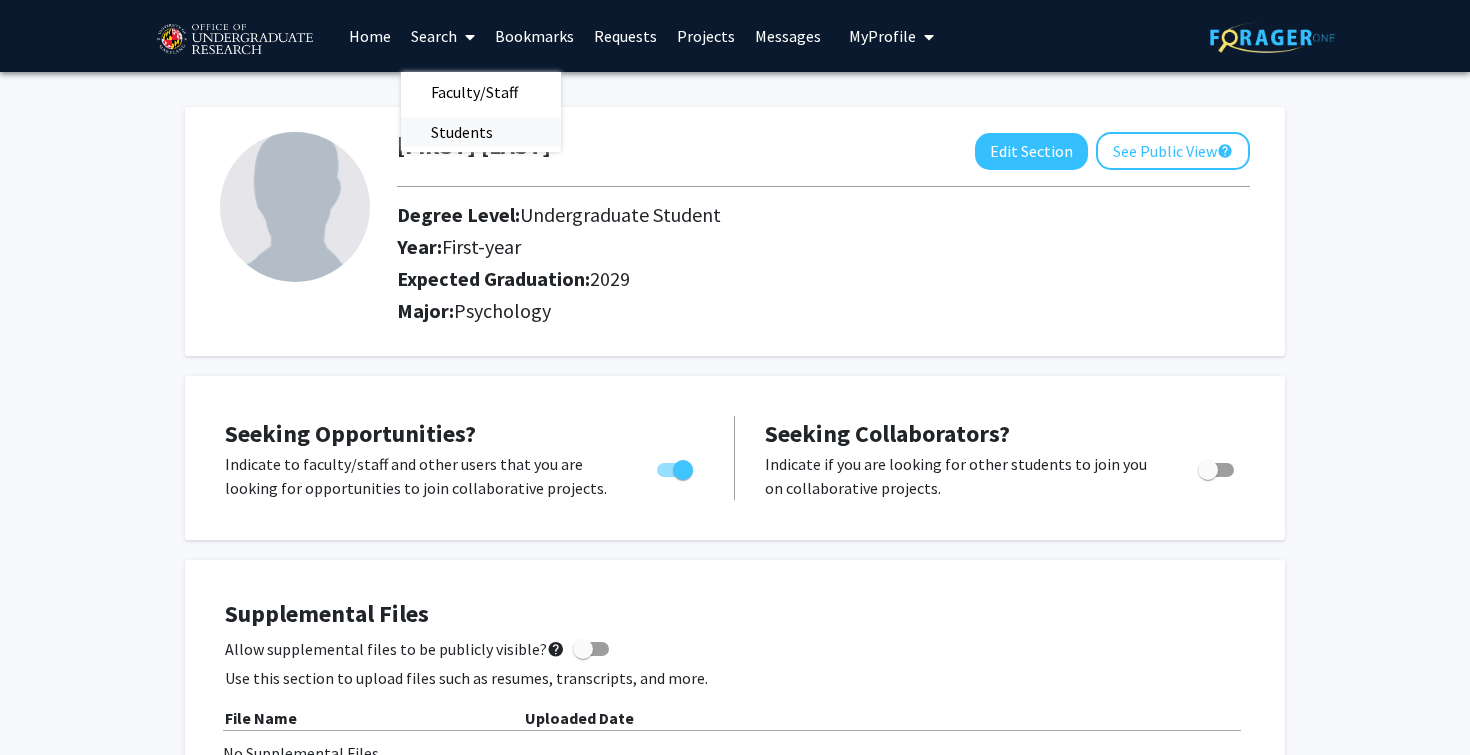 click on "Students" at bounding box center [462, 132] 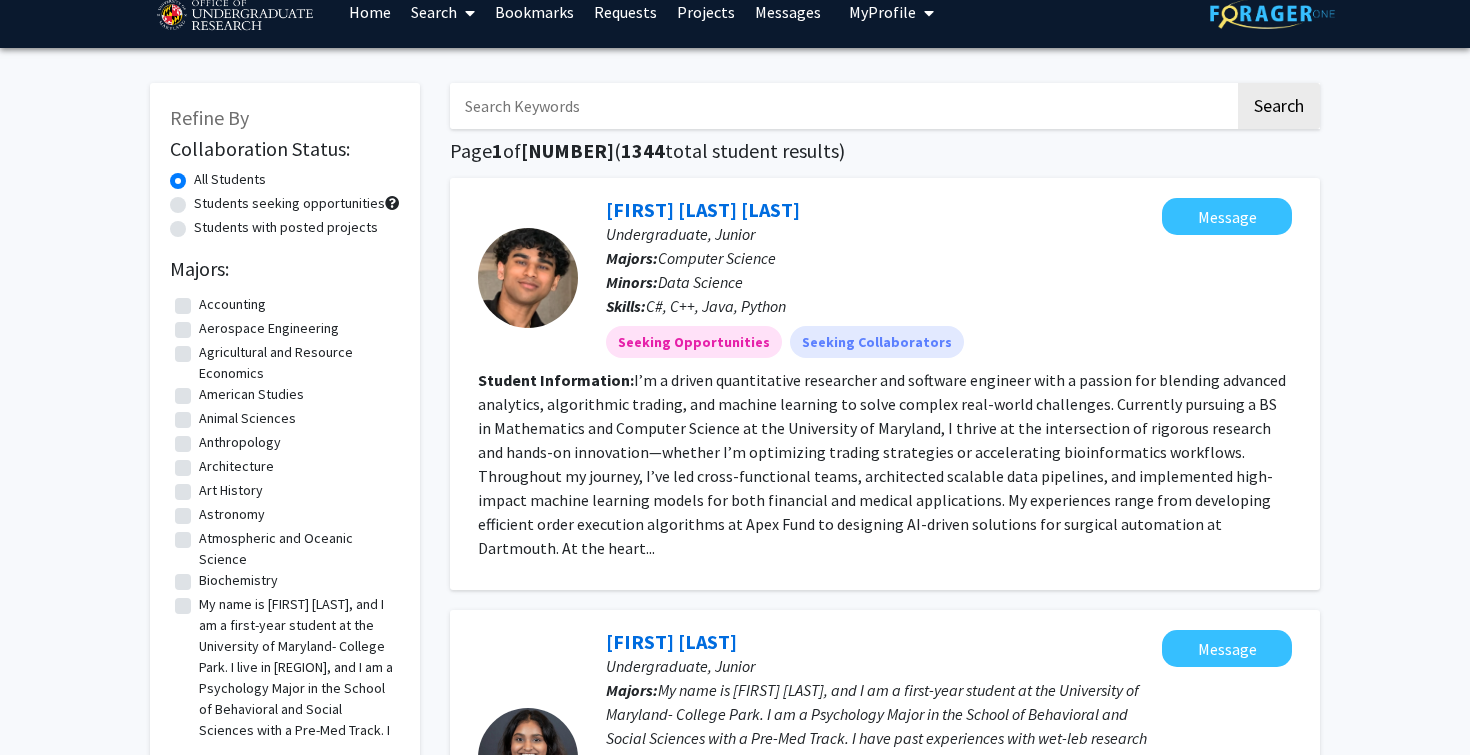 scroll, scrollTop: 8, scrollLeft: 0, axis: vertical 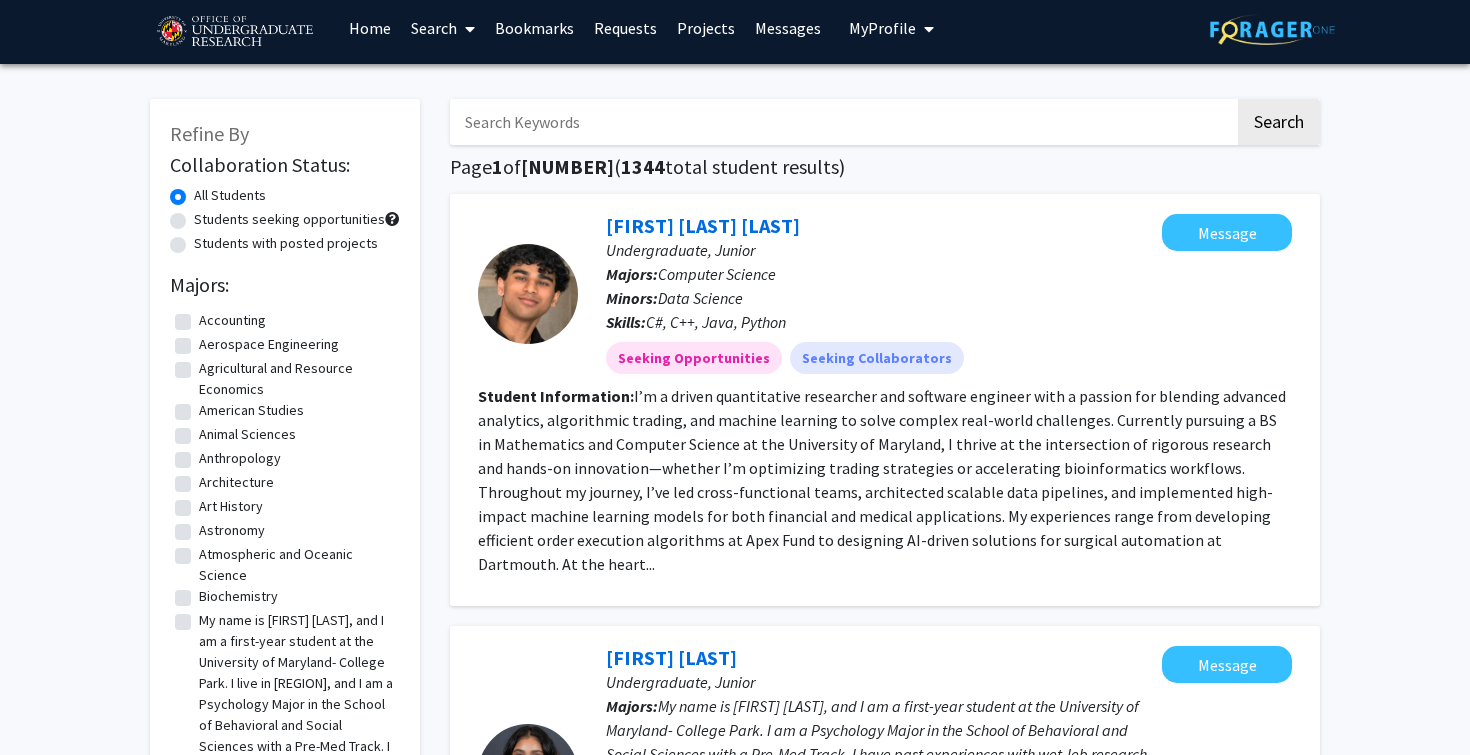 click on "Search" at bounding box center (443, 28) 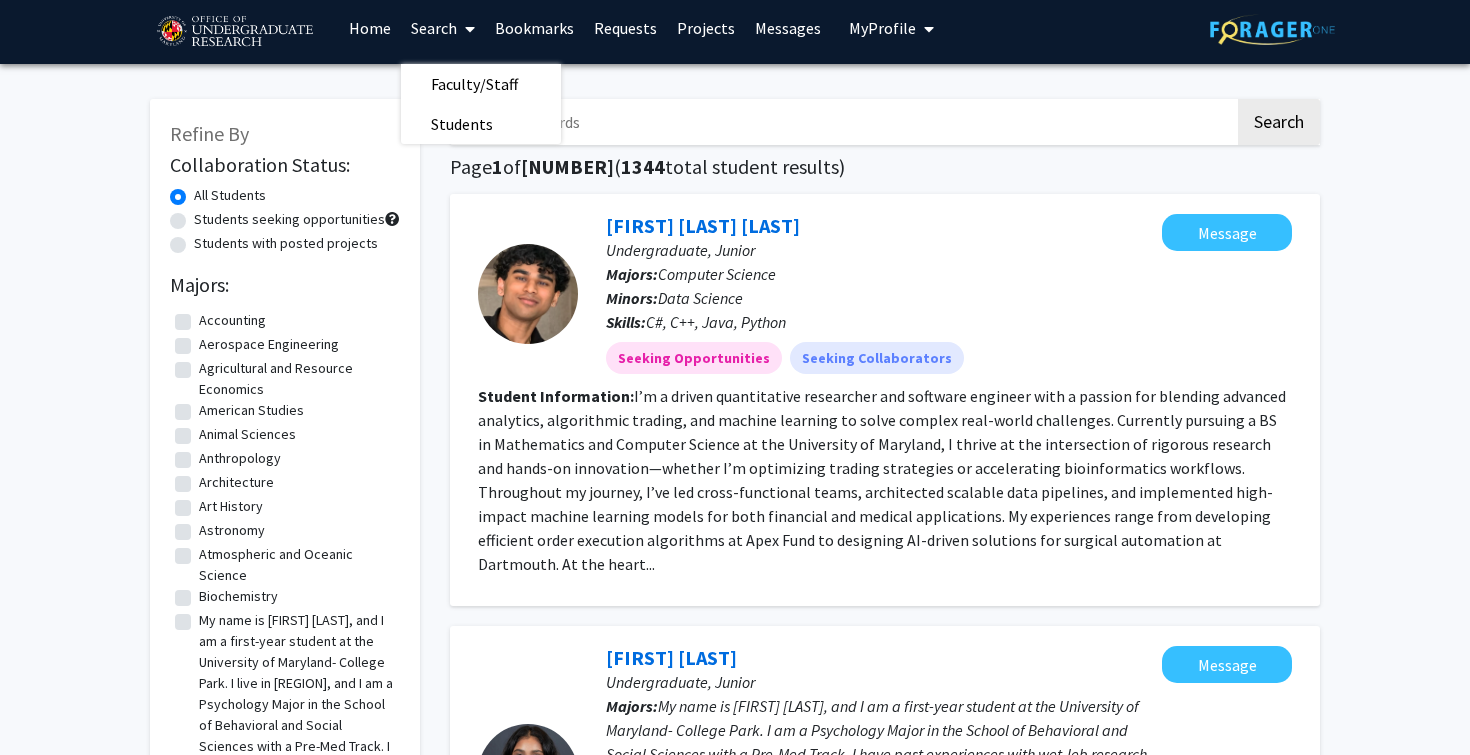 click on "Search" at bounding box center [443, 28] 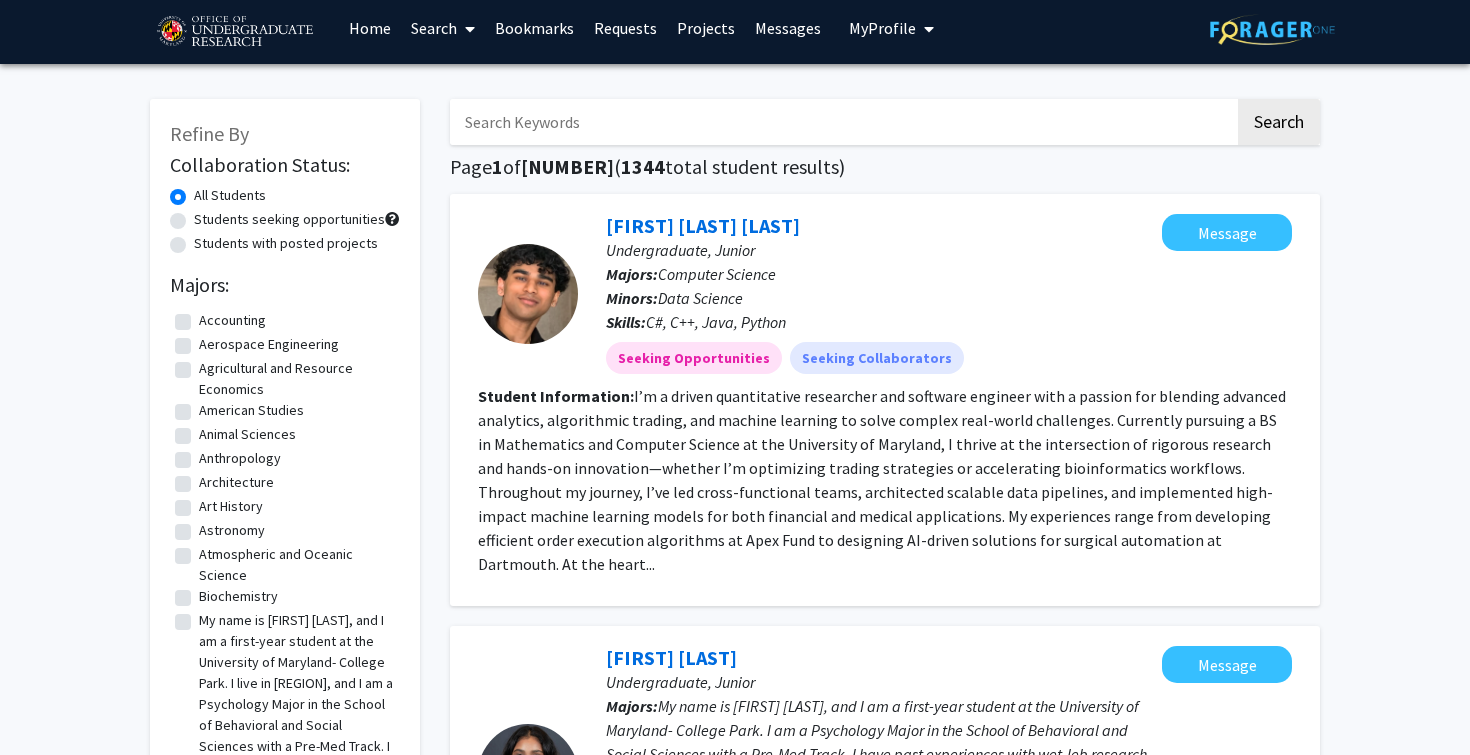 click on "My   Profile" at bounding box center (882, 28) 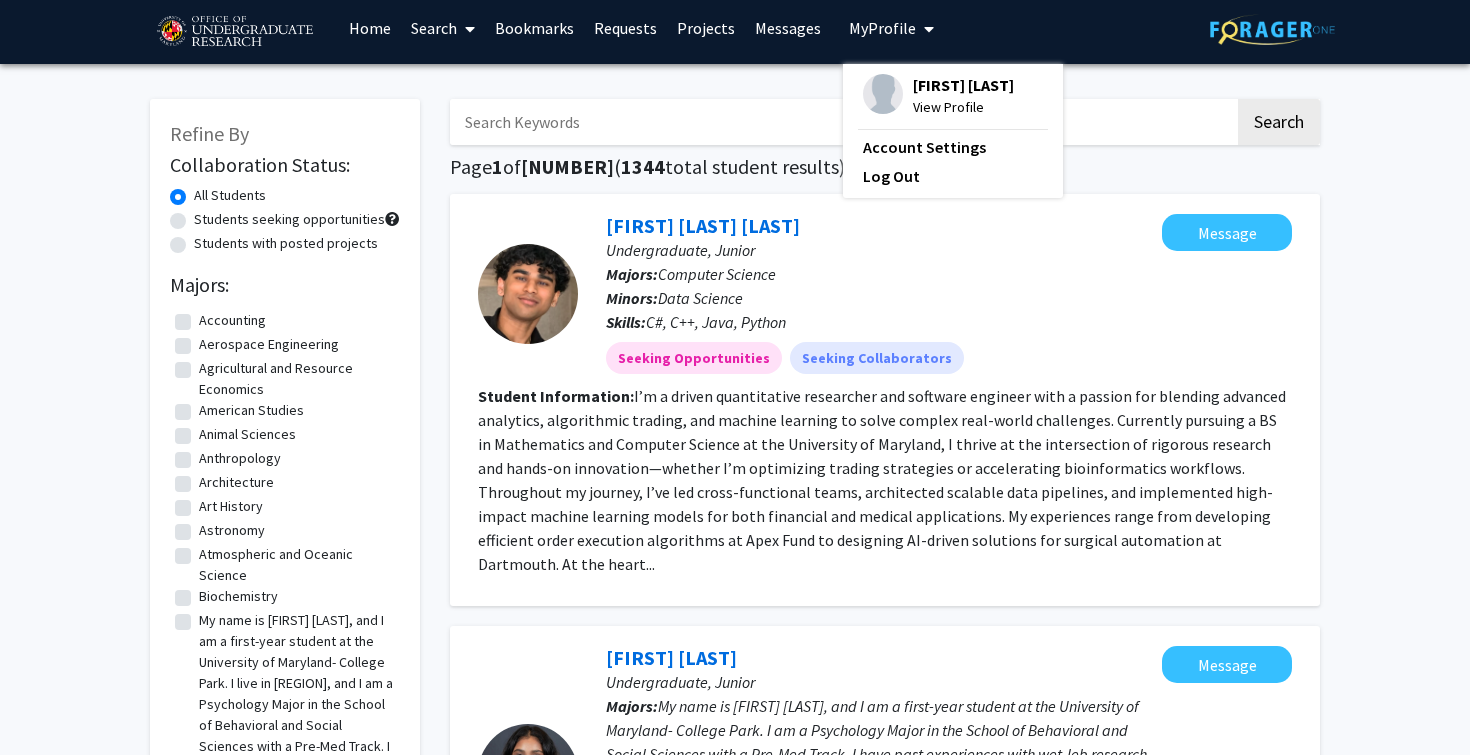 click on "My name is [FIRST] [LAST] View Profile Account Settings Log Out" at bounding box center [953, 131] 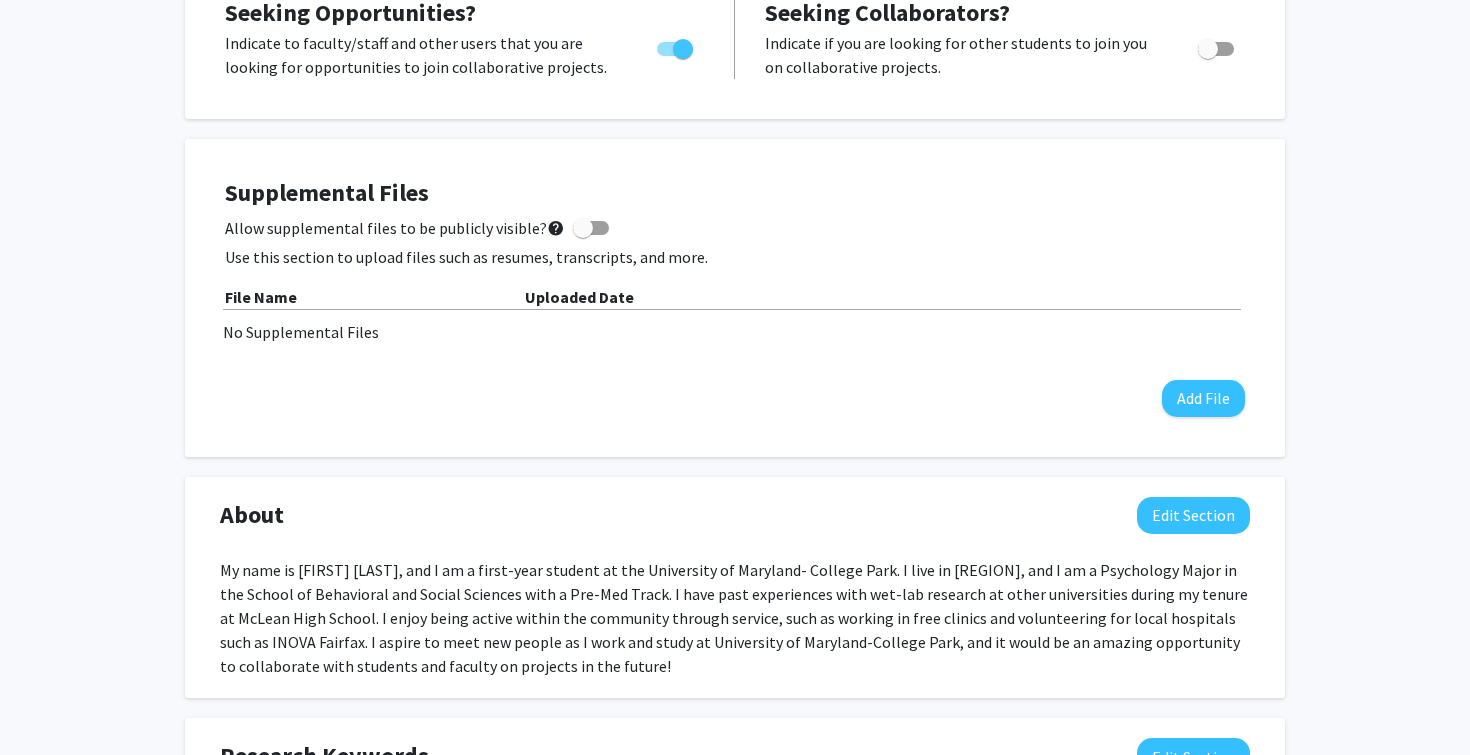 scroll, scrollTop: 444, scrollLeft: 0, axis: vertical 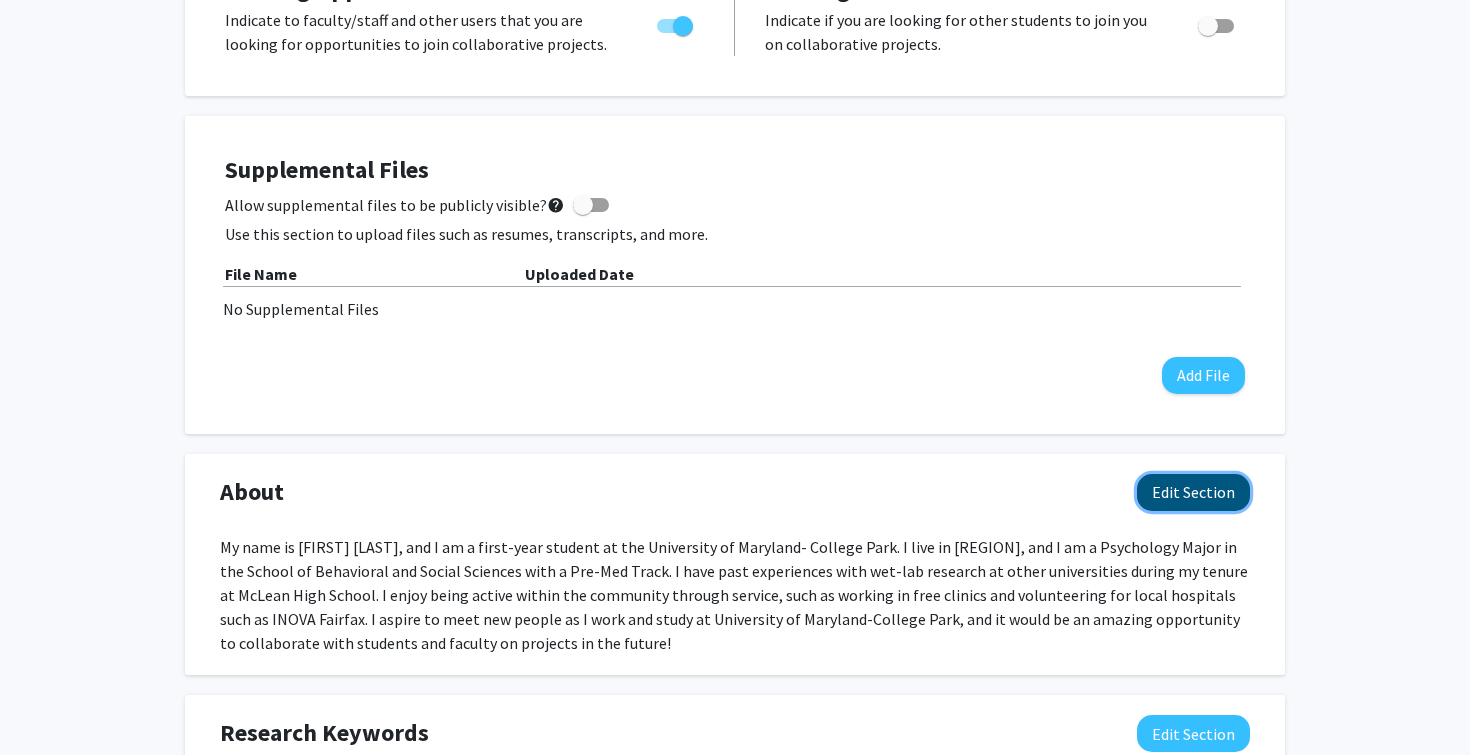 click on "Edit Section" 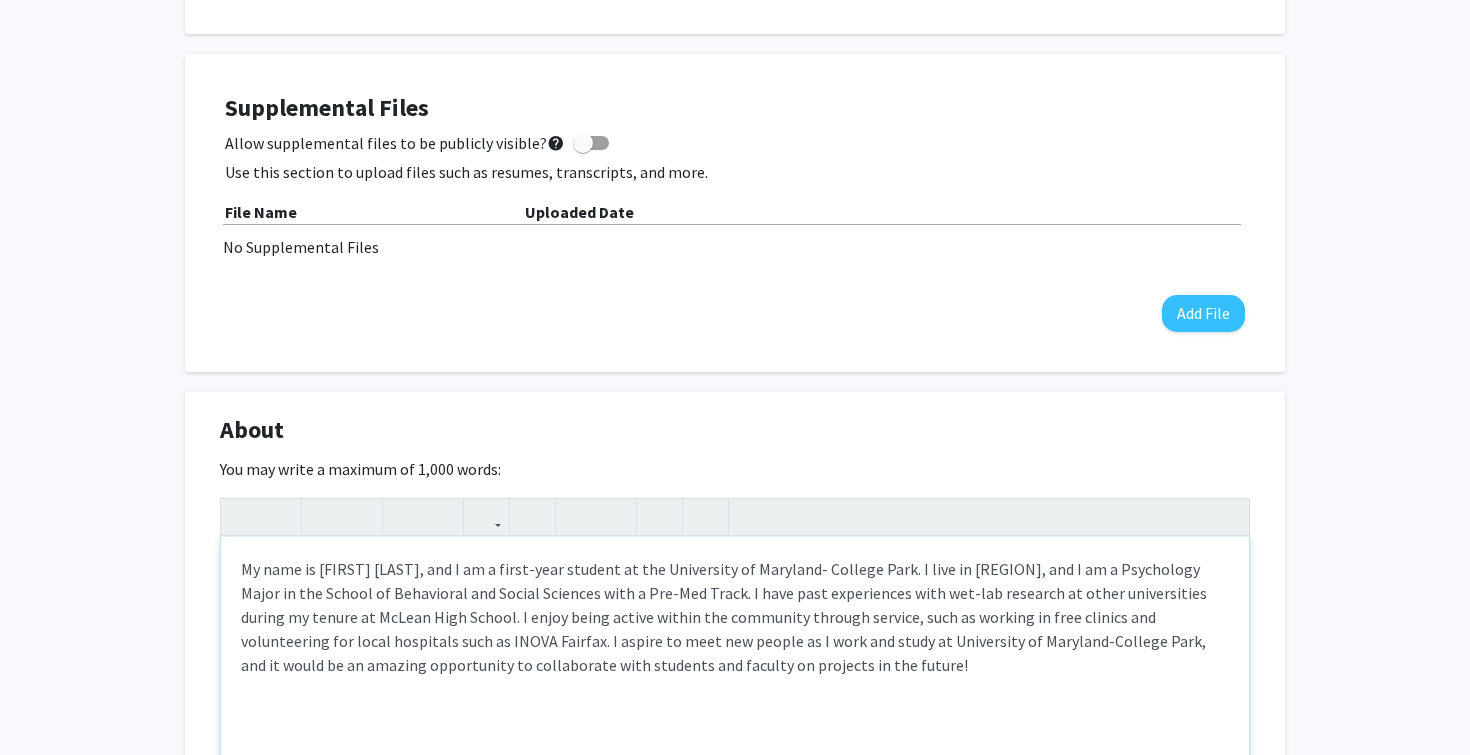 scroll, scrollTop: 575, scrollLeft: 0, axis: vertical 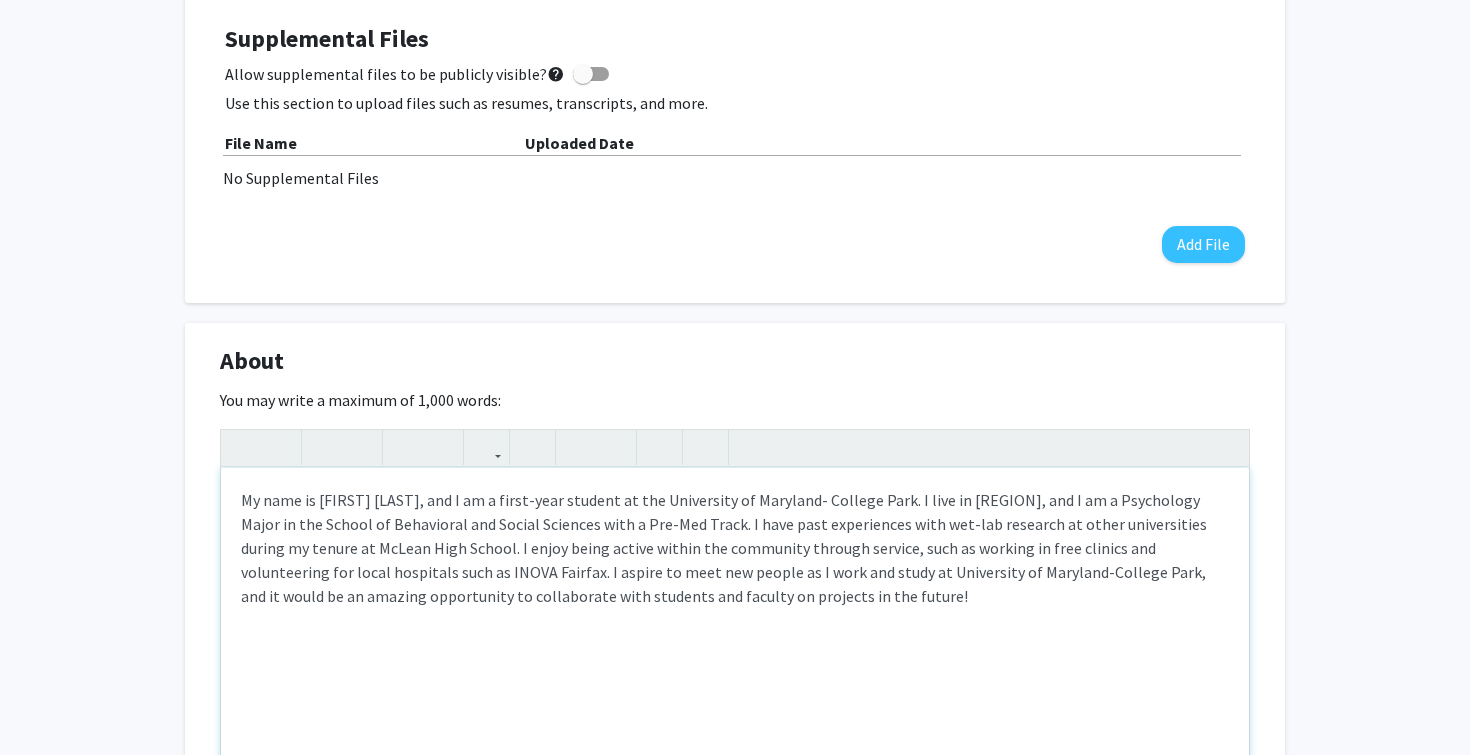 click on "My name is [FIRST] [LAST], and I am a first-year student at the University of Maryland- College Park. I live in [REGION], and I am a Psychology Major in the School of Behavioral and Social Sciences with a Pre-Med Track. I have past experiences with wet-lab research at other universities during my tenure at McLean High School. I enjoy being active within the community through service, such as working in free clinics and volunteering for local hospitals such as INOVA Fairfax. I aspire to meet new people as I work and study at University of Maryland-College Park, and it would be an amazing opportunity to collaborate with students and faculty on projects in the future!" at bounding box center [735, 618] 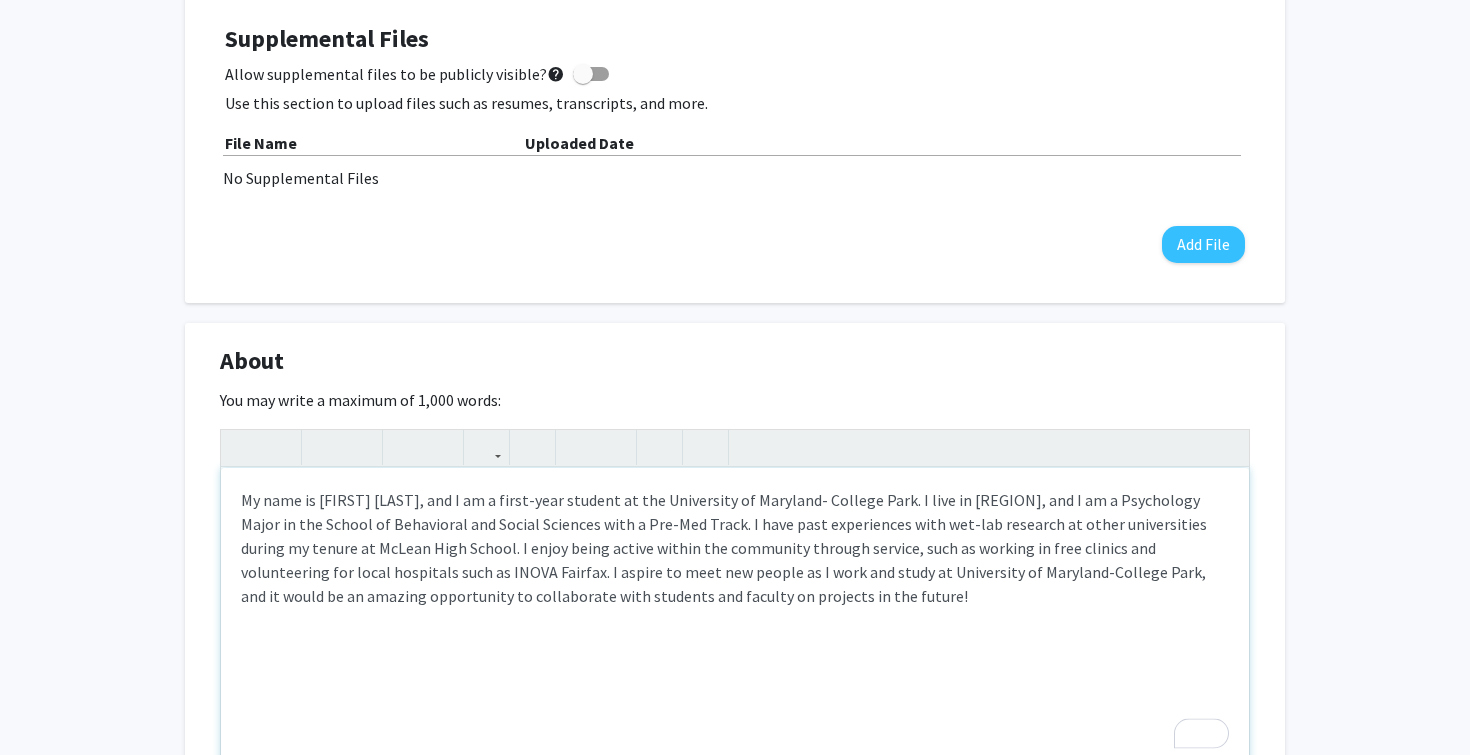 type 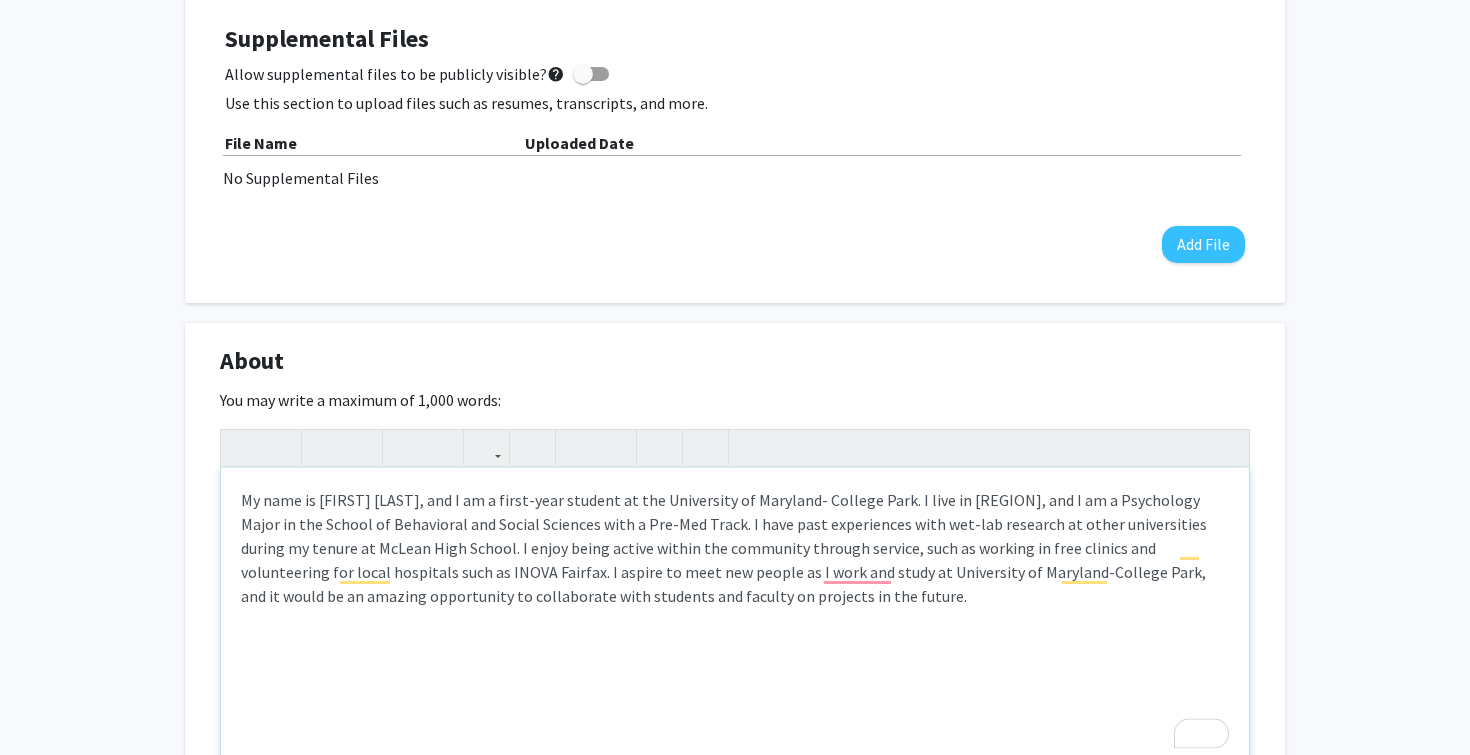 click on "My name is [FIRST] [LAST], and I am a first-year student at the University of Maryland- College Park. I live in [REGION], and I am a Psychology Major in the School of Behavioral and Social Sciences with a Pre-Med Track. I have past experiences with wet-lab research at other universities during my tenure at McLean High School. I enjoy being active within the community through service, such as working in free clinics and volunteering for local hospitals such as INOVA Fairfax. I aspire to meet new people as I work and study at University of Maryland-College Park, and it would be an amazing opportunity to collaborate with students and faculty on projects in the future." at bounding box center [735, 618] 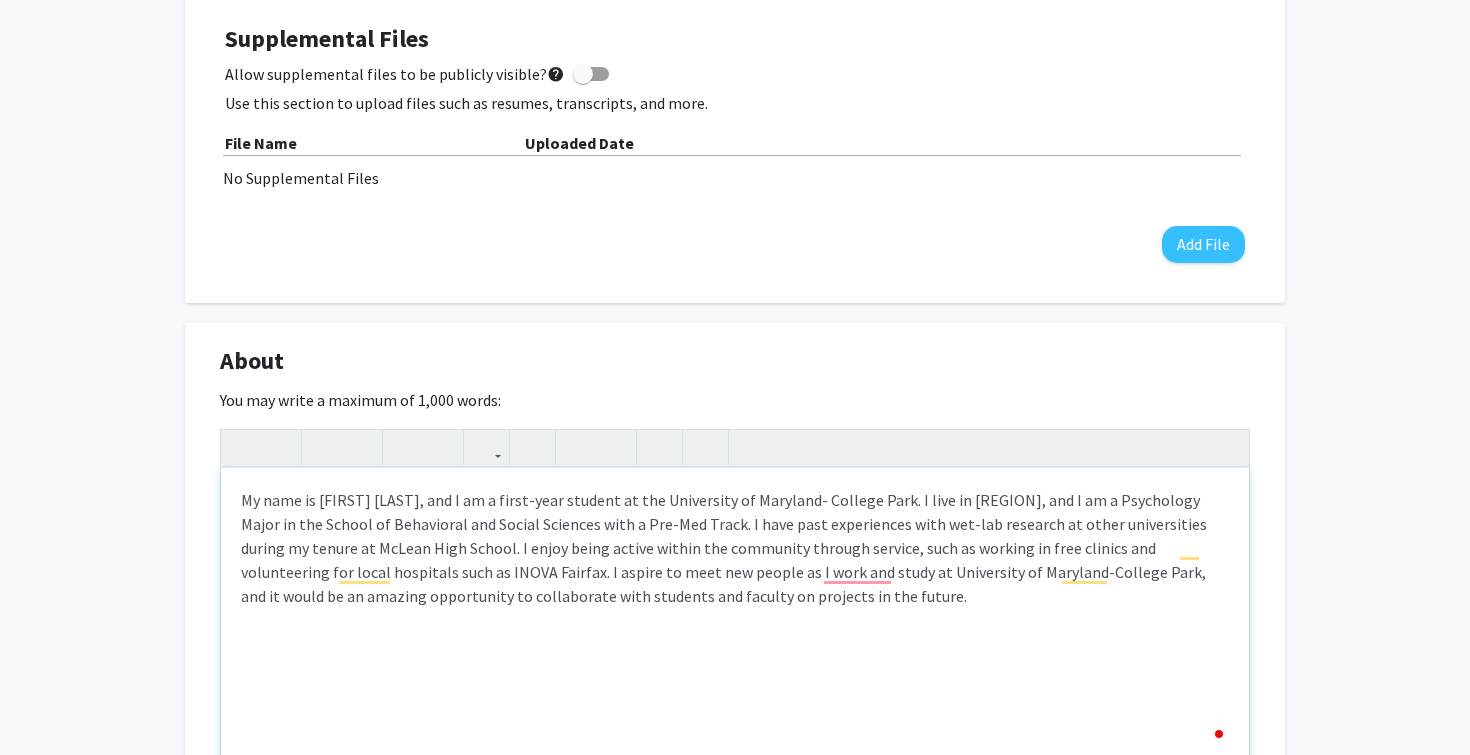 click on "My name is [FIRST] [LAST], and I am a first-year student at the University of Maryland- College Park. I live in [REGION], and I am a Psychology Major in the School of Behavioral and Social Sciences with a Pre-Med Track. I have past experiences with wet-lab research at other universities during my tenure at McLean High School. I enjoy being active within the community through service, such as working in free clinics and volunteering for local hospitals such as INOVA Fairfax. I aspire to meet new people as I work and study at University of Maryland-College Park, and it would be an amazing opportunity to collaborate with students and faculty on projects in the future." at bounding box center [735, 618] 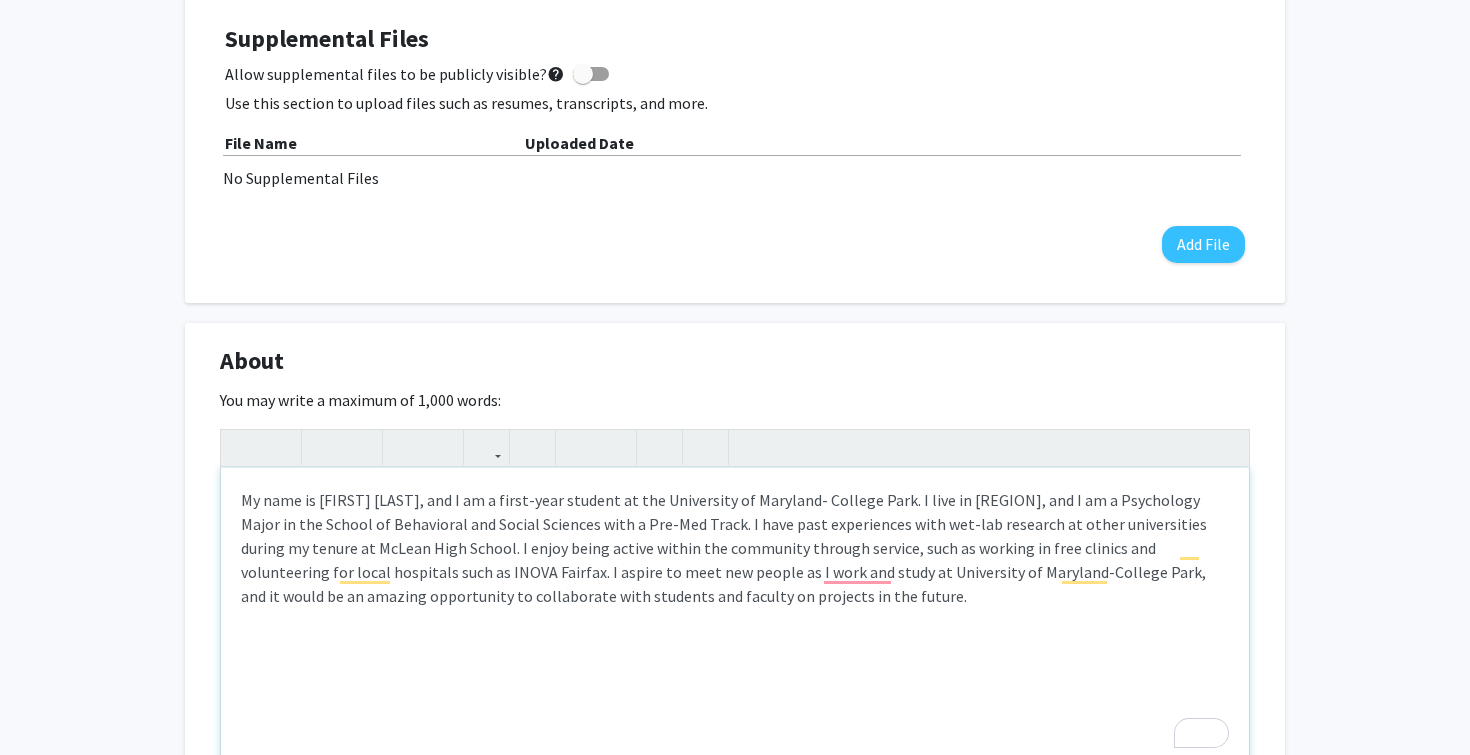 click on "My name is [FIRST] [LAST], and I am a first-year student at the University of Maryland- College Park. I live in [REGION], and I am a Psychology Major in the School of Behavioral and Social Sciences with a Pre-Med Track. I have past experiences with wet-lab research at other universities during my tenure at McLean High School. I enjoy being active within the community through service, such as working in free clinics and volunteering for local hospitals such as INOVA Fairfax. I aspire to meet new people as I work and study at University of Maryland-College Park, and it would be an amazing opportunity to collaborate with students and faculty on projects in the future." at bounding box center (735, 618) 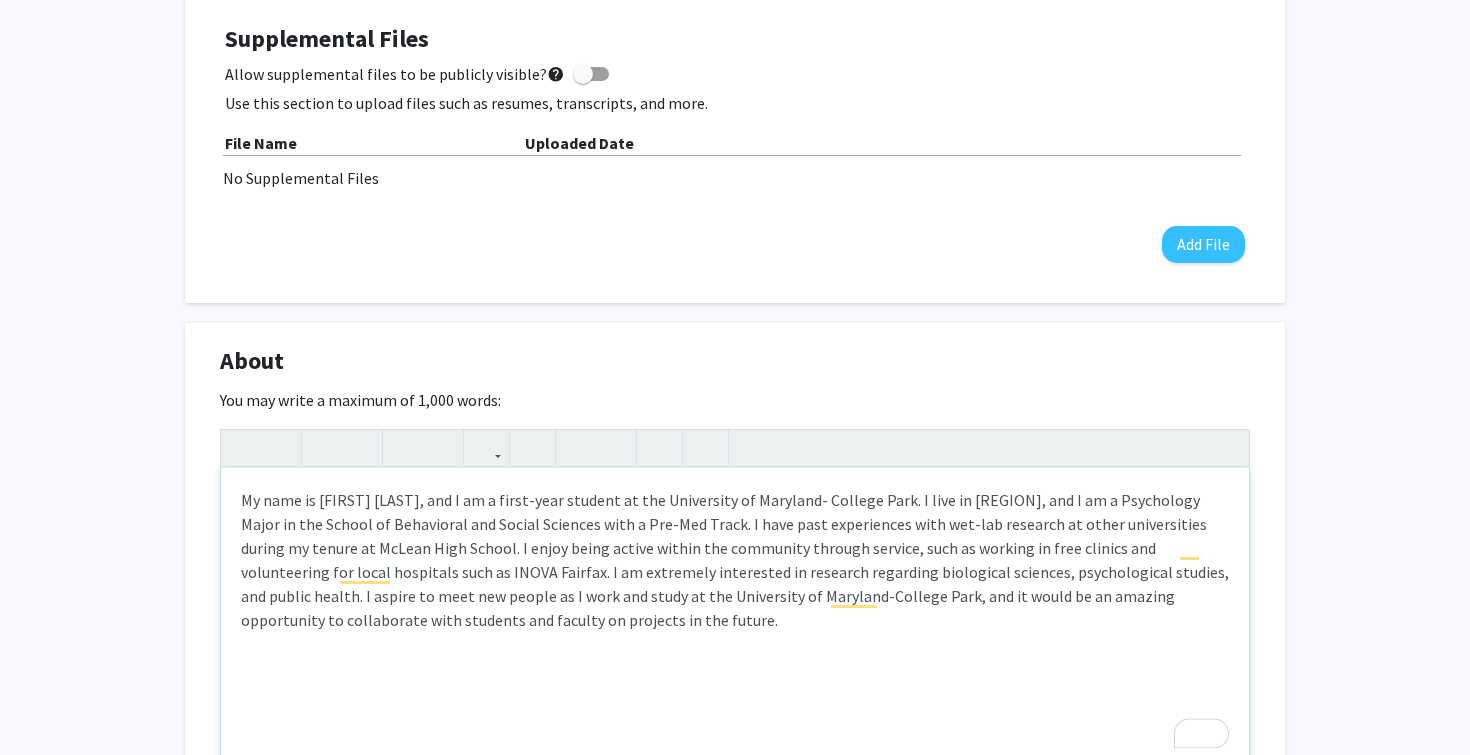 click on "My name is [FIRST] [LAST], and I am a first-year student at the University of Maryland- College Park. I live in [REGION], and I am a Psychology Major in the School of Behavioral and Social Sciences with a Pre-Med Track. I have past experiences with wet-lab research at other universities during my tenure at McLean High School. I enjoy being active within the community through service, such as working in free clinics and volunteering for local hospitals such as INOVA Fairfax. I am extremely interested in research regarding biological sciences, psychological studies, and public health. I aspire to meet new people as I work and study at the University of Maryland-College Park, and it would be an amazing opportunity to collaborate with students and faculty on projects in the future." at bounding box center (735, 618) 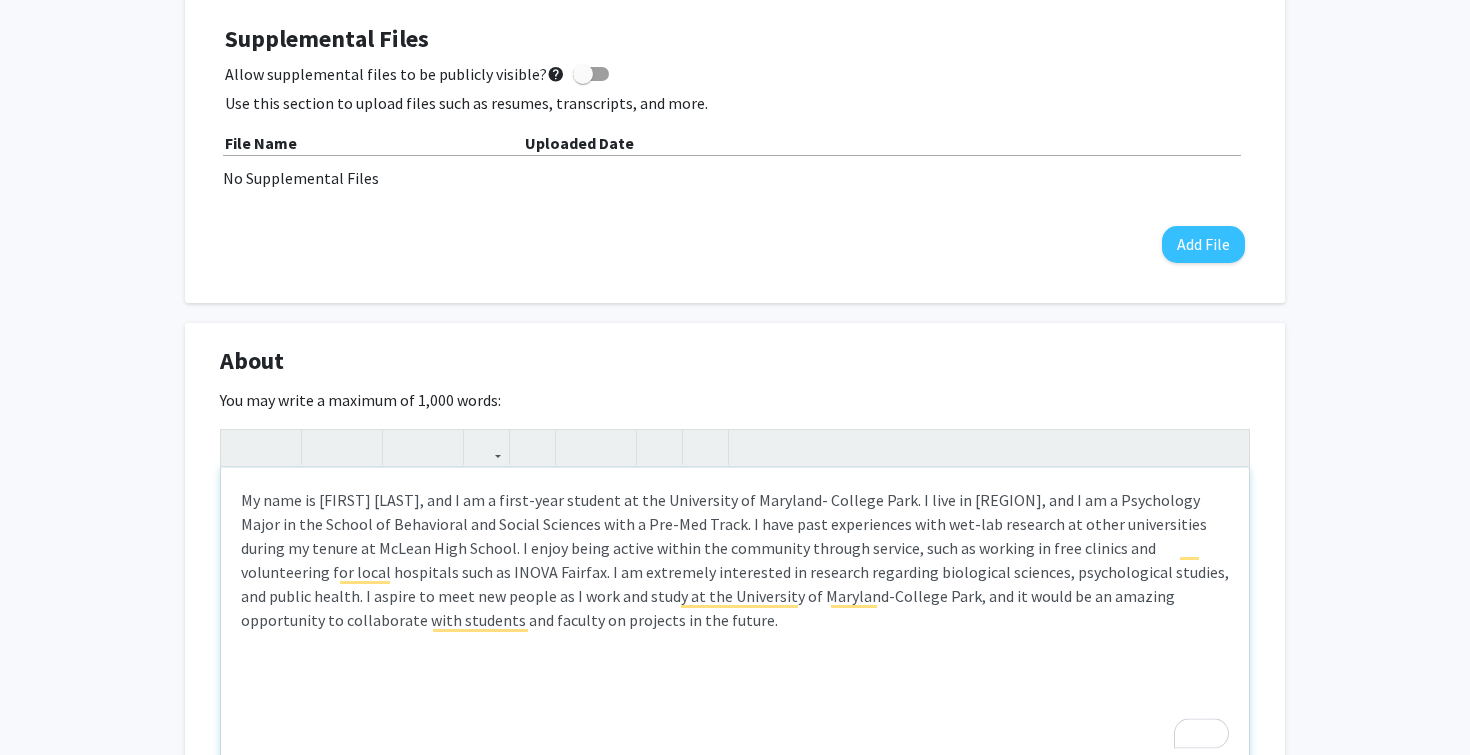 click on "My name is [FIRST] [LAST], and I am a first-year student at the University of Maryland- College Park. I live in [REGION], and I am a Psychology Major in the School of Behavioral and Social Sciences with a Pre-Med Track. I have past experiences with wet-lab research at other universities during my tenure at McLean High School. I enjoy being active within the community through service, such as working in free clinics and volunteering for local hospitals such as INOVA Fairfax. I am extremely interested in research regarding biological sciences, psychological studies, and public health. I aspire to meet new people as I work and study at the University of Maryland-College Park, and it would be an amazing opportunity to collaborate with students and faculty on projects in the future." at bounding box center (735, 618) 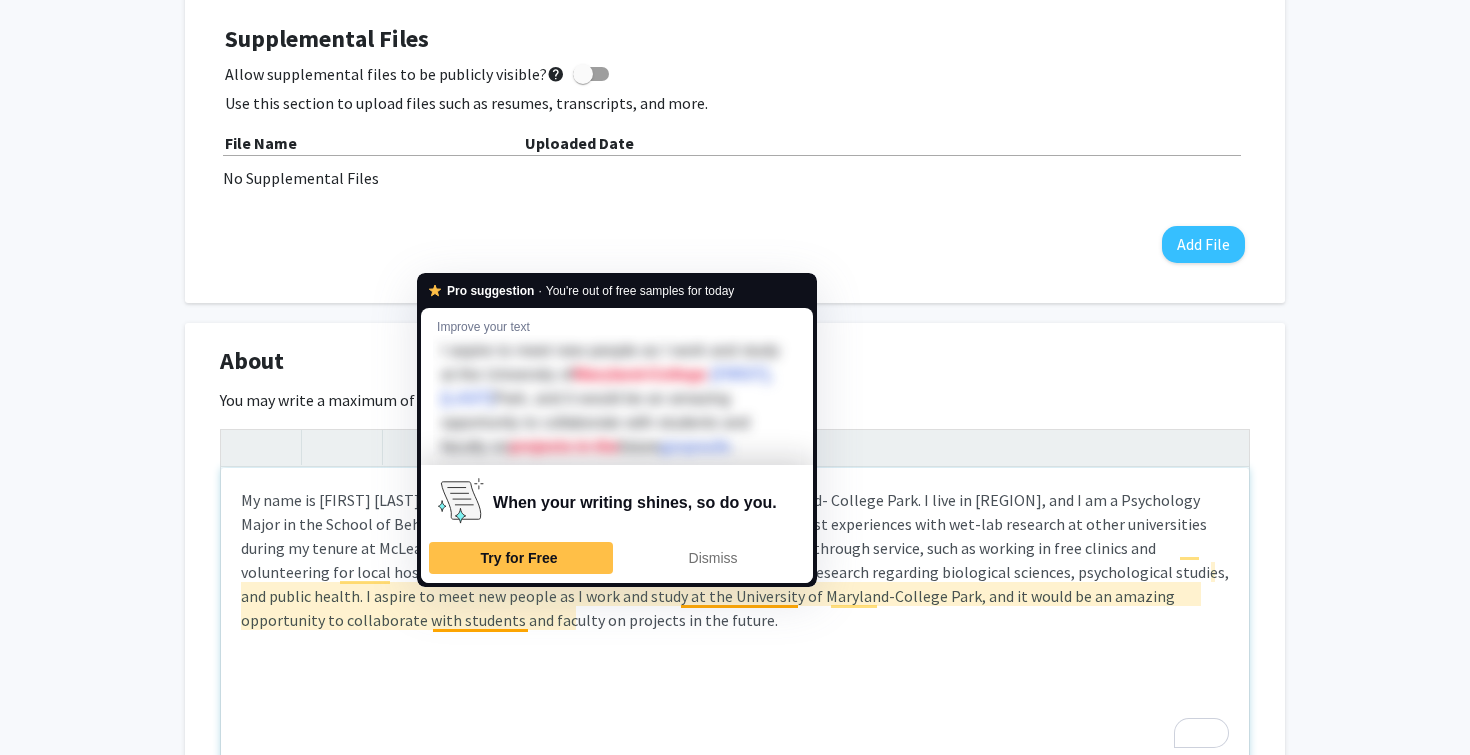 click on "My name is [FIRST] [LAST], and I am a first-year student at the University of Maryland- College Park. I live in [REGION], and I am a Psychology Major in the School of Behavioral and Social Sciences with a Pre-Med Track. I have past experiences with wet-lab research at other universities during my tenure at McLean High School. I enjoy being active within the community through service, such as working in free clinics and volunteering for local hospitals such as INOVA Fairfax. I am extremely interested in research regarding biological sciences, psychological studies, and public health. I aspire to meet new people as I work and study at the University of Maryland-College Park, and it would be an amazing opportunity to collaborate with students and faculty on projects in the future." at bounding box center [735, 618] 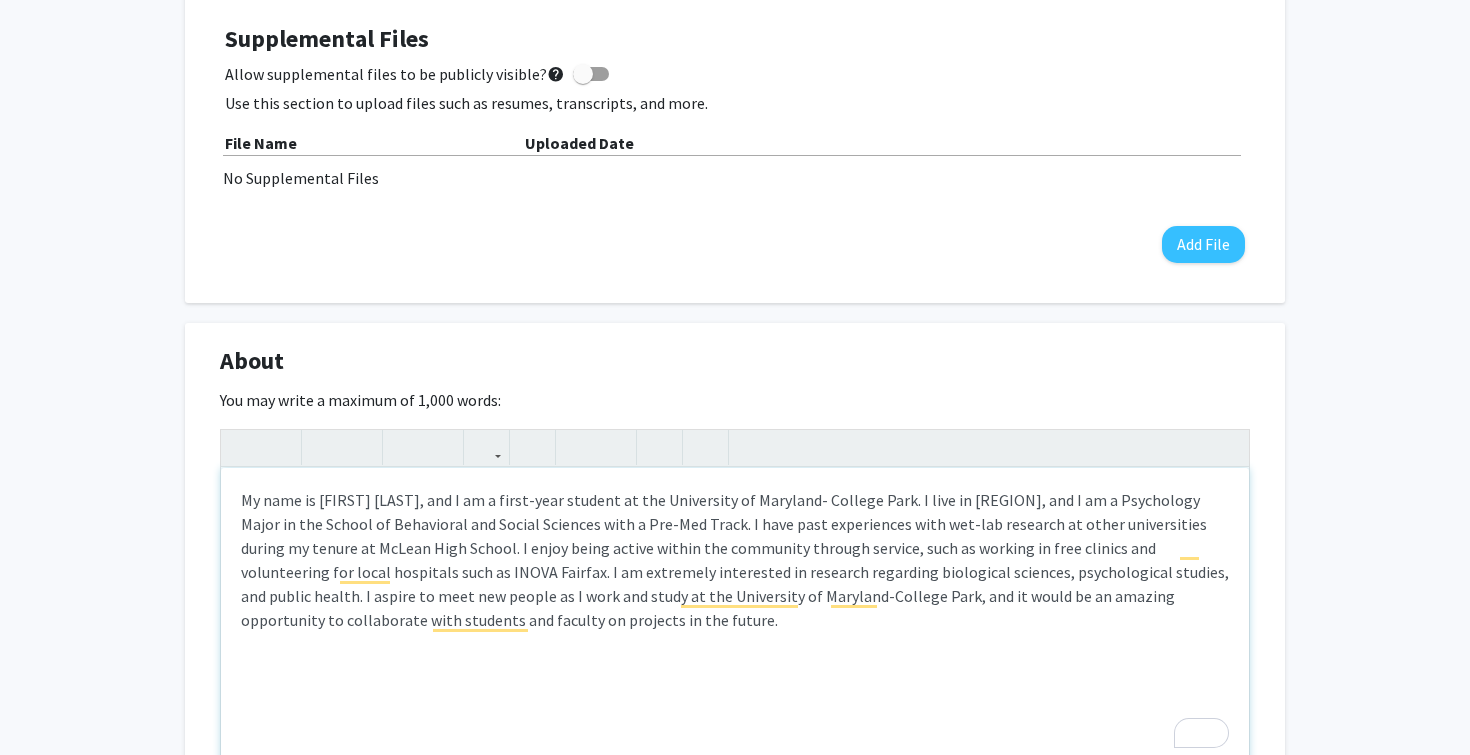 click on "My name is [FIRST] [LAST], and I am a first-year student at the University of Maryland- College Park. I live in [REGION], and I am a Psychology Major in the School of Behavioral and Social Sciences with a Pre-Med Track. I have past experiences with wet-lab research at other universities during my tenure at McLean High School. I enjoy being active within the community through service, such as working in free clinics and volunteering for local hospitals such as INOVA Fairfax. I am extremely interested in research regarding biological sciences, psychological studies, and public health. I aspire to meet new people as I work and study at the University of Maryland-College Park, and it would be an amazing opportunity to collaborate with students and faculty on projects in the future." at bounding box center [735, 618] 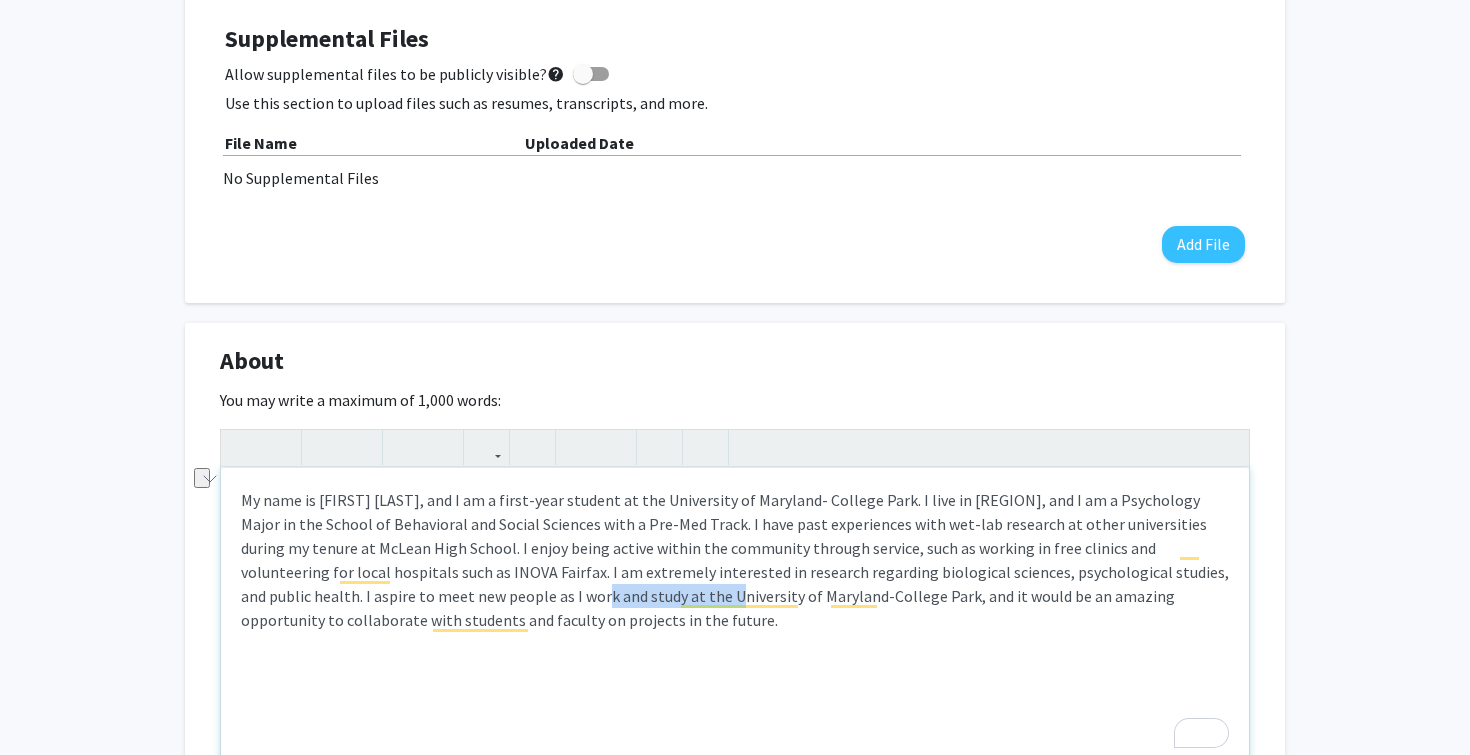 drag, startPoint x: 420, startPoint y: 597, endPoint x: 551, endPoint y: 595, distance: 131.01526 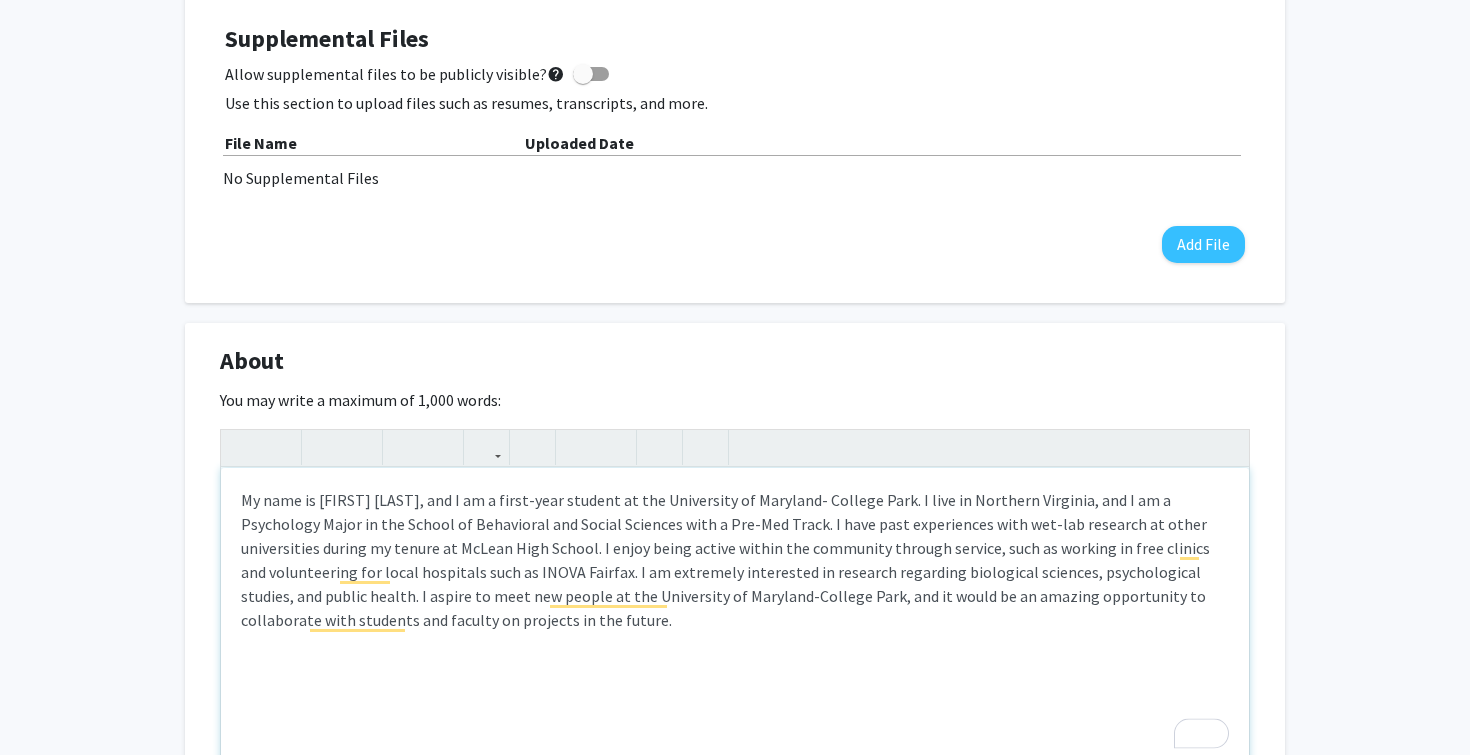 click on "My name is [FIRST] [LAST], and I am a first-year student at the University of Maryland- College Park. I live in Northern Virginia, and I am a Psychology Major in the School of Behavioral and Social Sciences with a Pre-Med Track. I have past experiences with wet-lab research at other universities during my tenure at McLean High School. I enjoy being active within the community through service, such as working in free clinics and volunteering for local hospitals such as INOVA Fairfax. I am extremely interested in research regarding biological sciences, psychological studies, and public health. I aspire to meet new people at the University of Maryland-College Park, and it would be an amazing opportunity to collaborate with students and faculty on projects in the future." at bounding box center (735, 618) 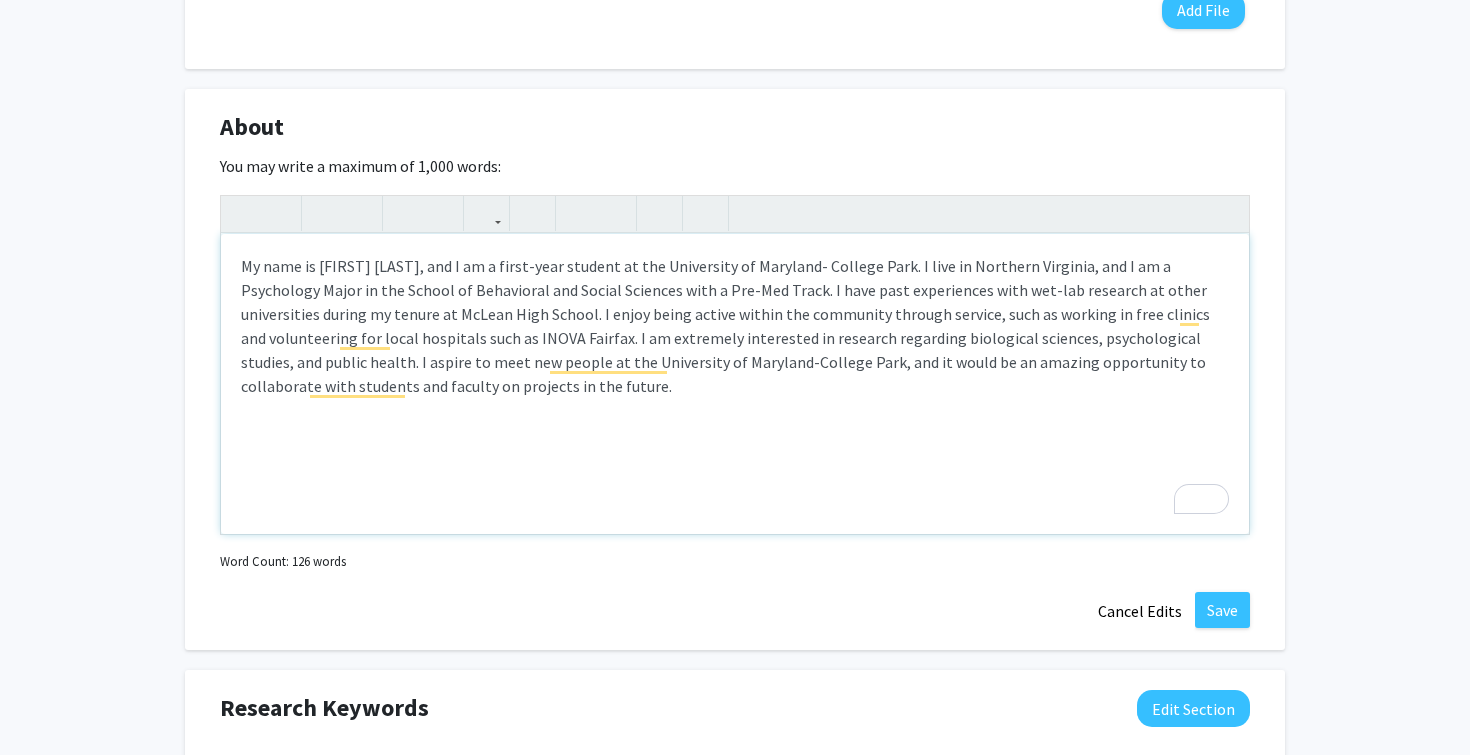 scroll, scrollTop: 812, scrollLeft: 0, axis: vertical 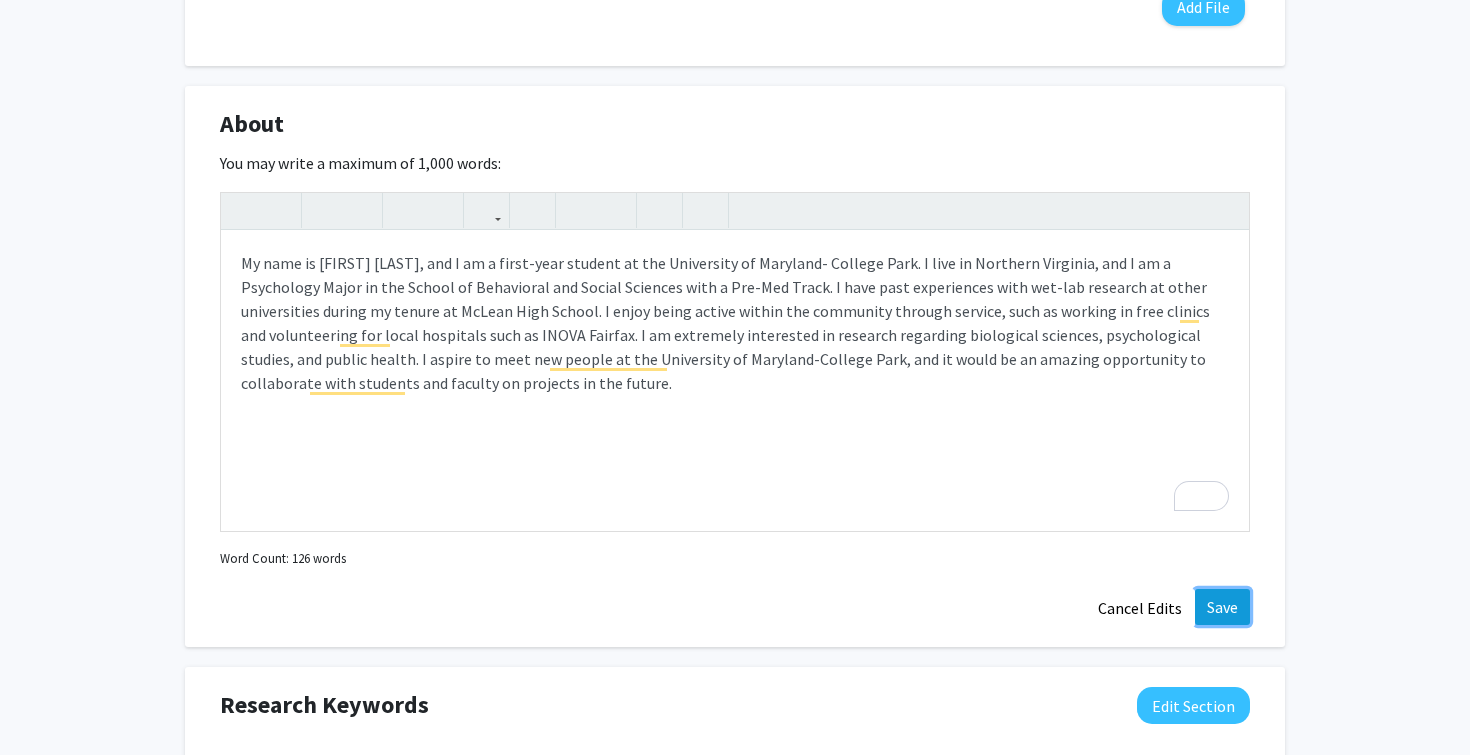 click on "Save" 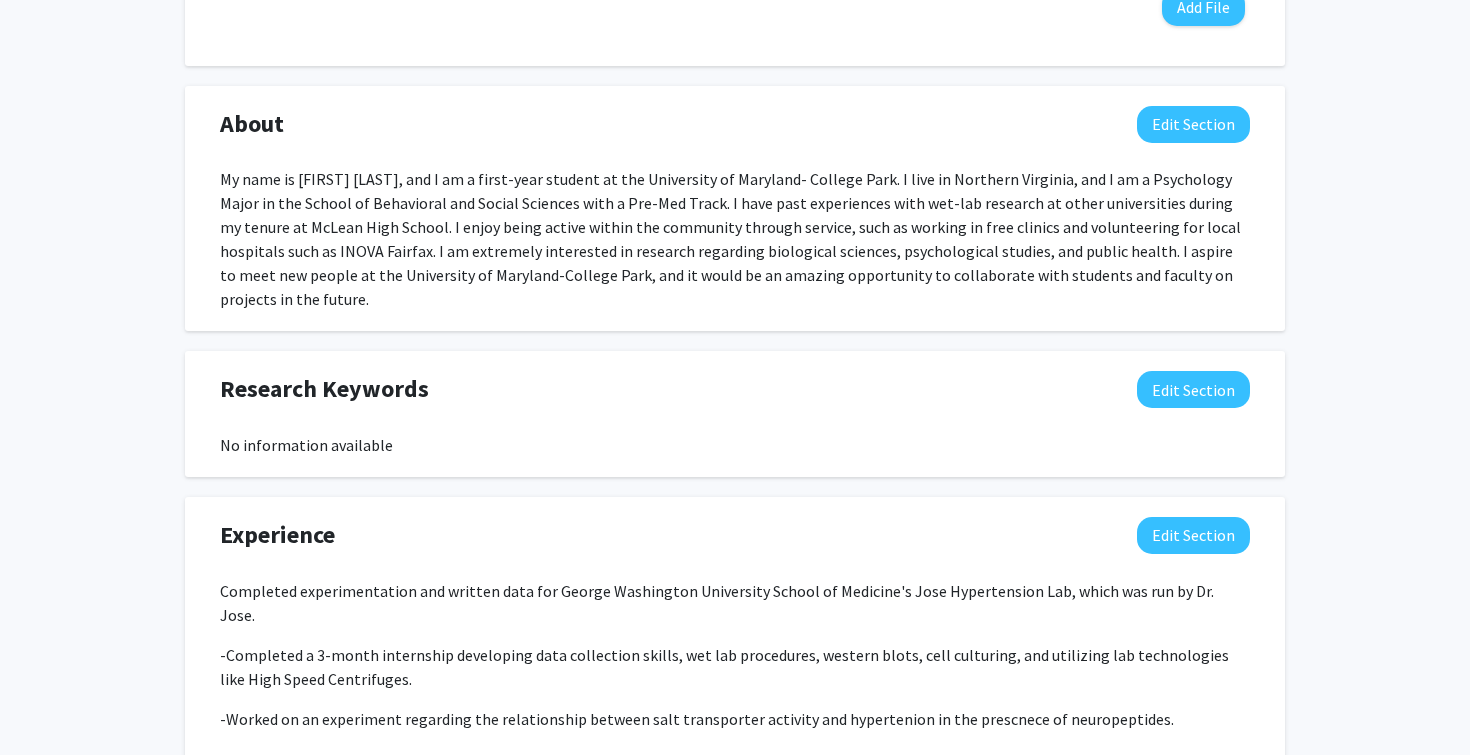 click on "[FIRST] [LAST]  Edit Section  See Public View  help  Degree Level:   Undergraduate Student   Year:   First-year   Expected Graduation:   2029   Major:  Psychology Seeking Opportunities?  Indicate to faculty/staff and other users that you are looking for opportunities to join collaborative projects.    Seeking Collaborators?  Indicate if you are looking for other students to join you on collaborative projects.       Supplemental Files    Allow supplemental files to be publicly visible?  help  Use this section to upload files such as resumes, transcripts, and more. File Name Uploaded Date No Supplemental Files  Add File  About  Edit Section   You may write a maximum of 1,000 words:  Insert link Remove link Word Count: 126 words Save  Cancel Edits  Research Keywords  Edit Section  No information available  You may write a maximum of 200 words:  Insert link Remove link Word Count: 0 words Save  Cancel Edits  Experience  Edit Section   You may write a maximum of 750 words:  Insert link Remove link Save Save" 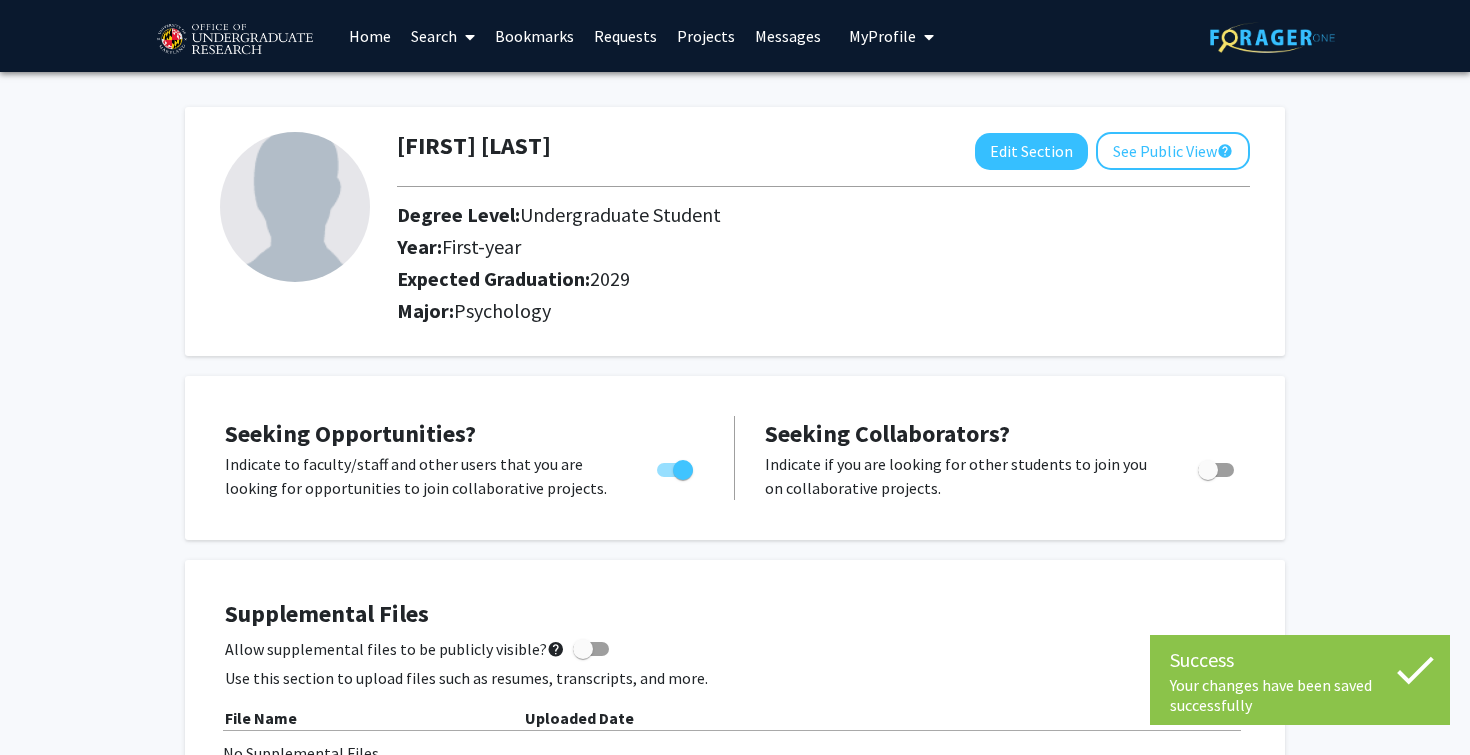 scroll, scrollTop: 2, scrollLeft: 0, axis: vertical 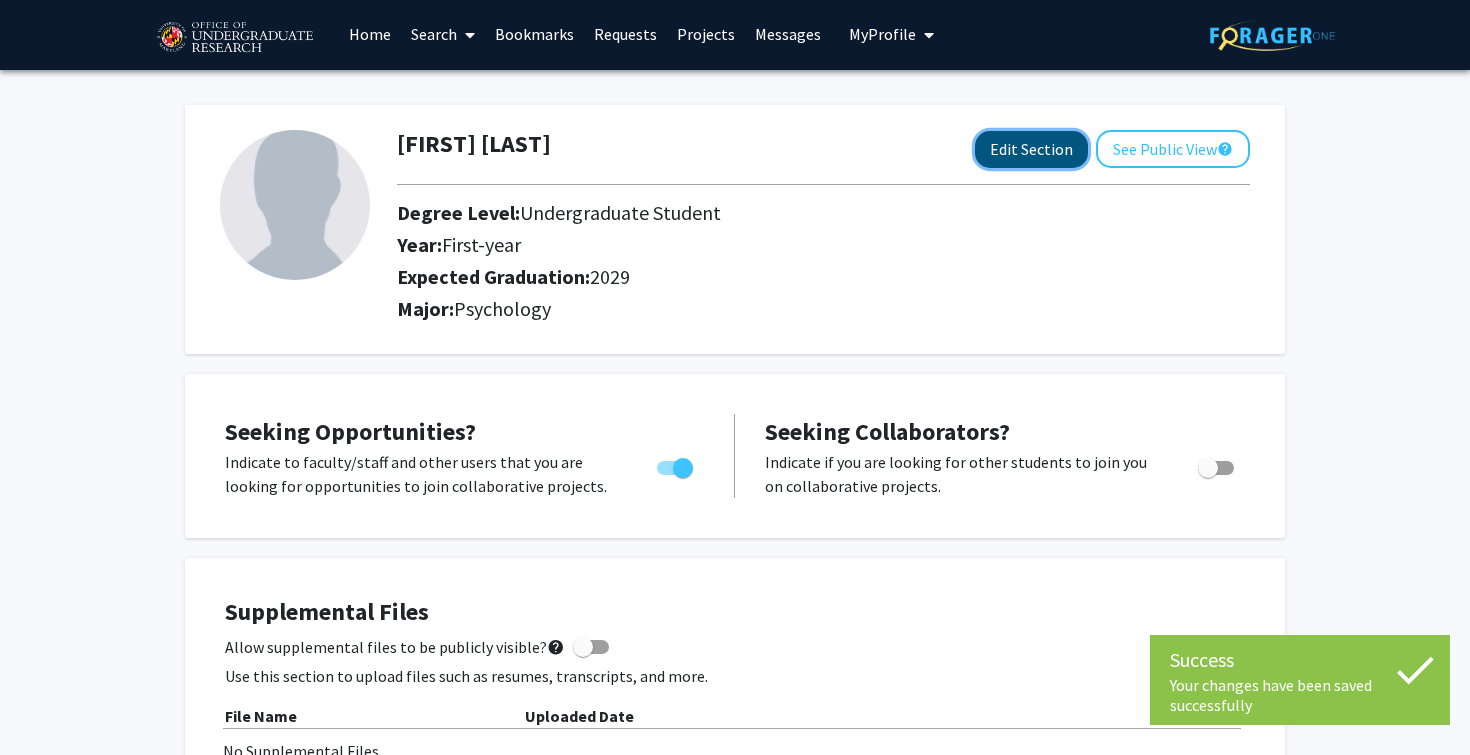 click on "Edit Section" 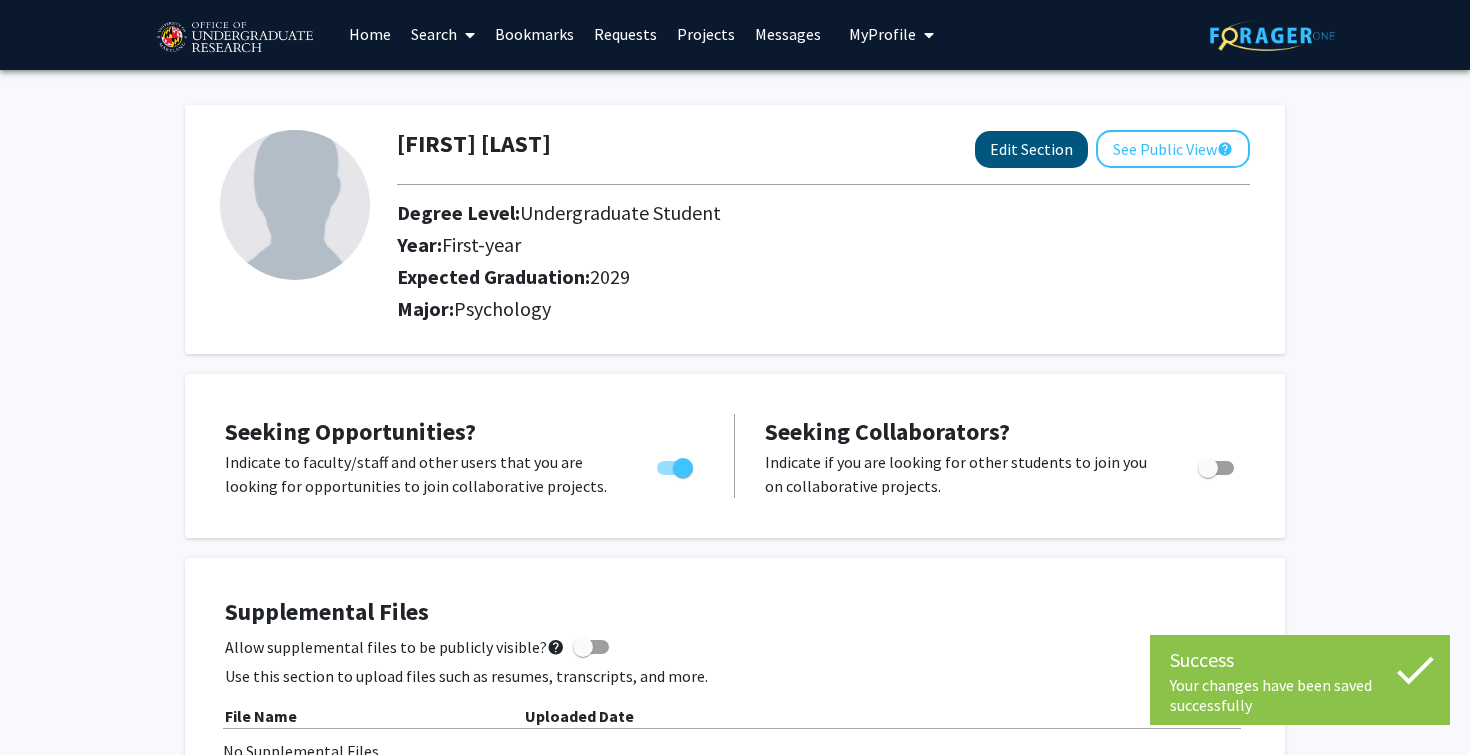 select on "first-year" 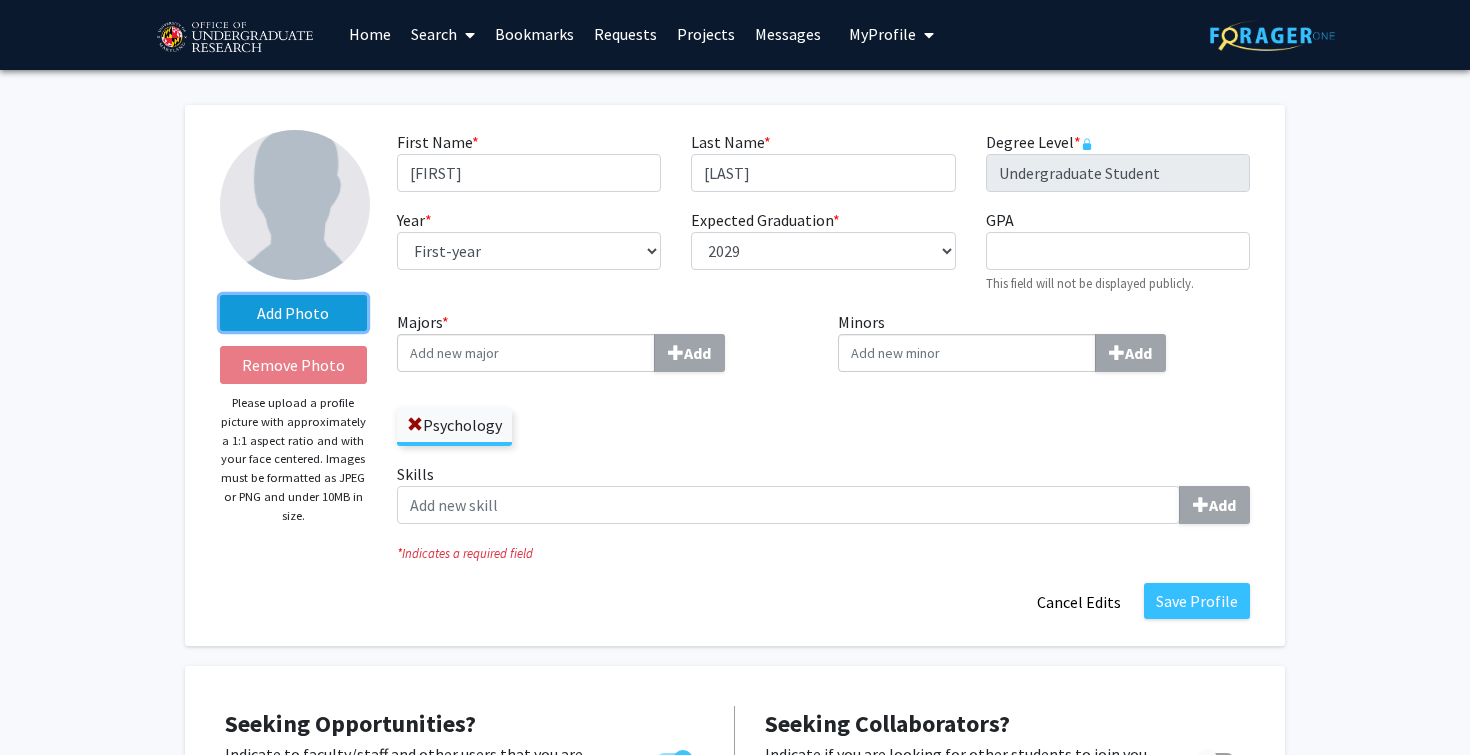click on "Add Photo" 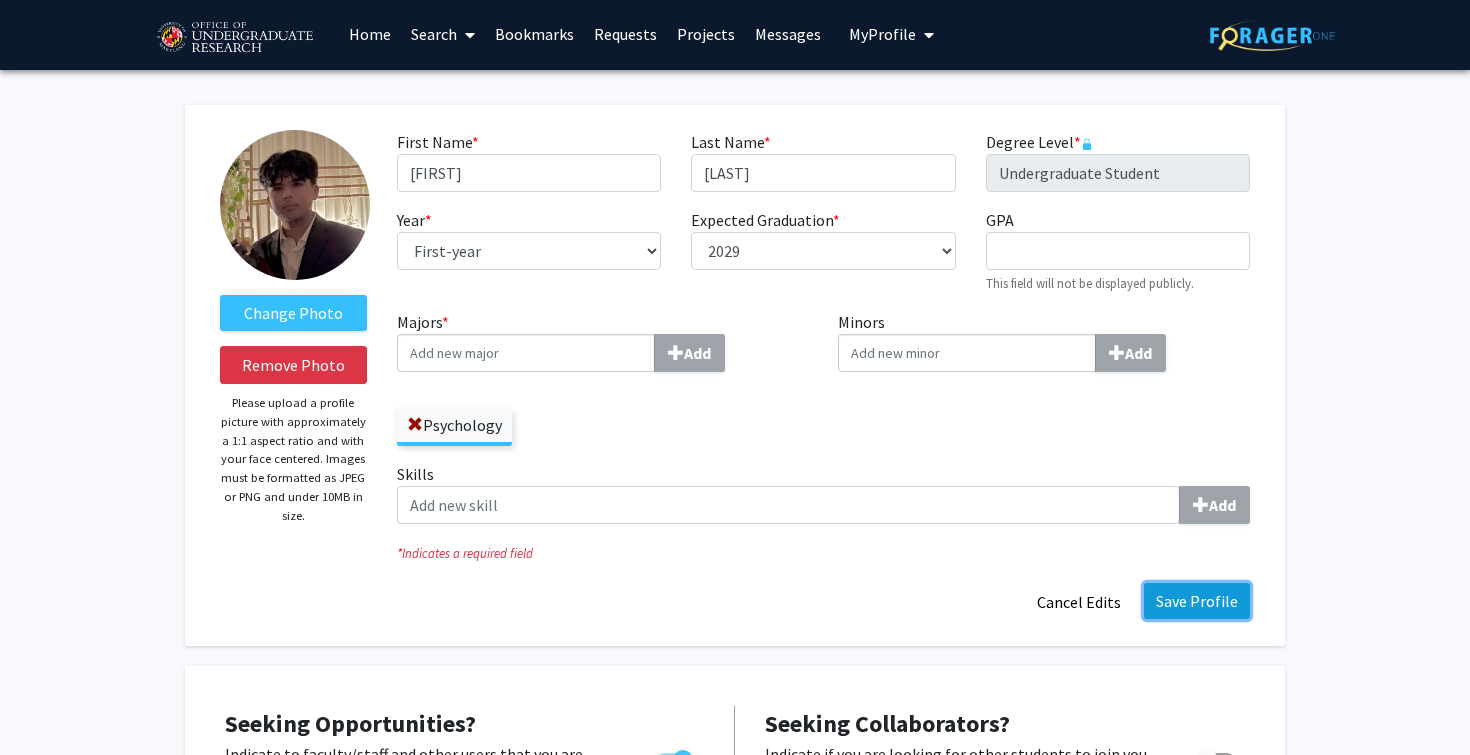 click on "Save Profile" 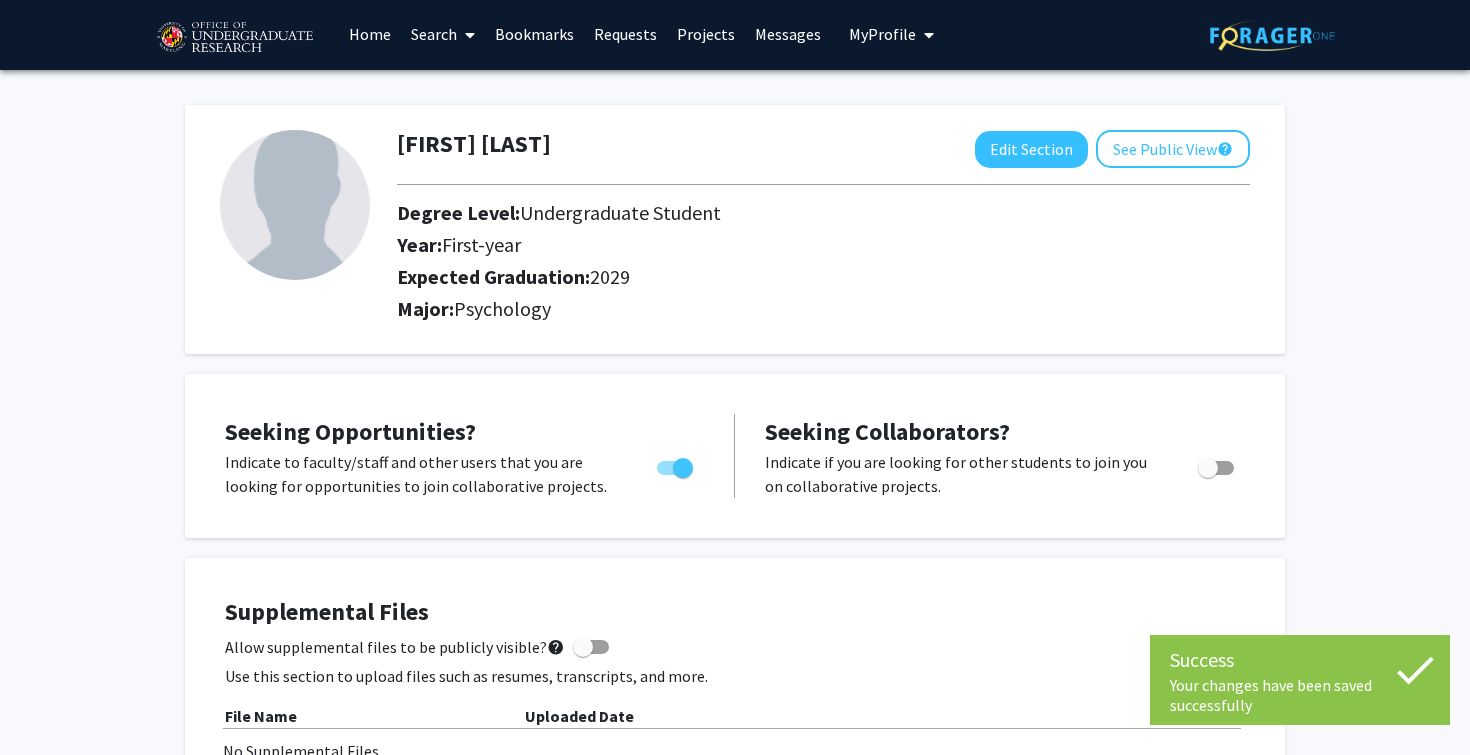 click on "[FIRST] [LAST]  Edit Section  See Public View  help  Degree Level:   Undergraduate Student   Year:   First-year   Expected Graduation:   2029   Major:  Psychology Seeking Opportunities?  Indicate to faculty/staff and other users that you are looking for opportunities to join collaborative projects.    Seeking Collaborators?  Indicate if you are looking for other students to join you on collaborative projects.       Supplemental Files    Allow supplemental files to be publicly visible?  help  Use this section to upload files such as resumes, transcripts, and more. File Name Uploaded Date No Supplemental Files  Add File  About  Edit Section   You may write a maximum of 1,000 words:  Insert link Remove link Word Count: 126 words Save  Cancel Edits  Research Keywords  Edit Section  No information available  You may write a maximum of 200 words:  Insert link Remove link Word Count: 0 words Save  Cancel Edits  Experience  Edit Section   You may write a maximum of 750 words:  Insert link Remove link Save Save" 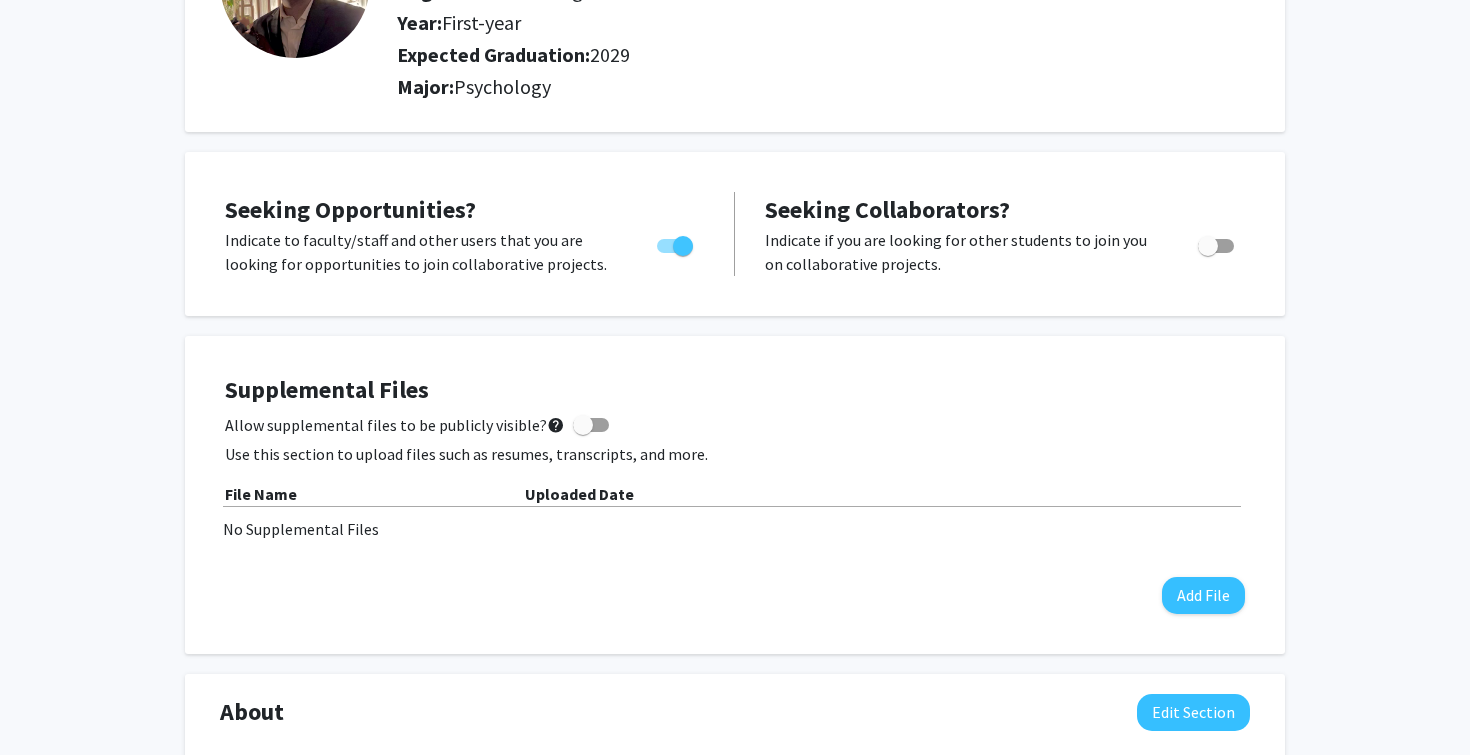 scroll, scrollTop: 0, scrollLeft: 0, axis: both 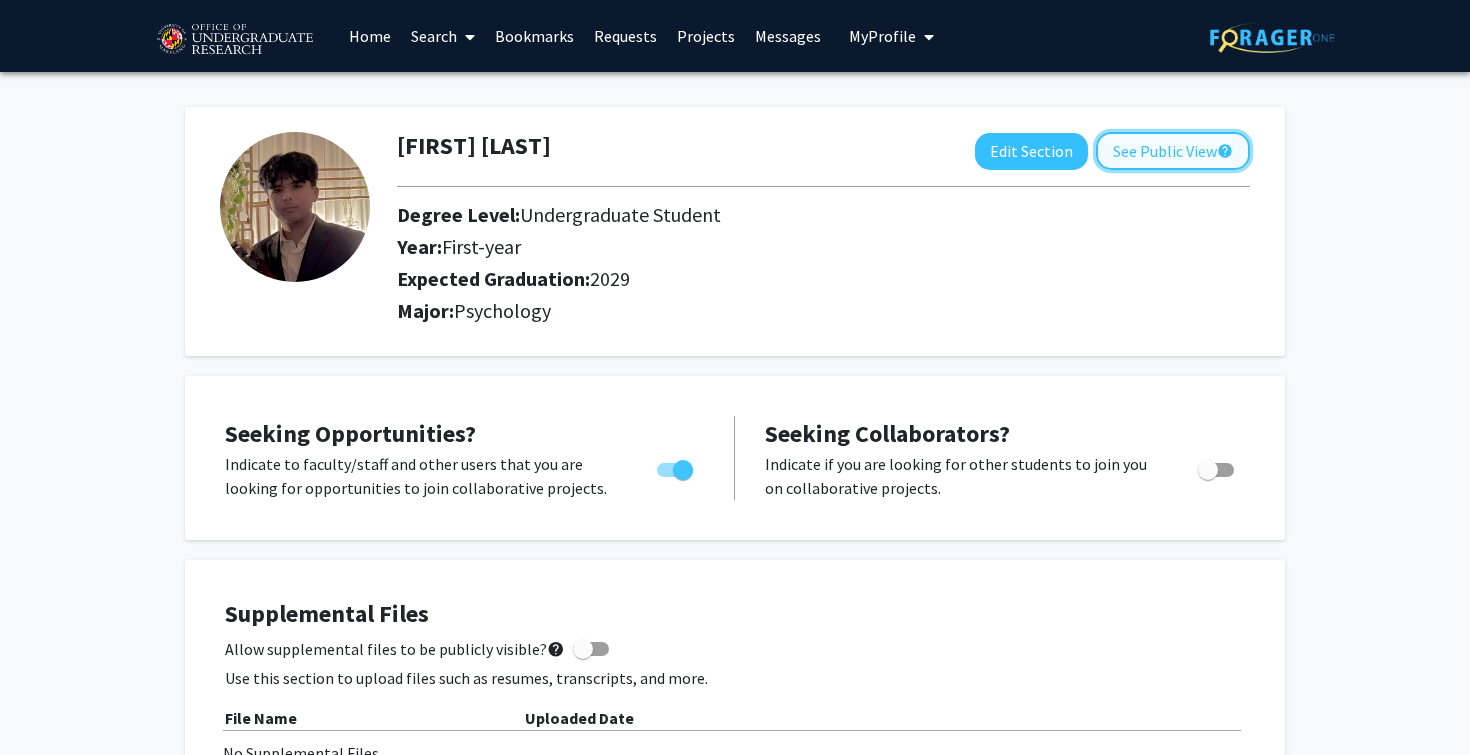 click on "See Public View  help" 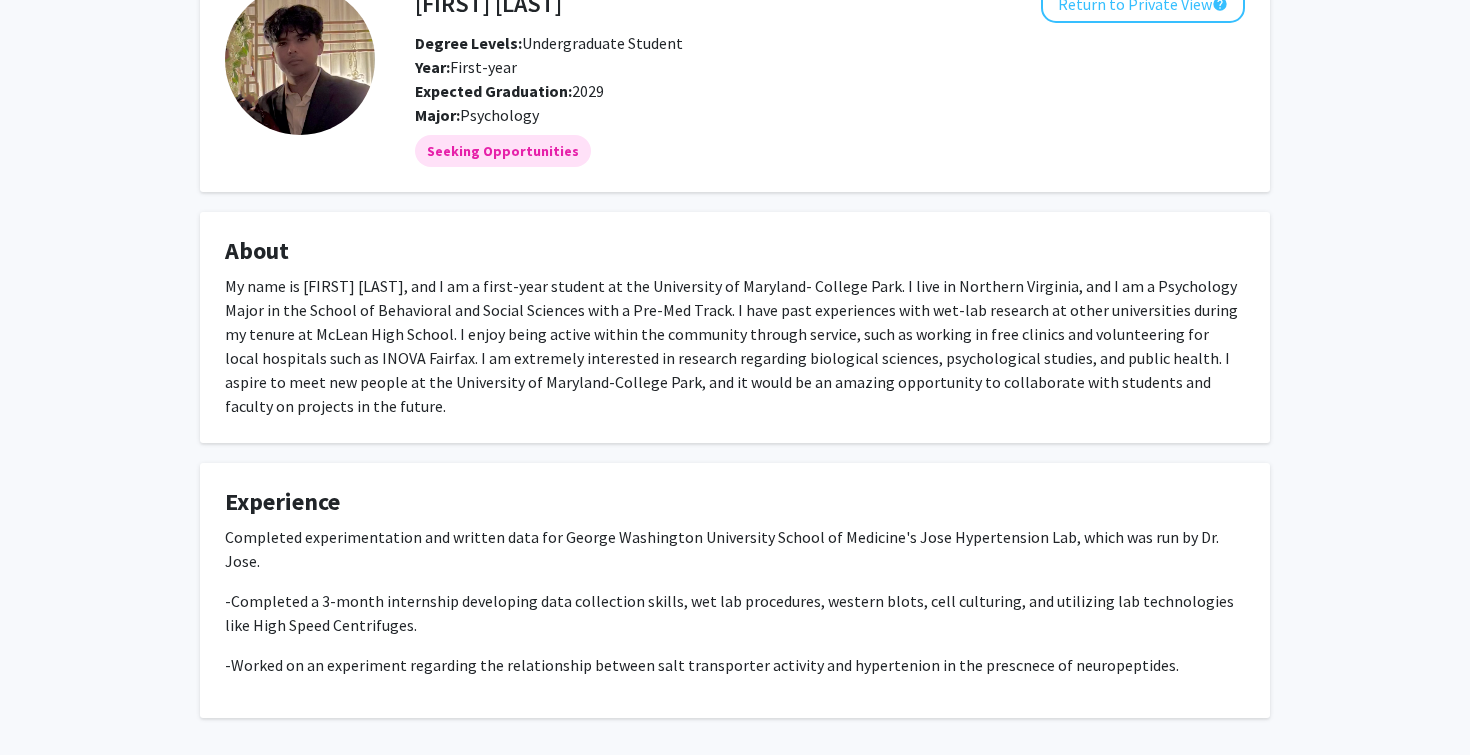scroll, scrollTop: 0, scrollLeft: 0, axis: both 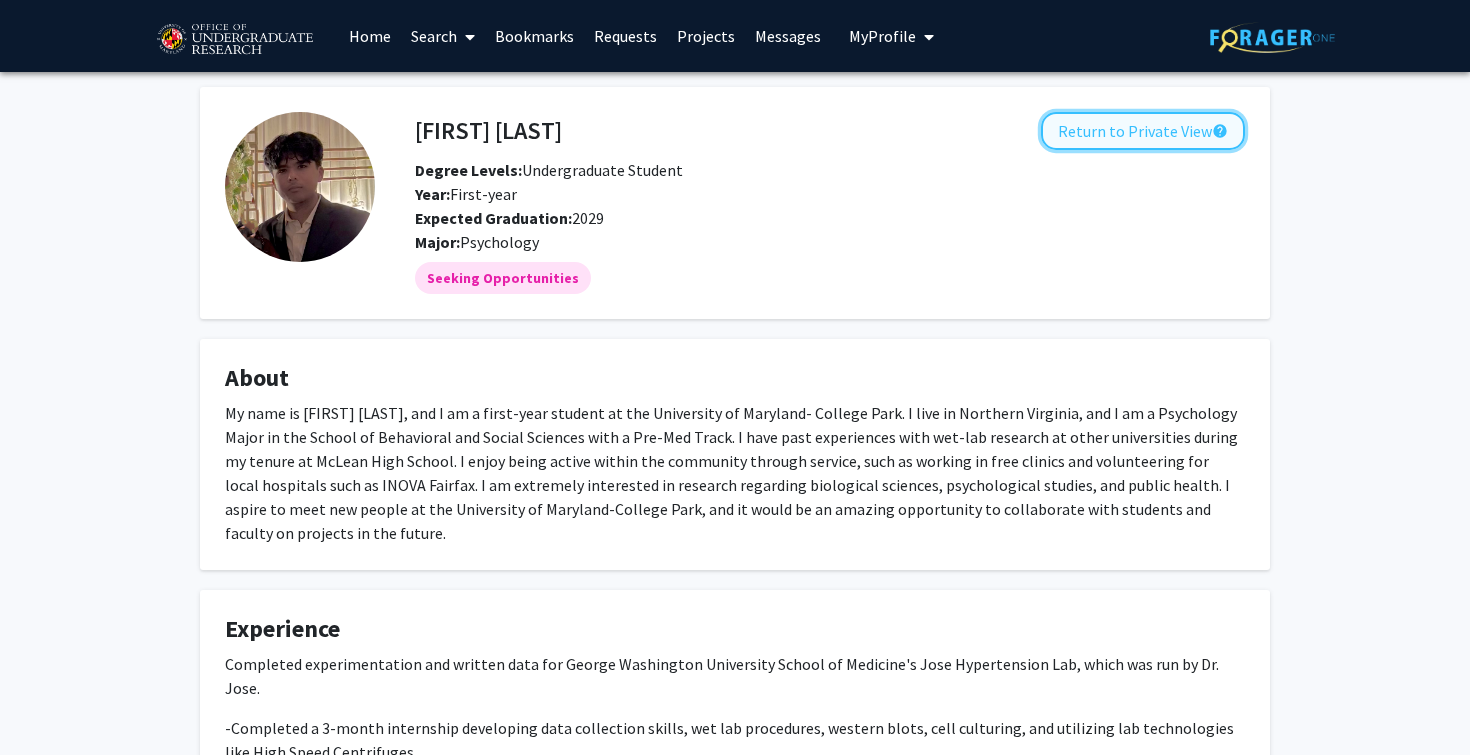 click on "Return to Private View  help" 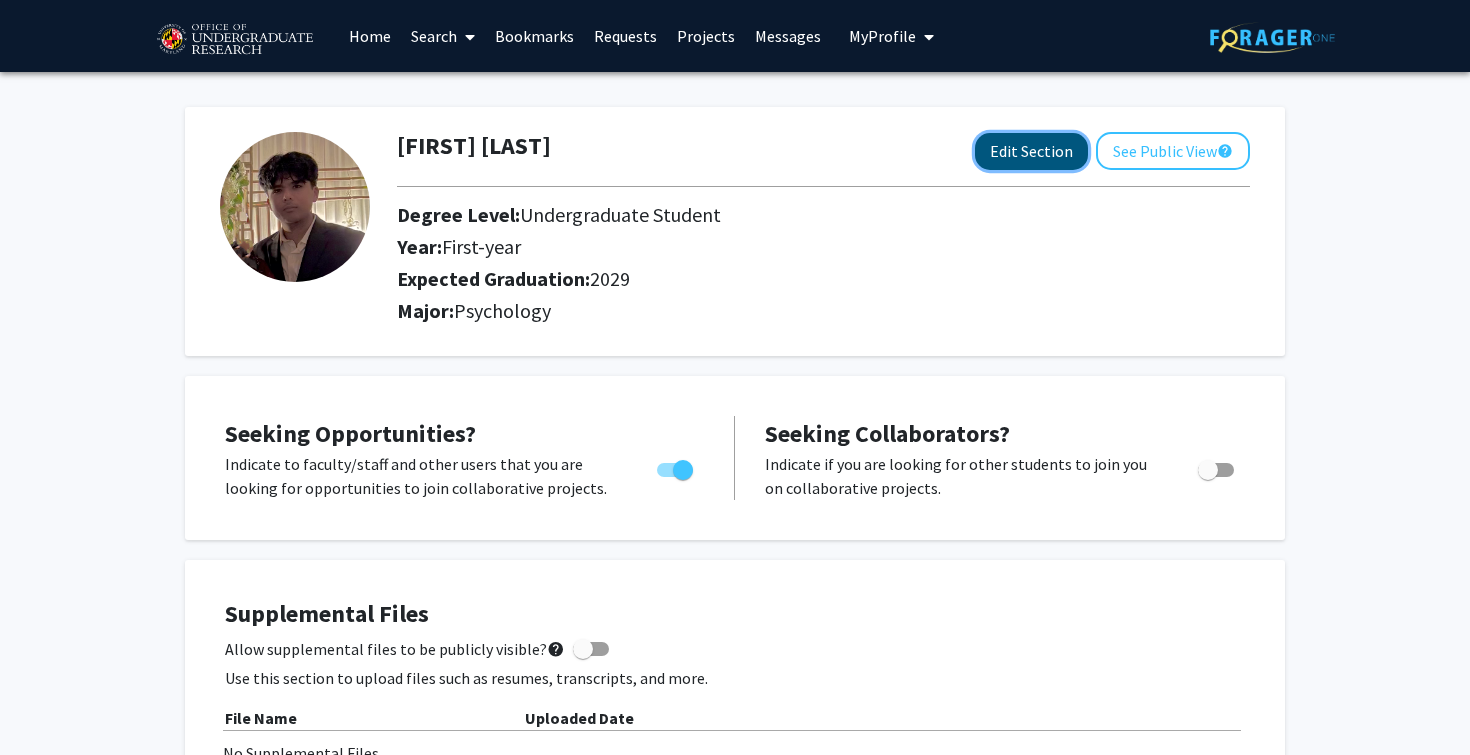 click on "Edit Section" 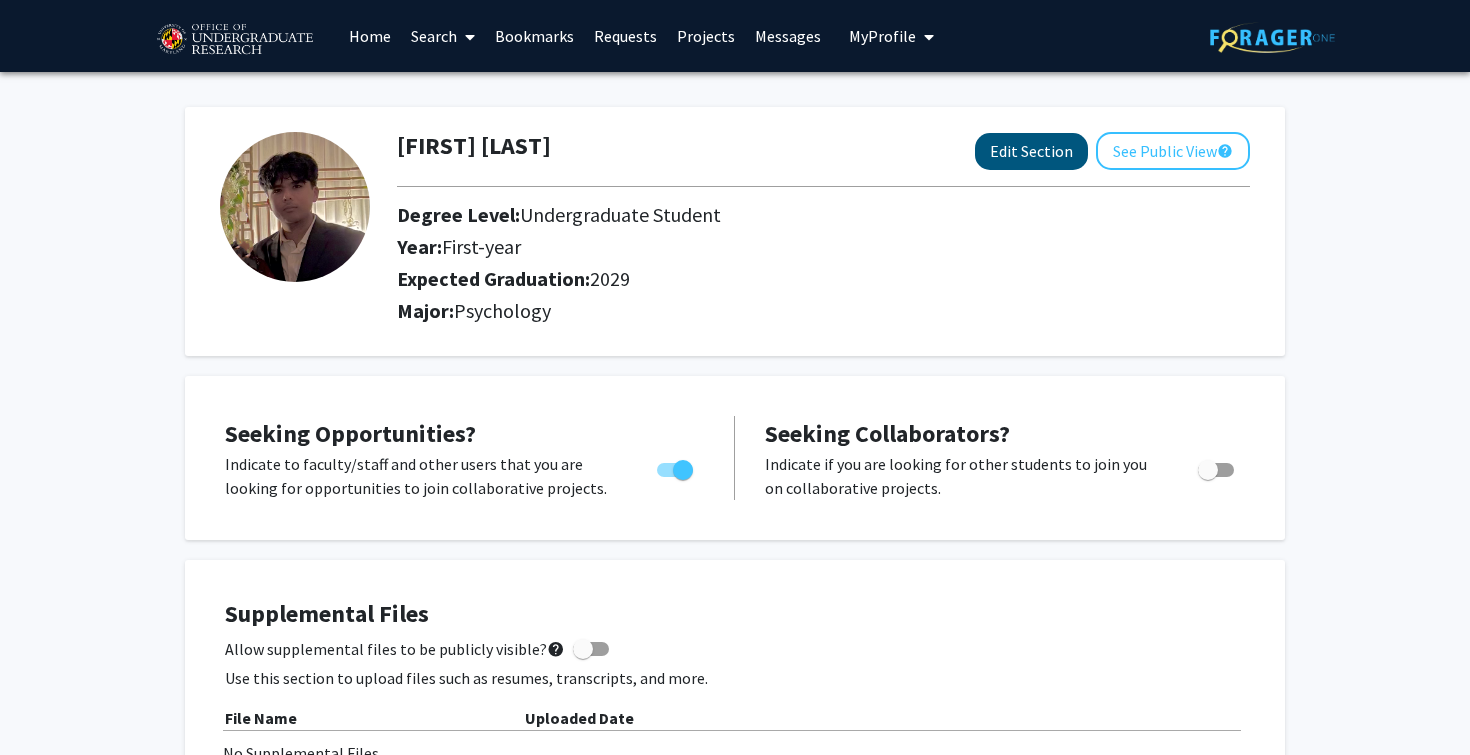 select on "first-year" 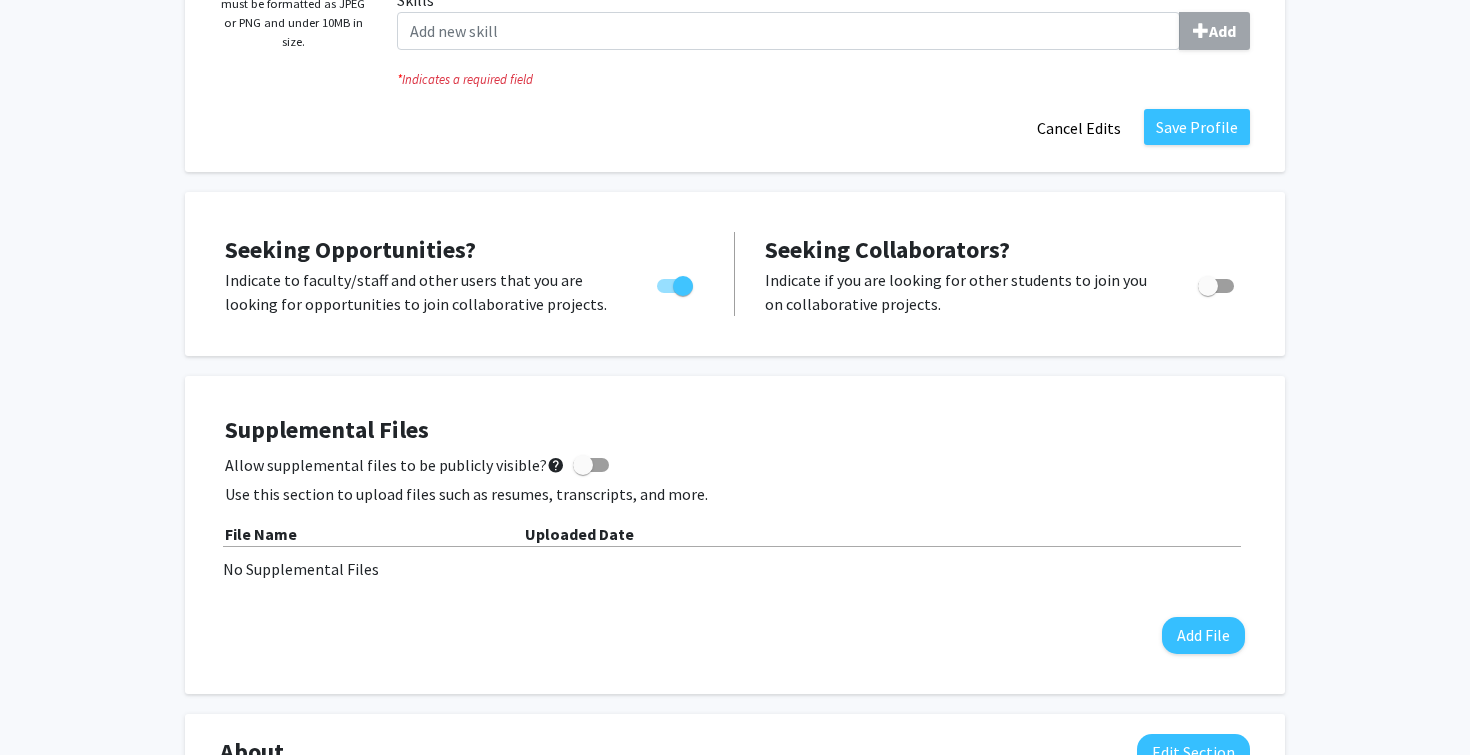 scroll, scrollTop: 0, scrollLeft: 0, axis: both 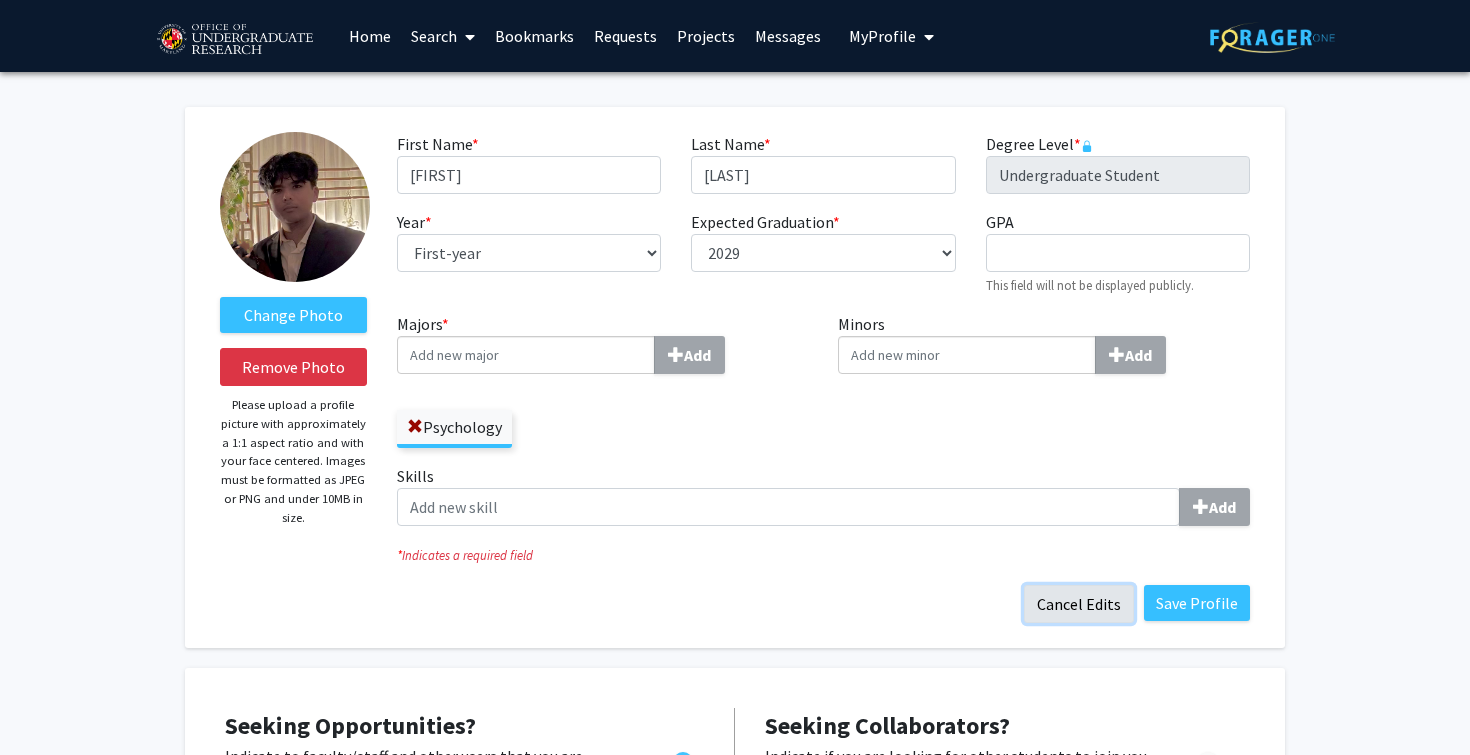 click on "Cancel Edits" 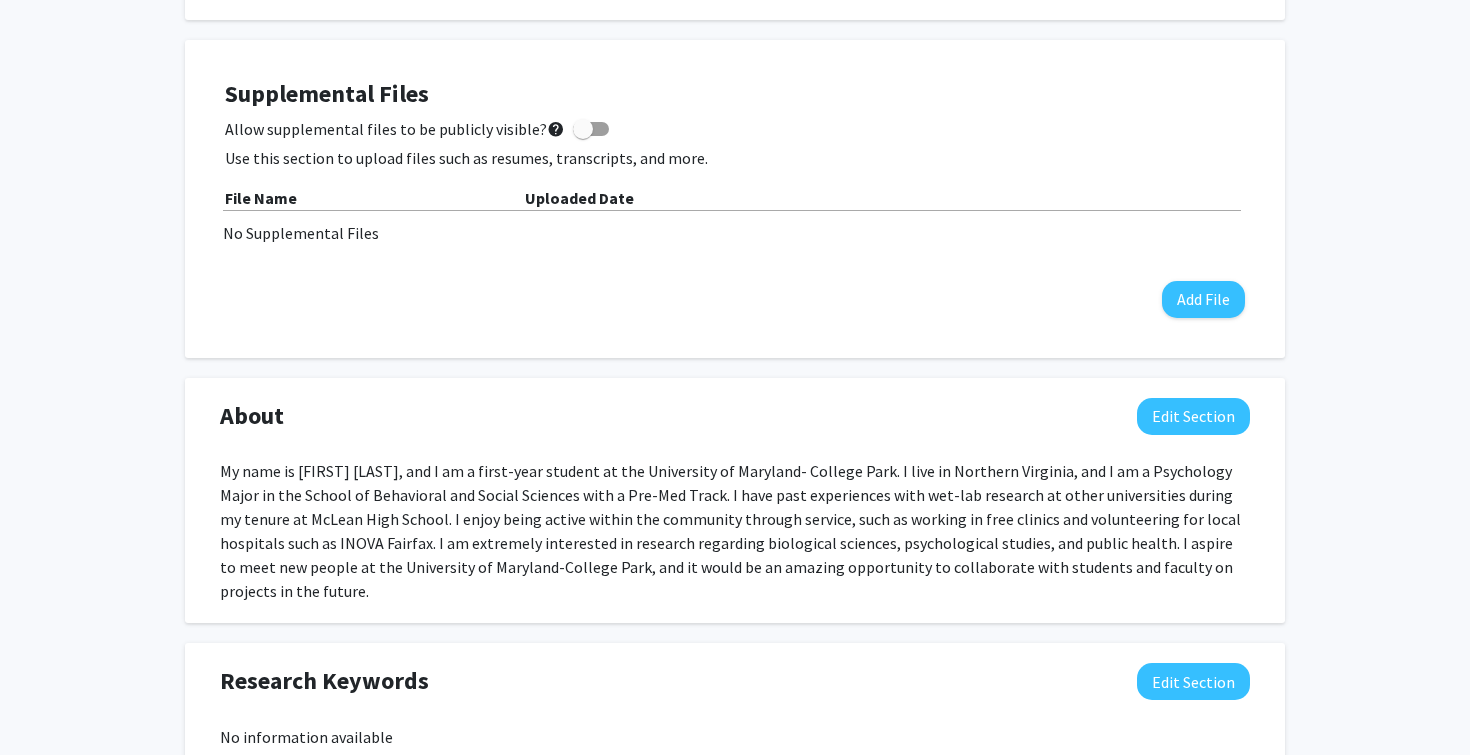 scroll, scrollTop: 578, scrollLeft: 0, axis: vertical 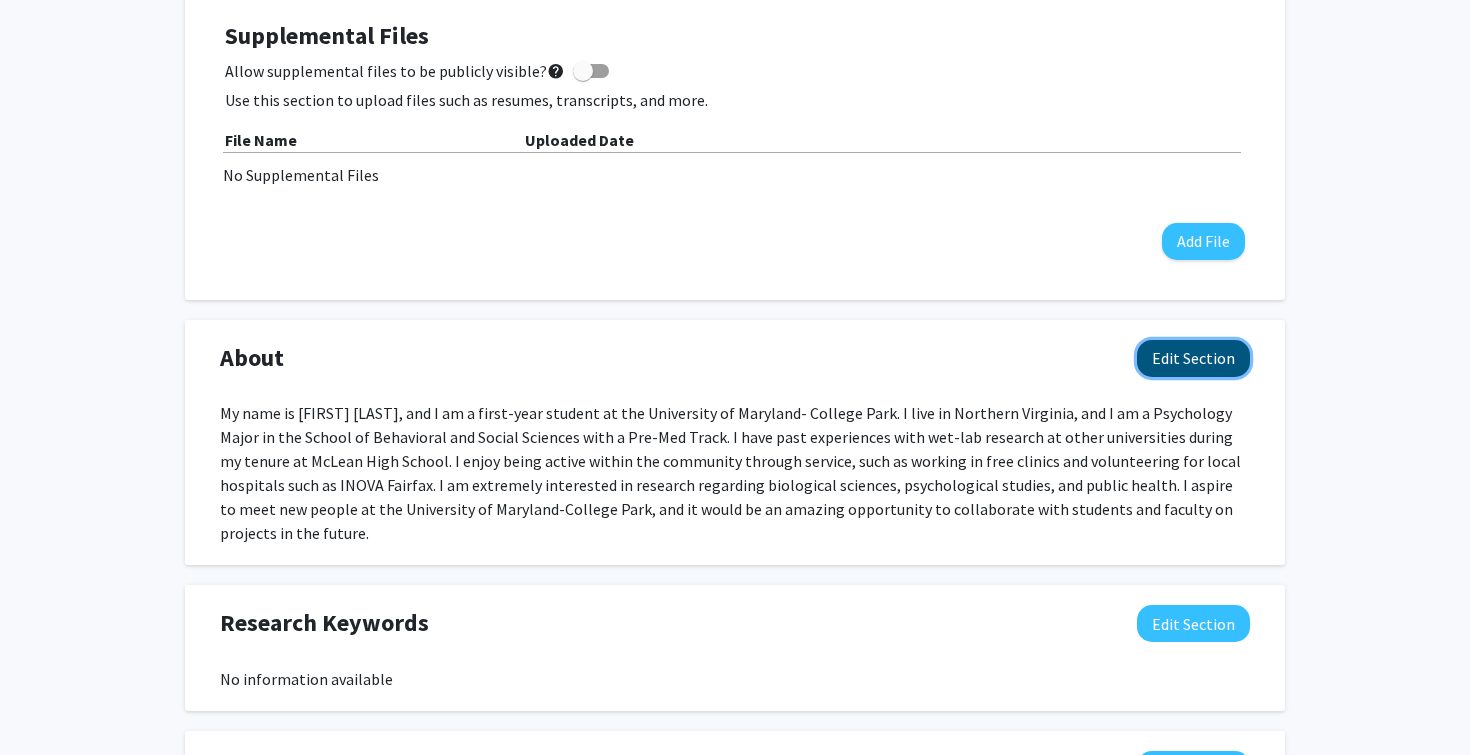 click on "Edit Section" 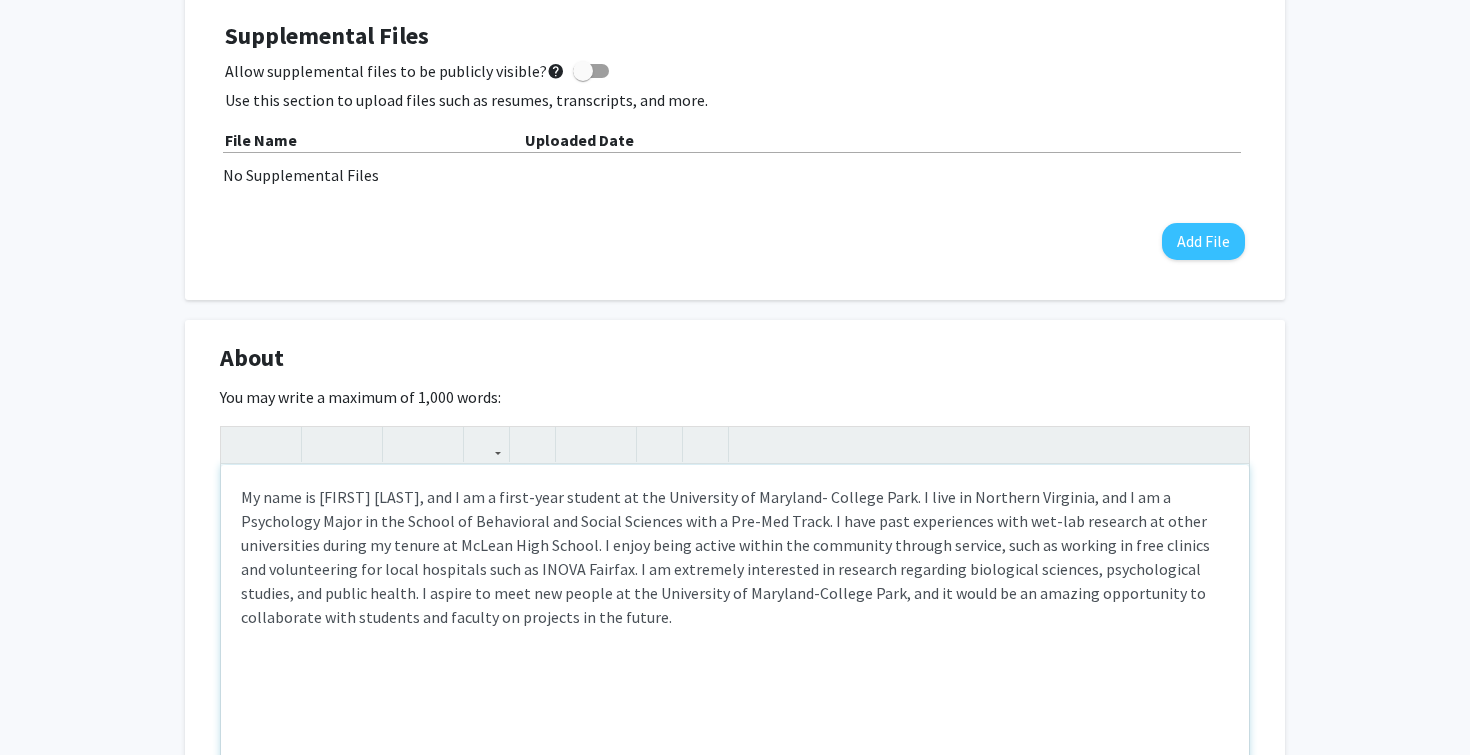 click on "My name is [FIRST] [LAST], and I am a first-year student at the University of Maryland- College Park. I live in Northern Virginia, and I am a Psychology Major in the School of Behavioral and Social Sciences with a Pre-Med Track. I have past experiences with wet-lab research at other universities during my tenure at McLean High School. I enjoy being active within the community through service, such as working in free clinics and volunteering for local hospitals such as INOVA Fairfax. I am extremely interested in research regarding biological sciences, psychological studies, and public health. I aspire to meet new people at the University of Maryland-College Park, and it would be an amazing opportunity to collaborate with students and faculty on projects in the future." at bounding box center (735, 615) 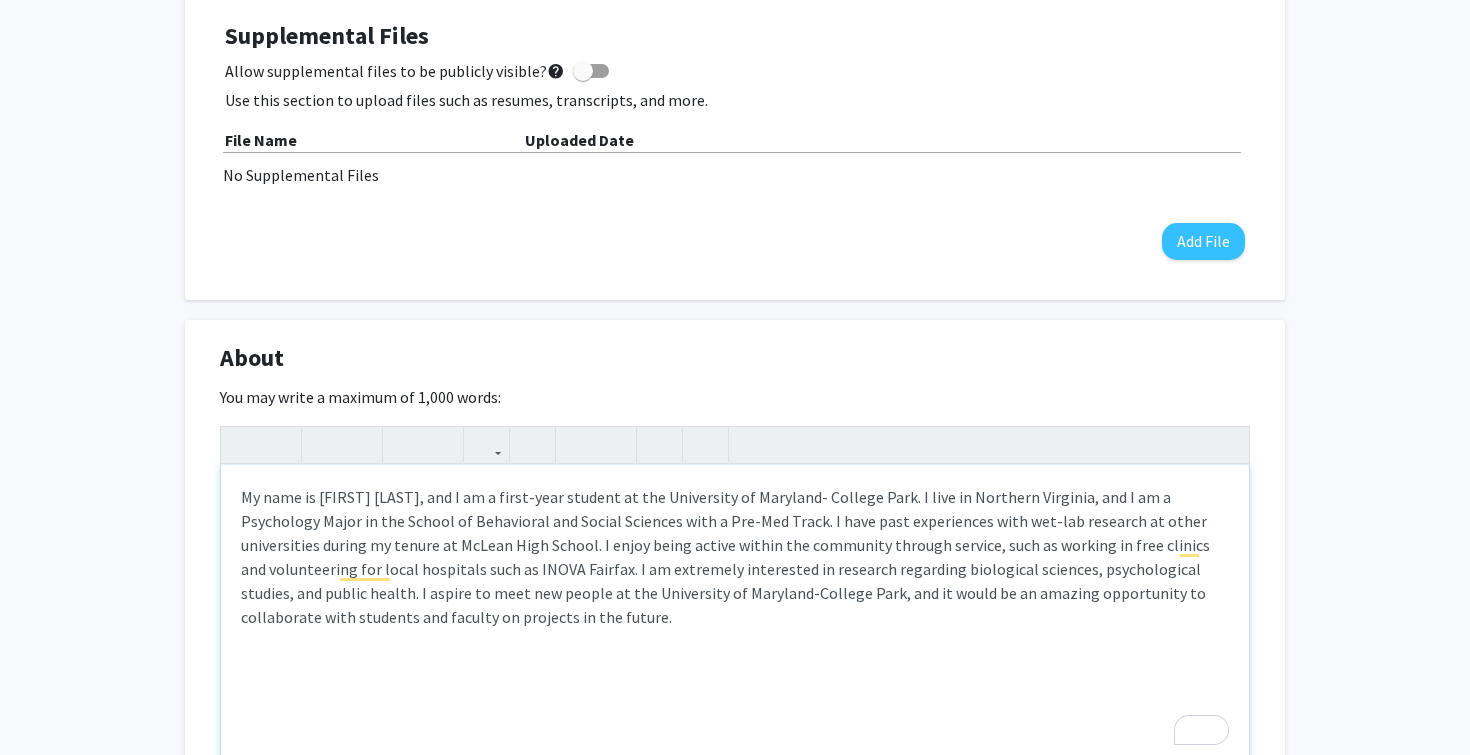 type 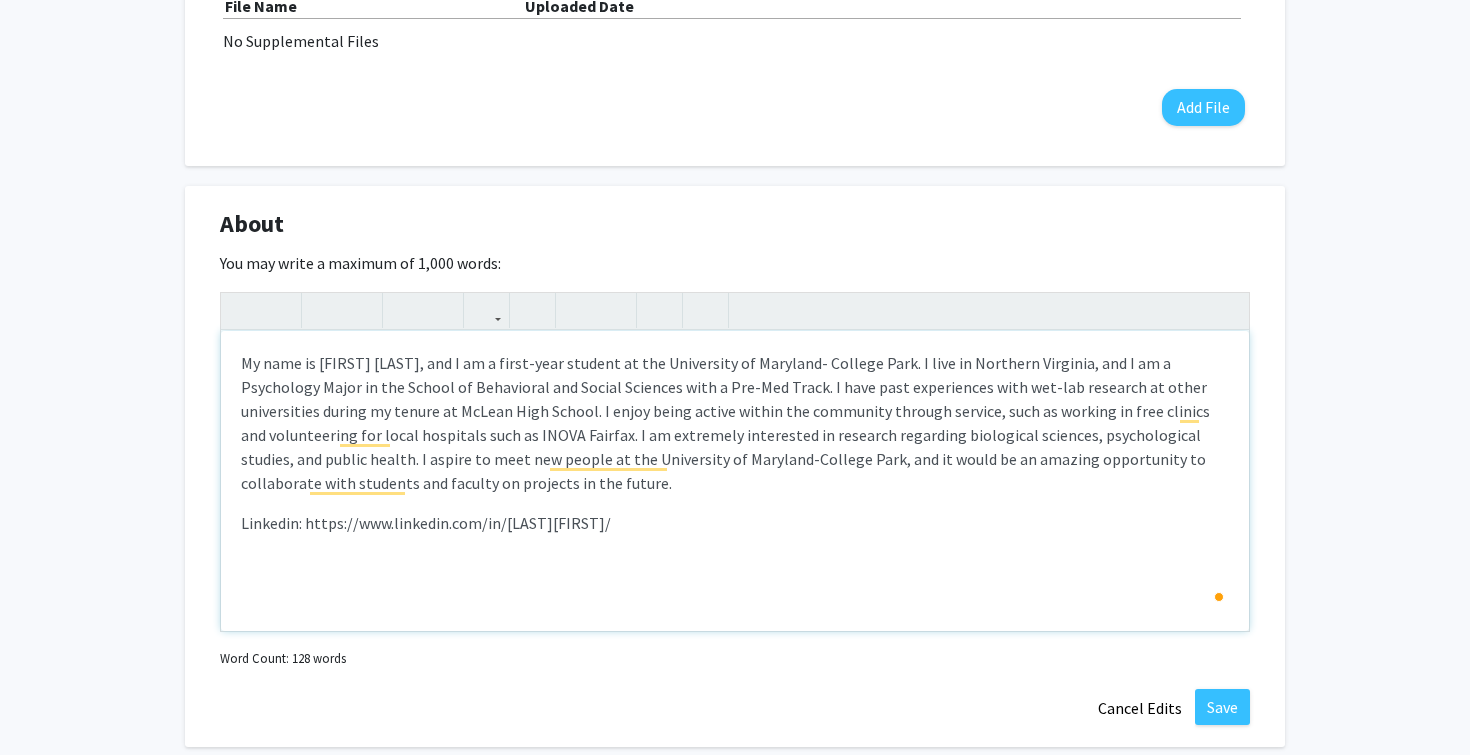 scroll, scrollTop: 857, scrollLeft: 0, axis: vertical 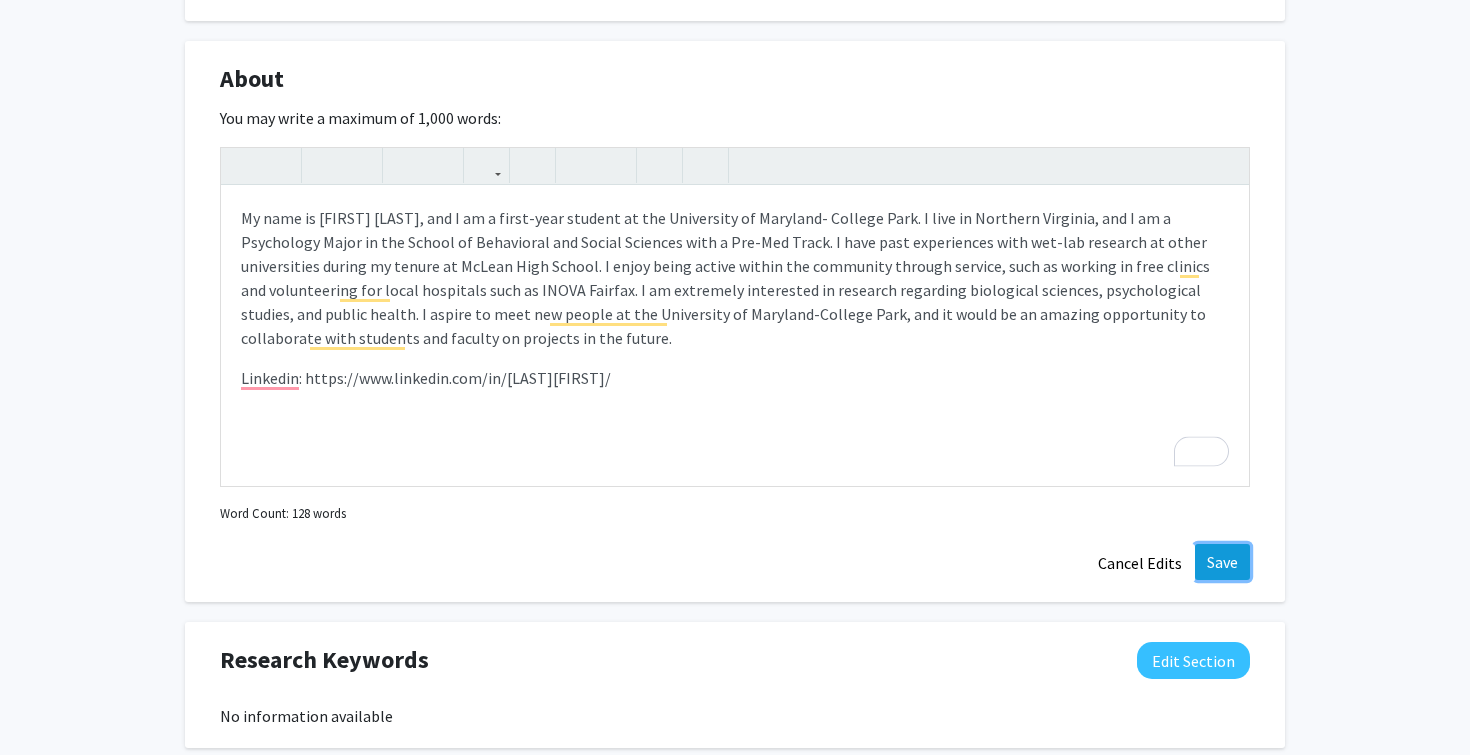click on "Save" 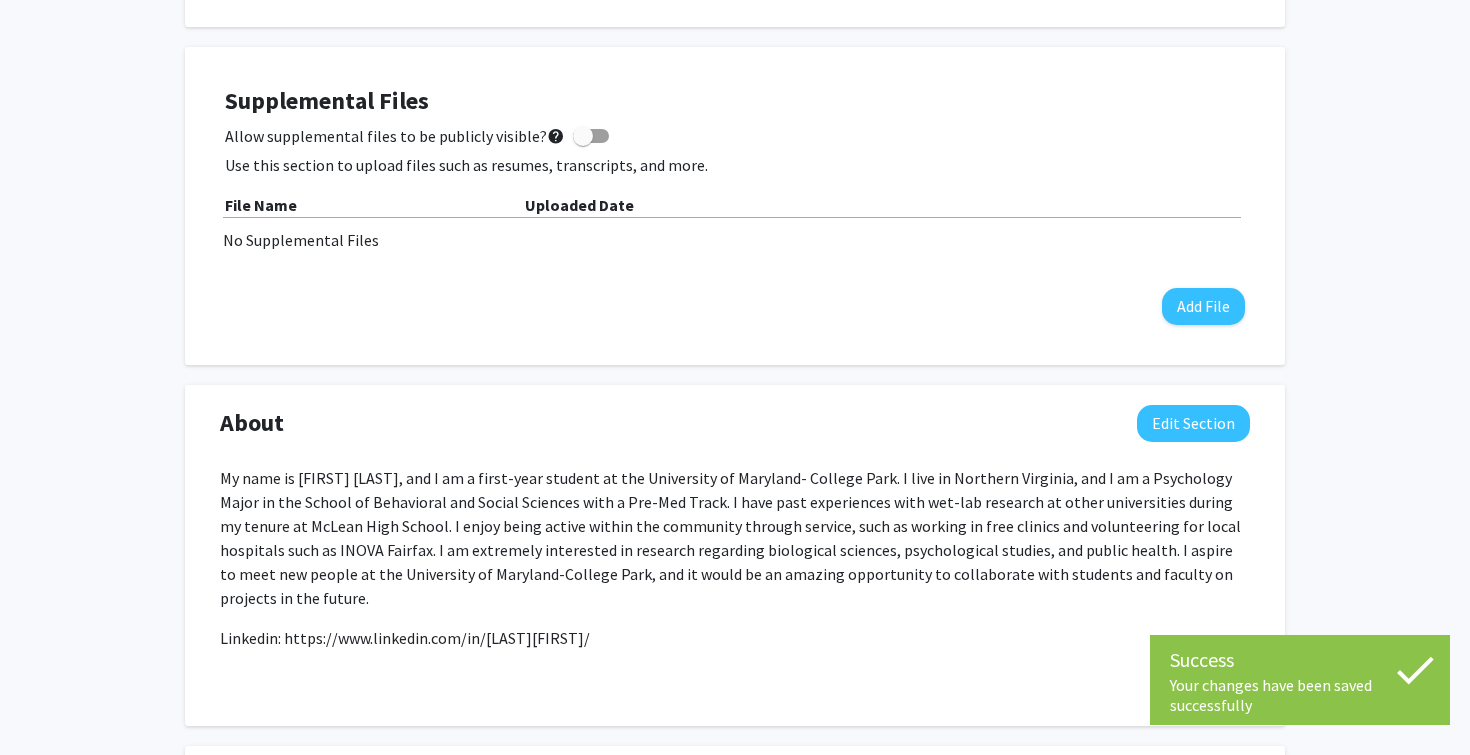 scroll, scrollTop: 537, scrollLeft: 0, axis: vertical 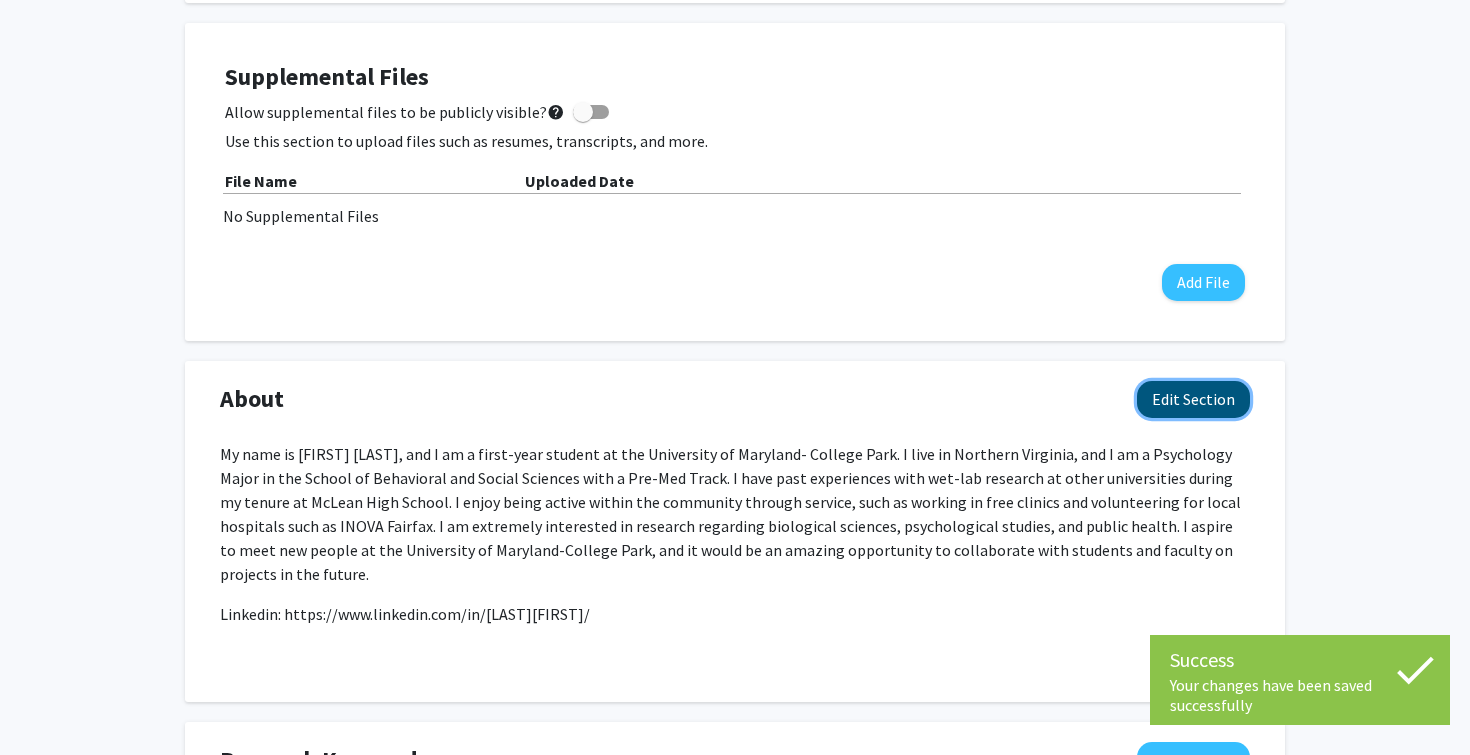 click on "Edit Section" 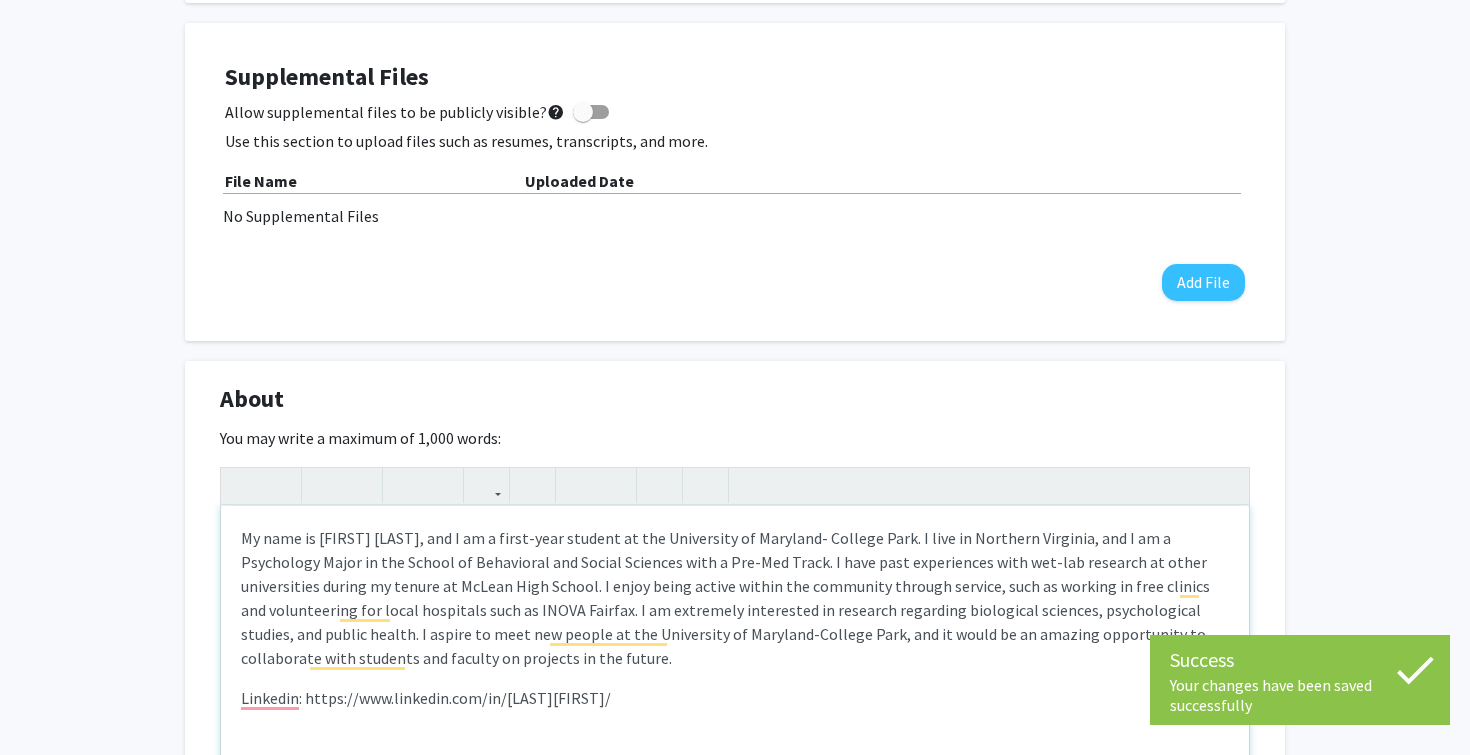 click on "Linkedin: https://www.linkedin.com/in/[LAST][FIRST]/" at bounding box center (735, 698) 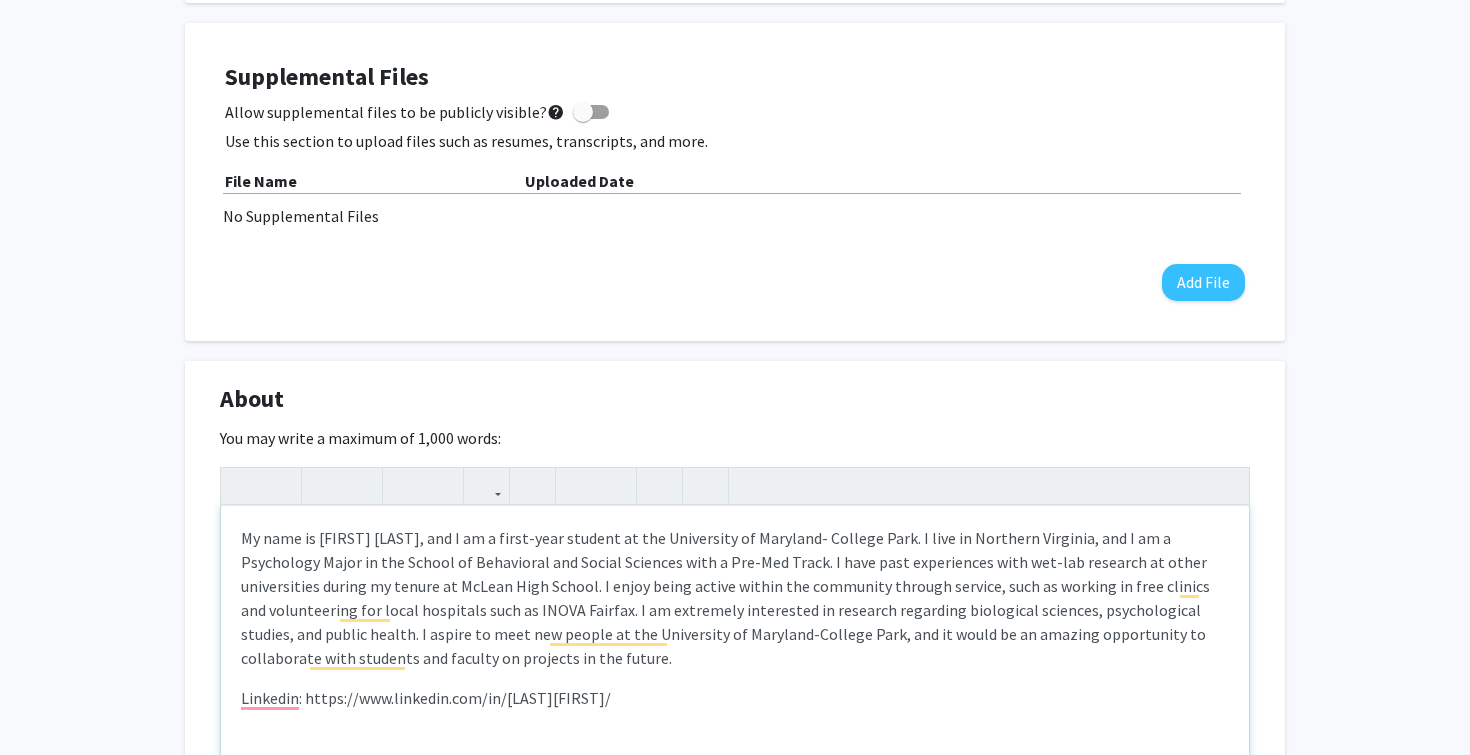 scroll, scrollTop: 546, scrollLeft: 0, axis: vertical 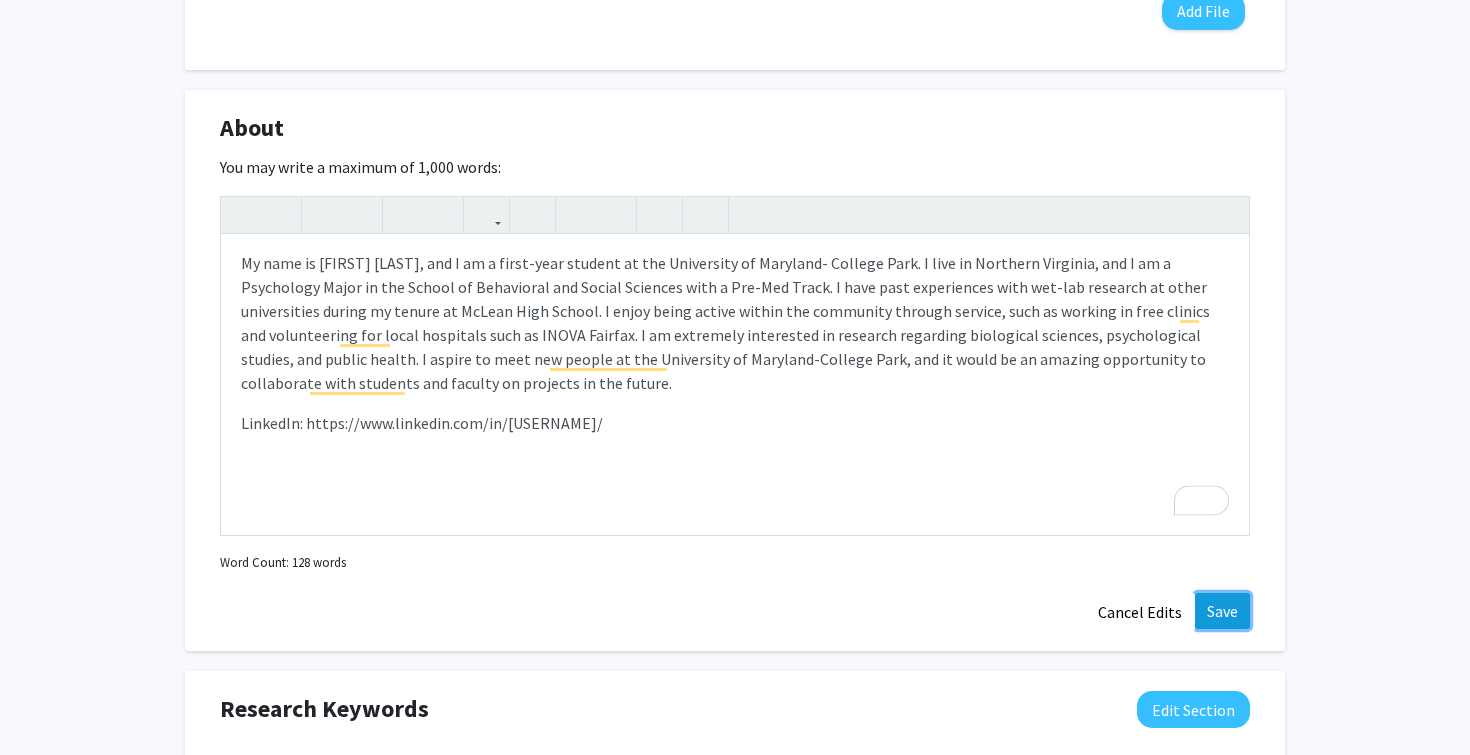 click on "Save" 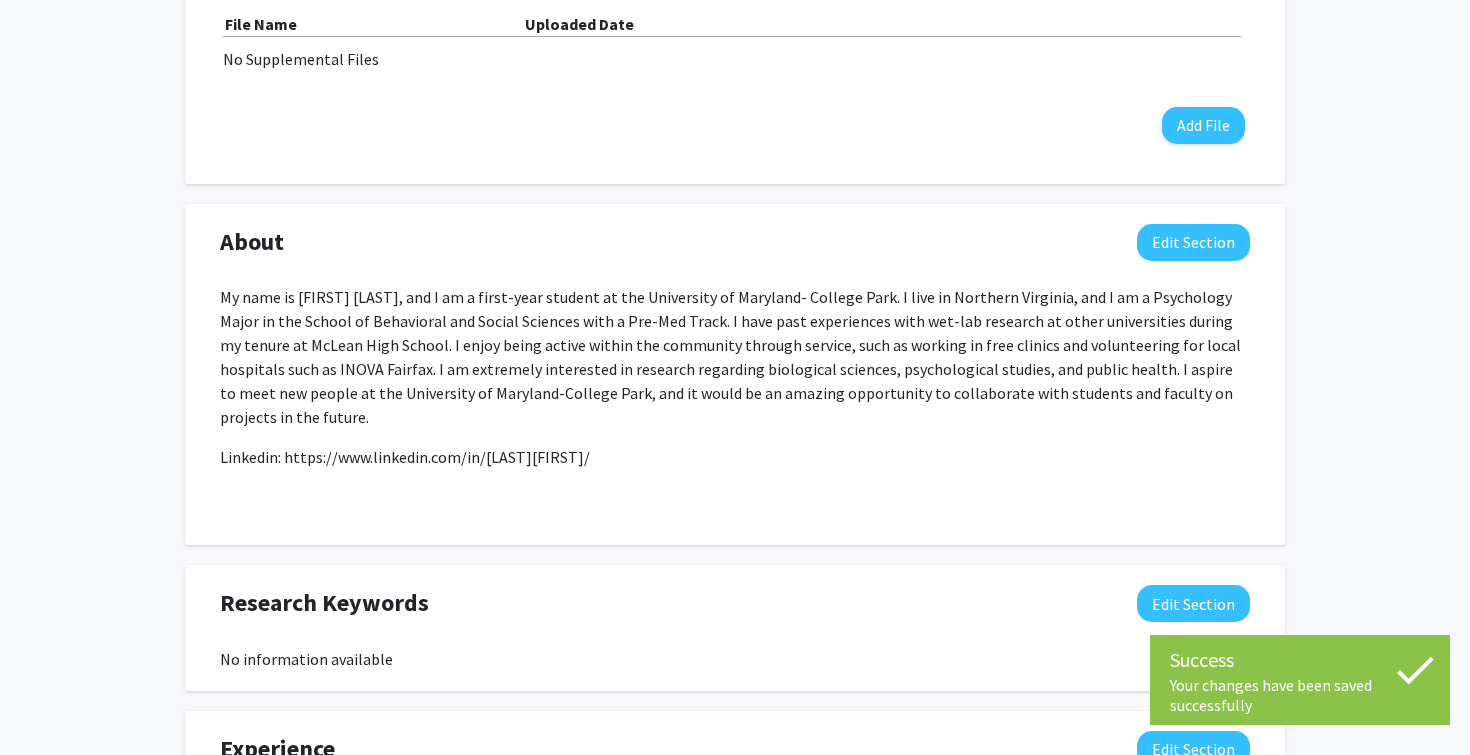 scroll, scrollTop: 317, scrollLeft: 0, axis: vertical 